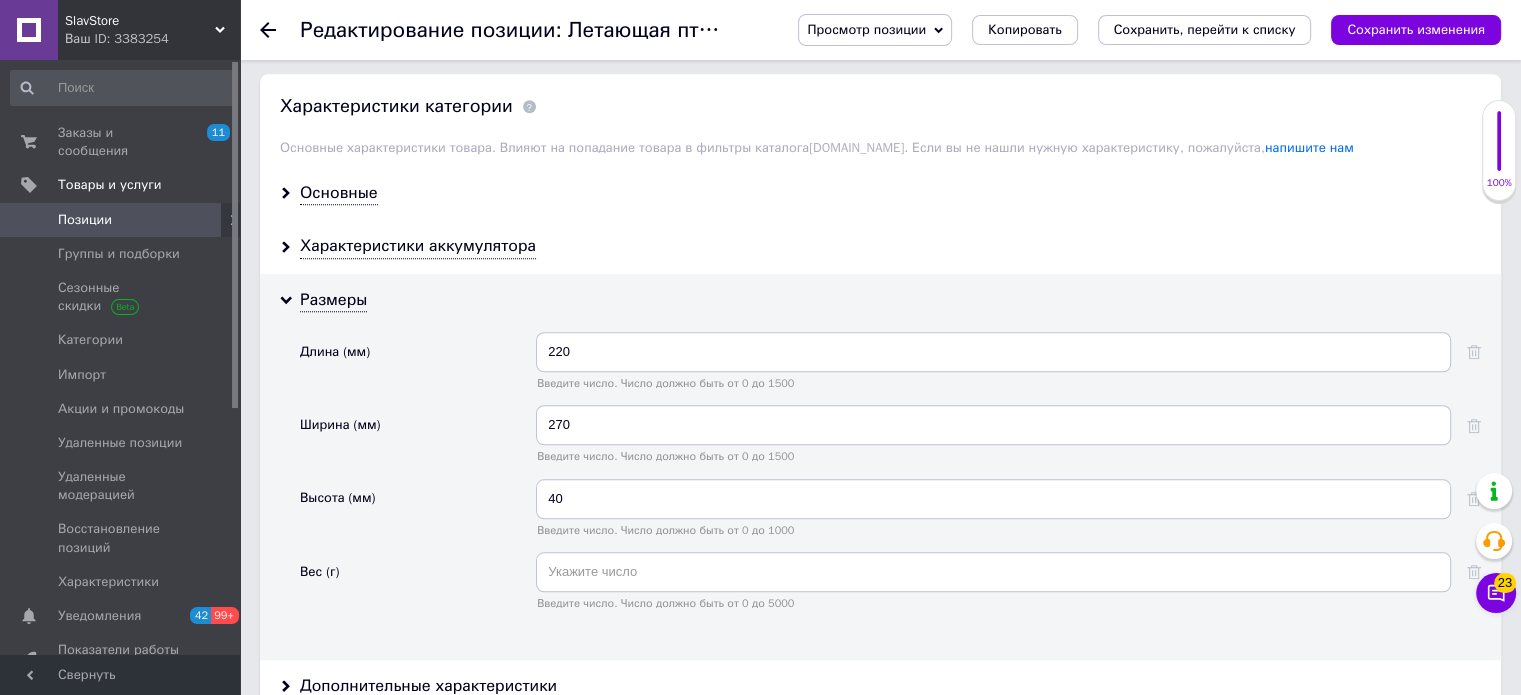 scroll, scrollTop: 0, scrollLeft: 0, axis: both 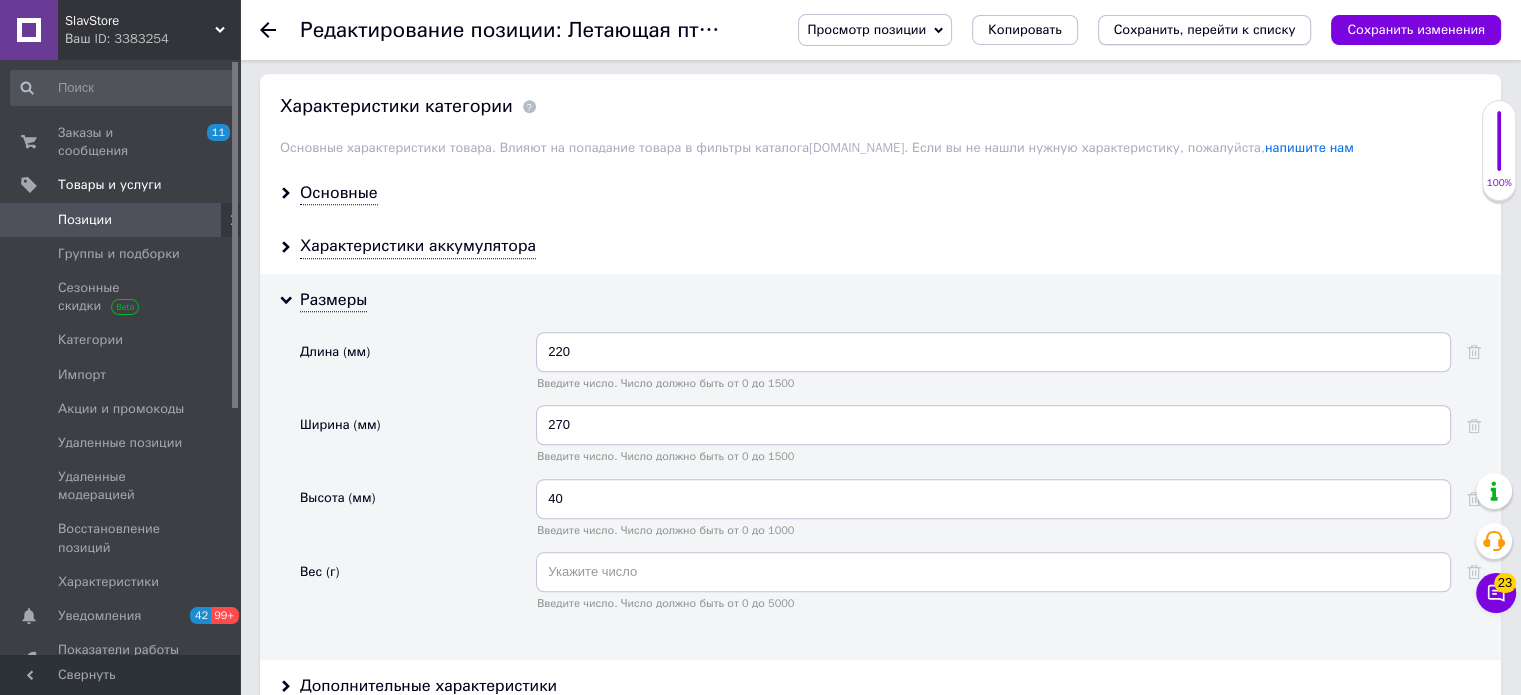 click on "Сохранить, перейти к списку" at bounding box center [1205, 29] 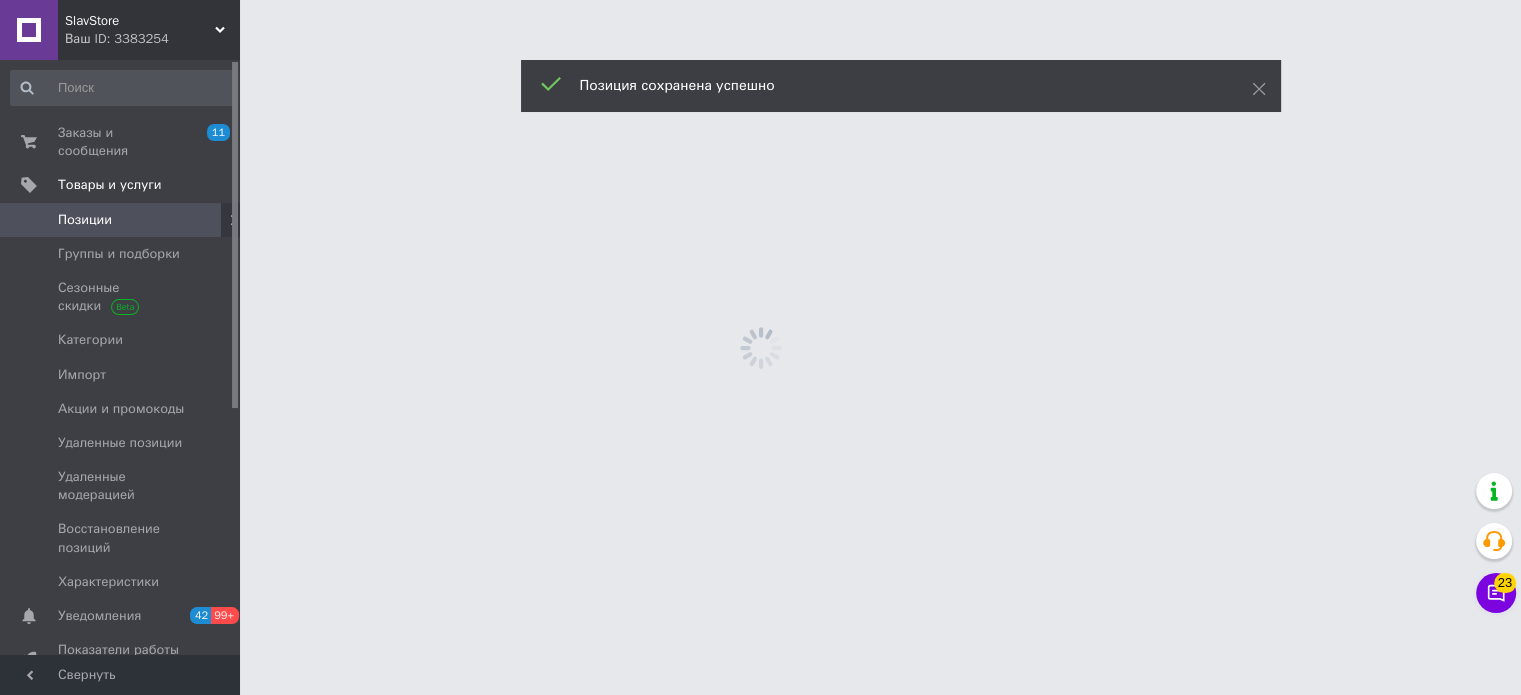 scroll, scrollTop: 0, scrollLeft: 0, axis: both 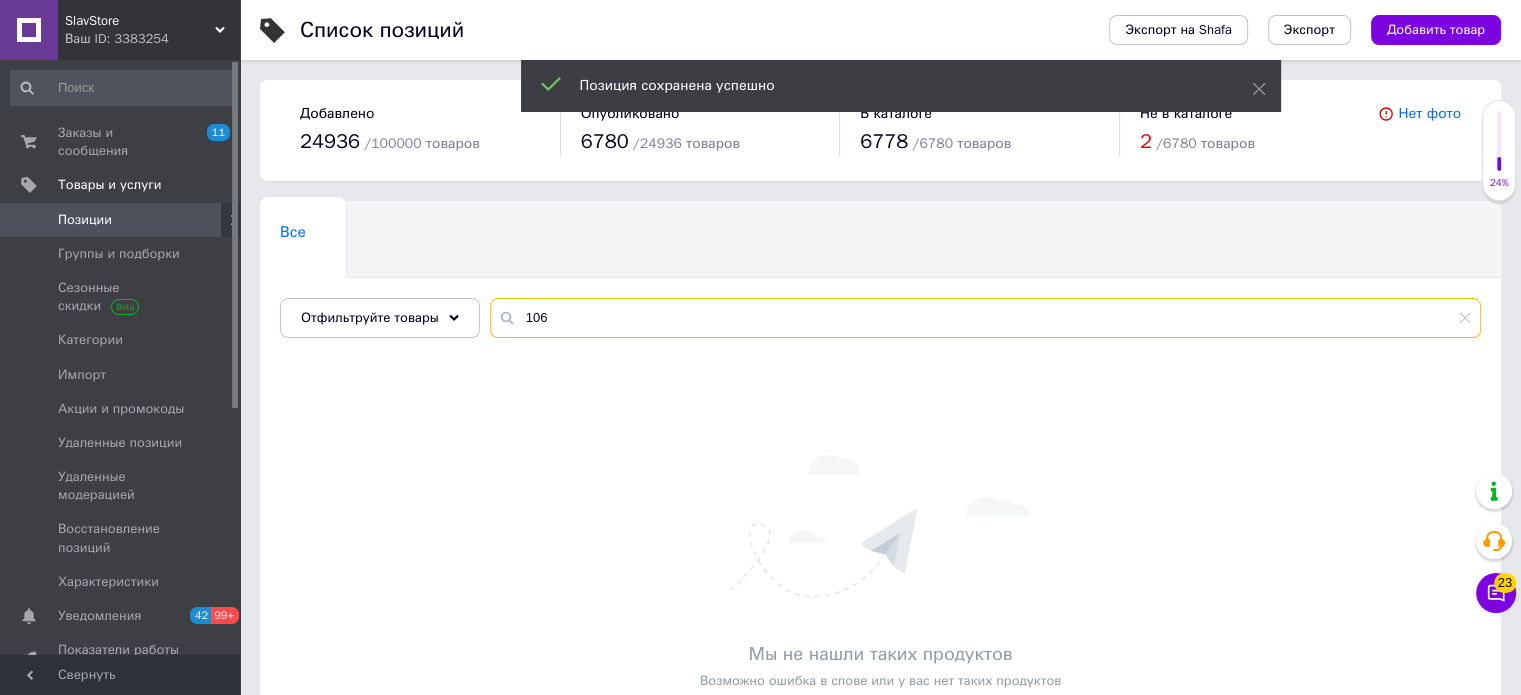 click on "106" at bounding box center [985, 318] 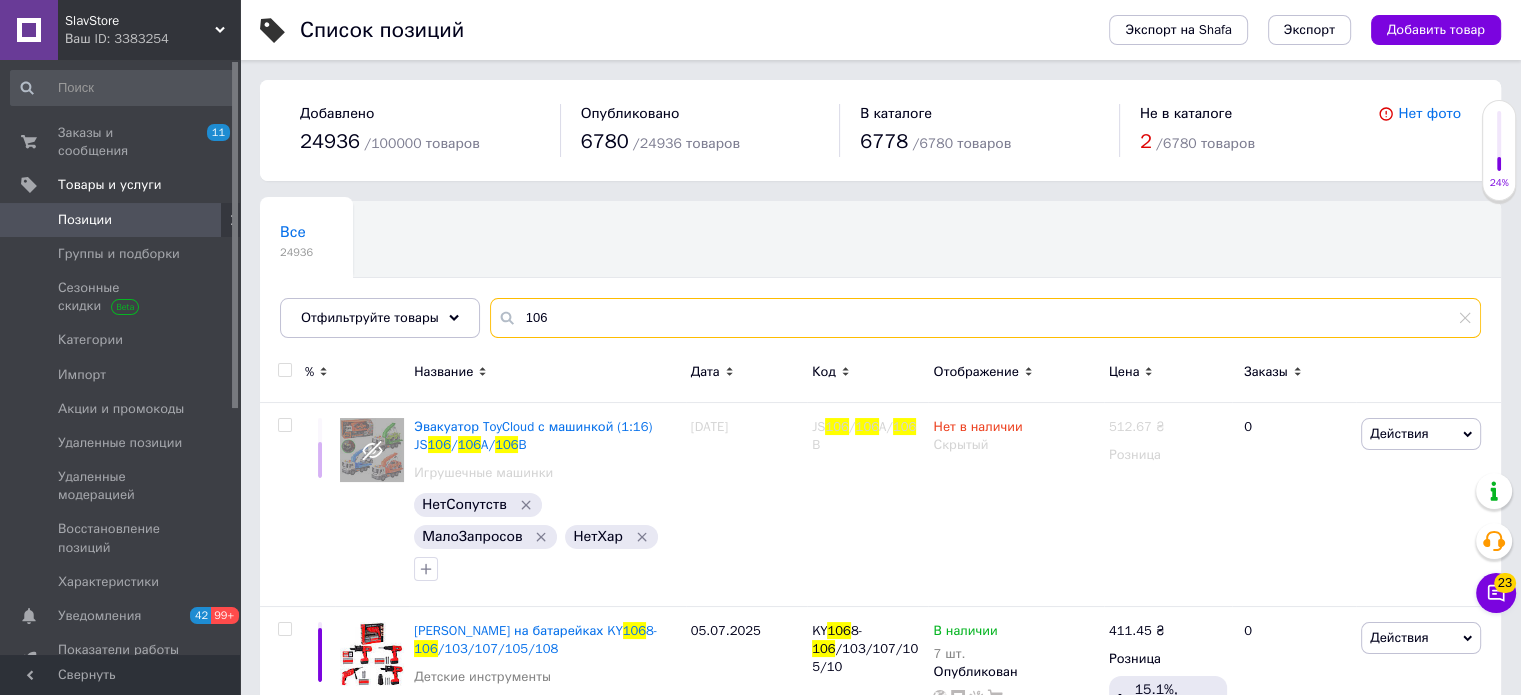 click on "106" at bounding box center [985, 318] 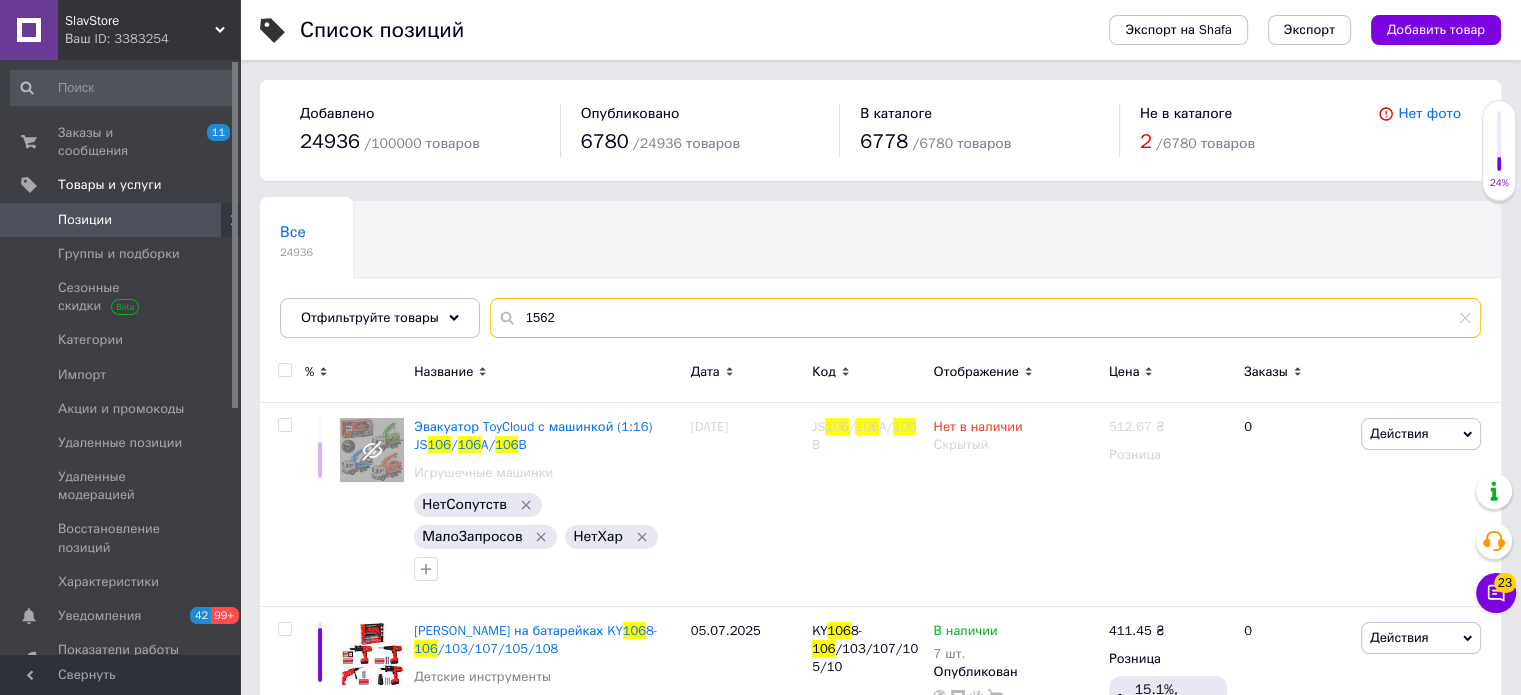 type on "1562" 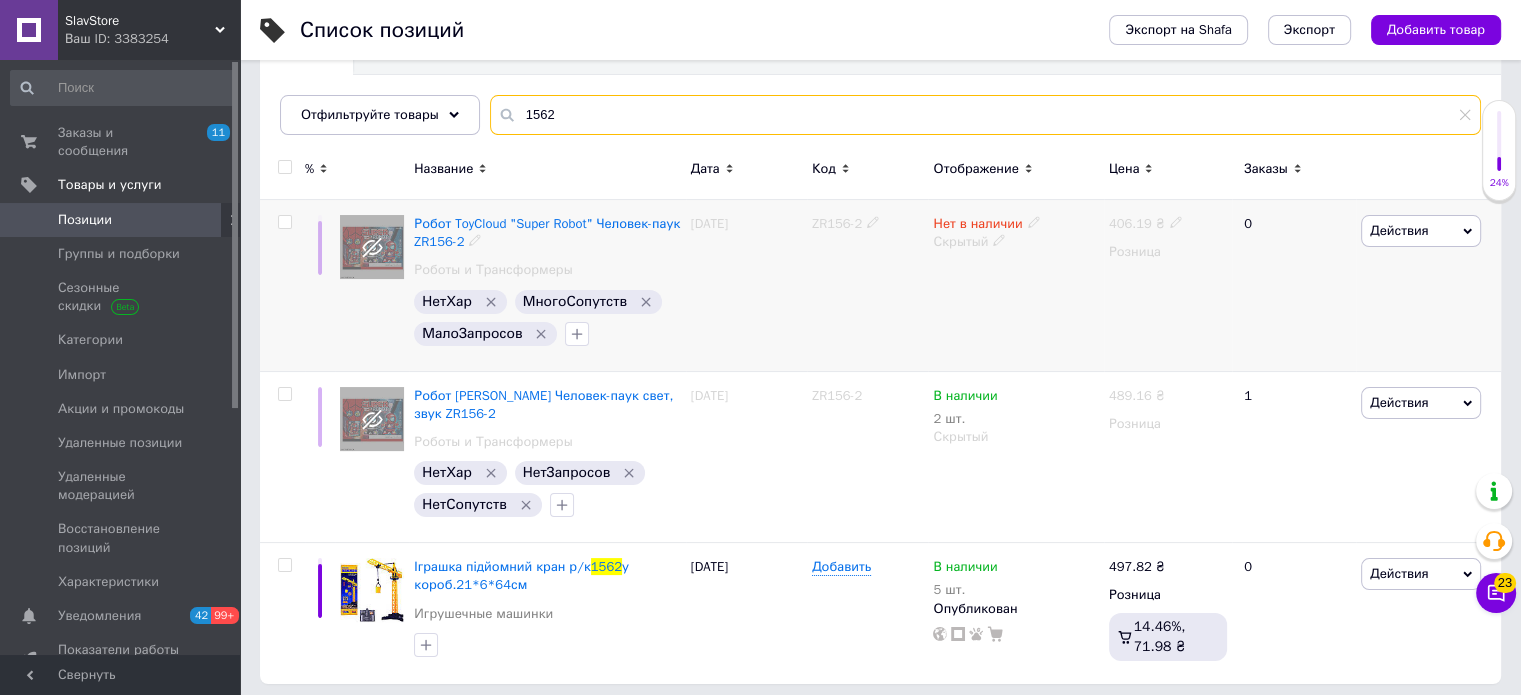 scroll, scrollTop: 210, scrollLeft: 0, axis: vertical 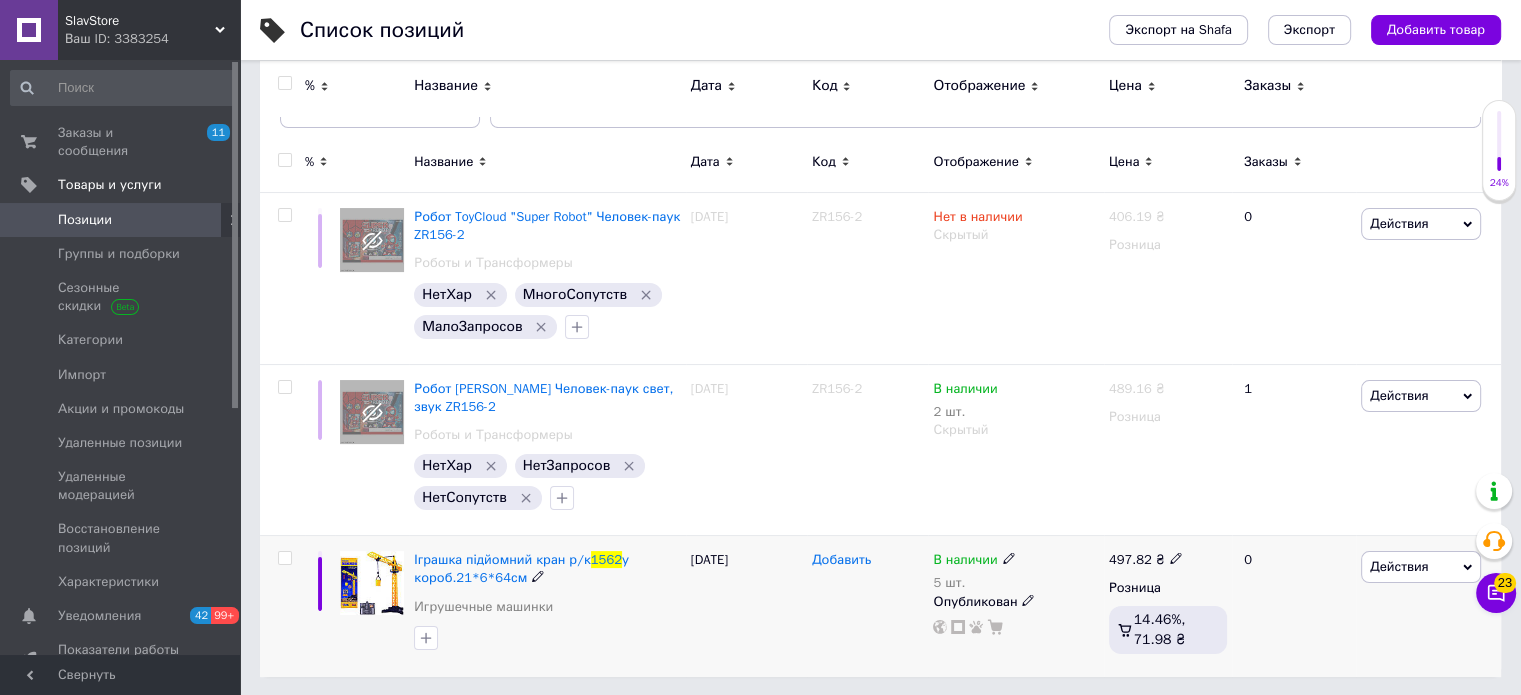 click on "Добавить" at bounding box center [841, 560] 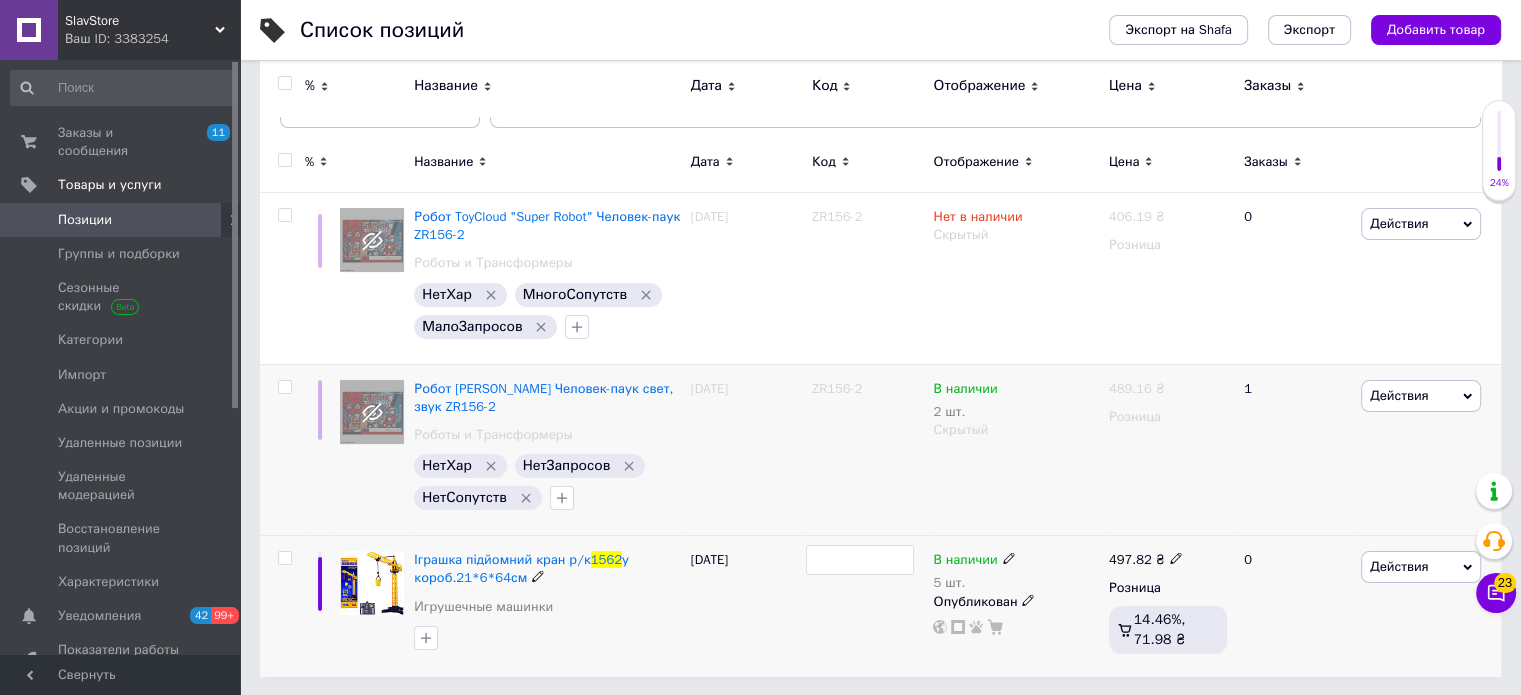 type on "1562" 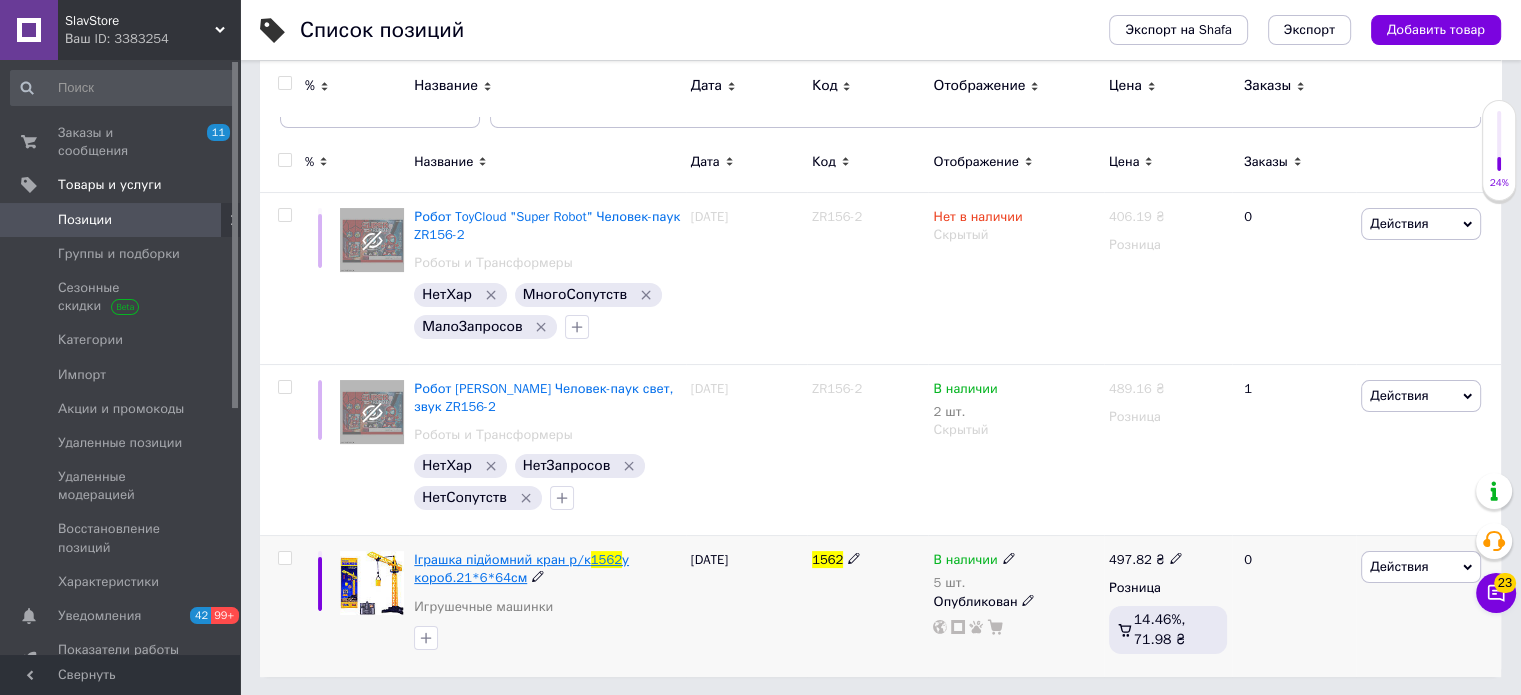 click on "Іграшка підйомний кран р/к" at bounding box center (502, 559) 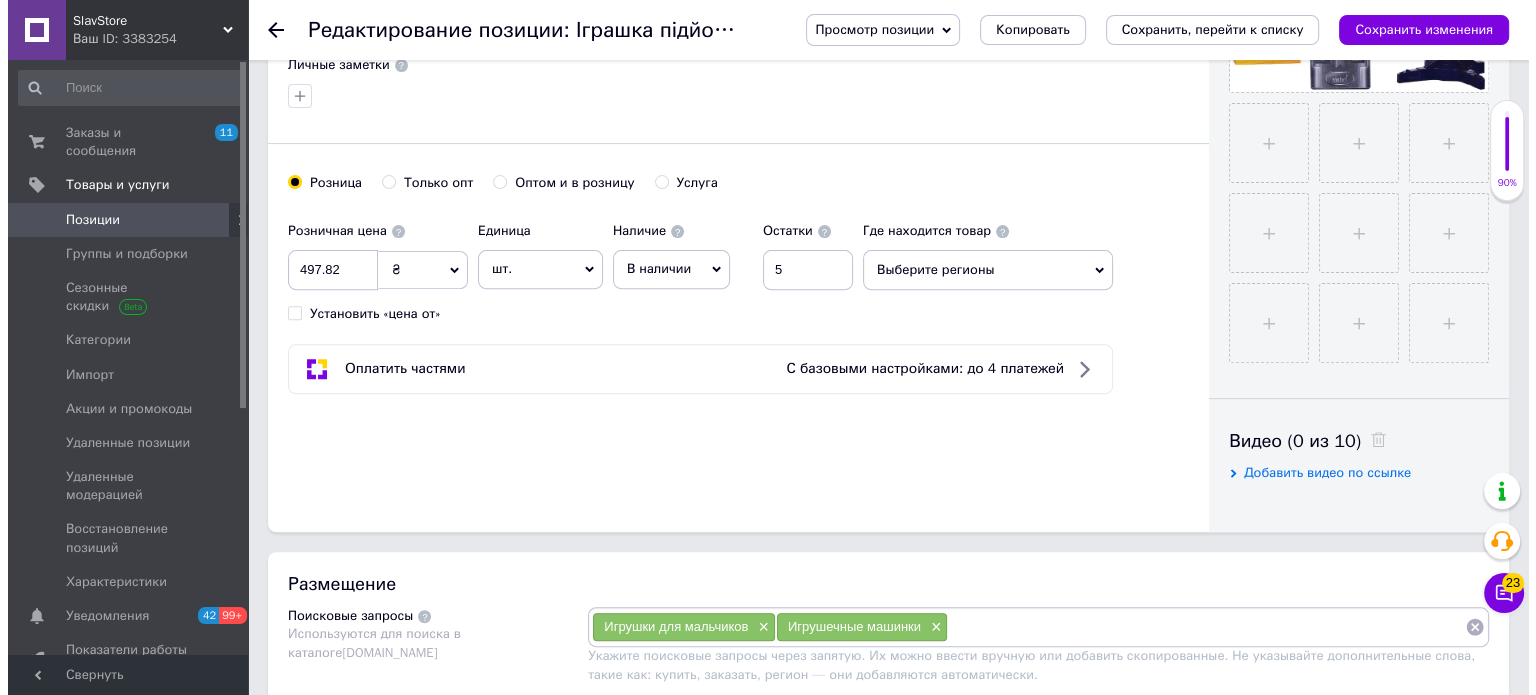 scroll, scrollTop: 900, scrollLeft: 0, axis: vertical 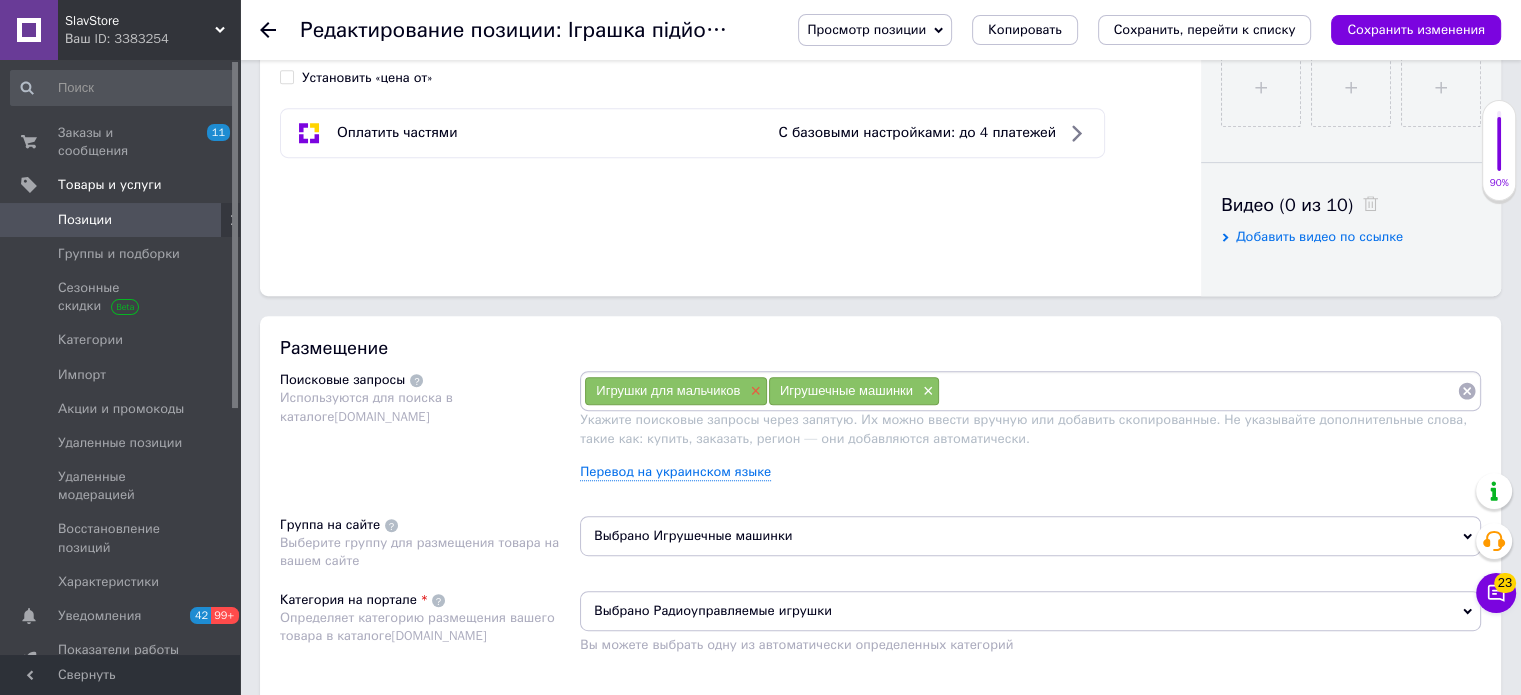 click on "×" at bounding box center [753, 391] 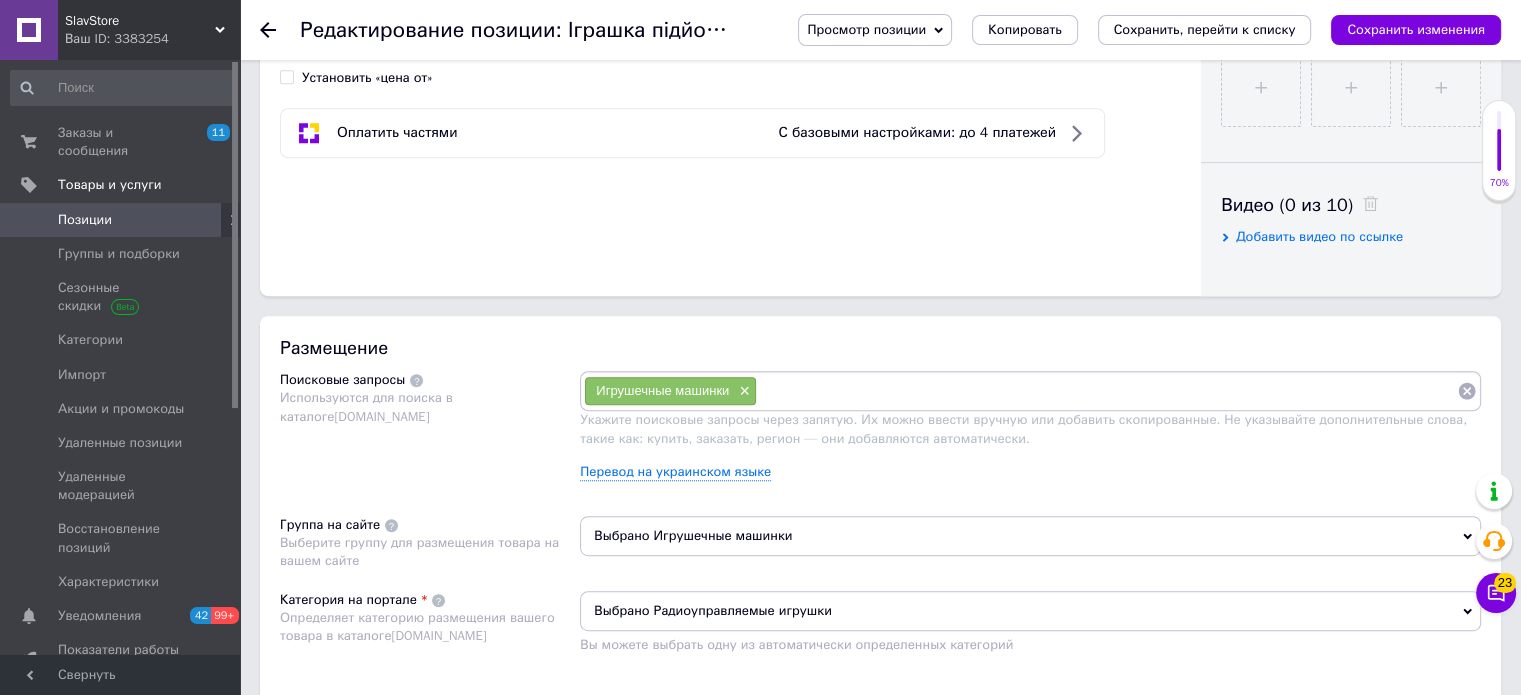 click on "Игрушечные машинки ×" at bounding box center (670, 391) 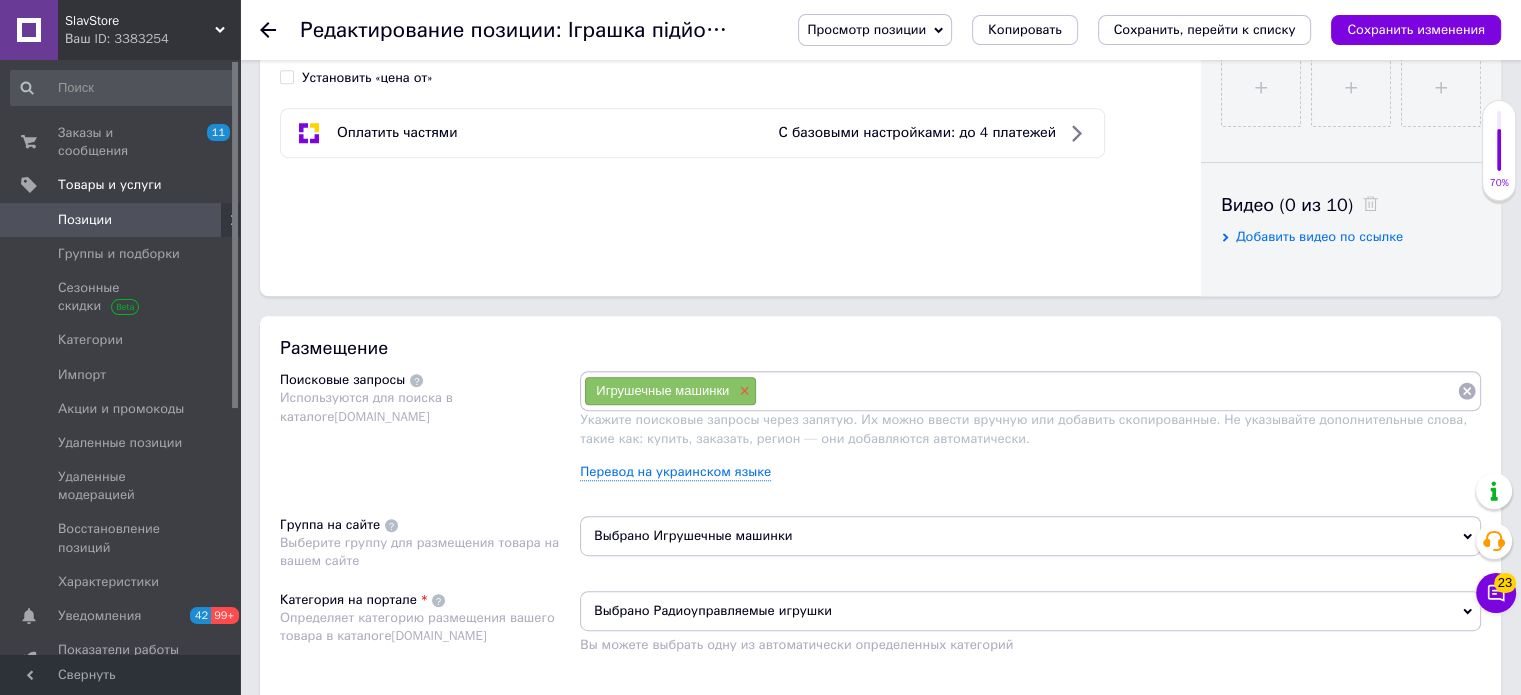 click on "×" at bounding box center (742, 391) 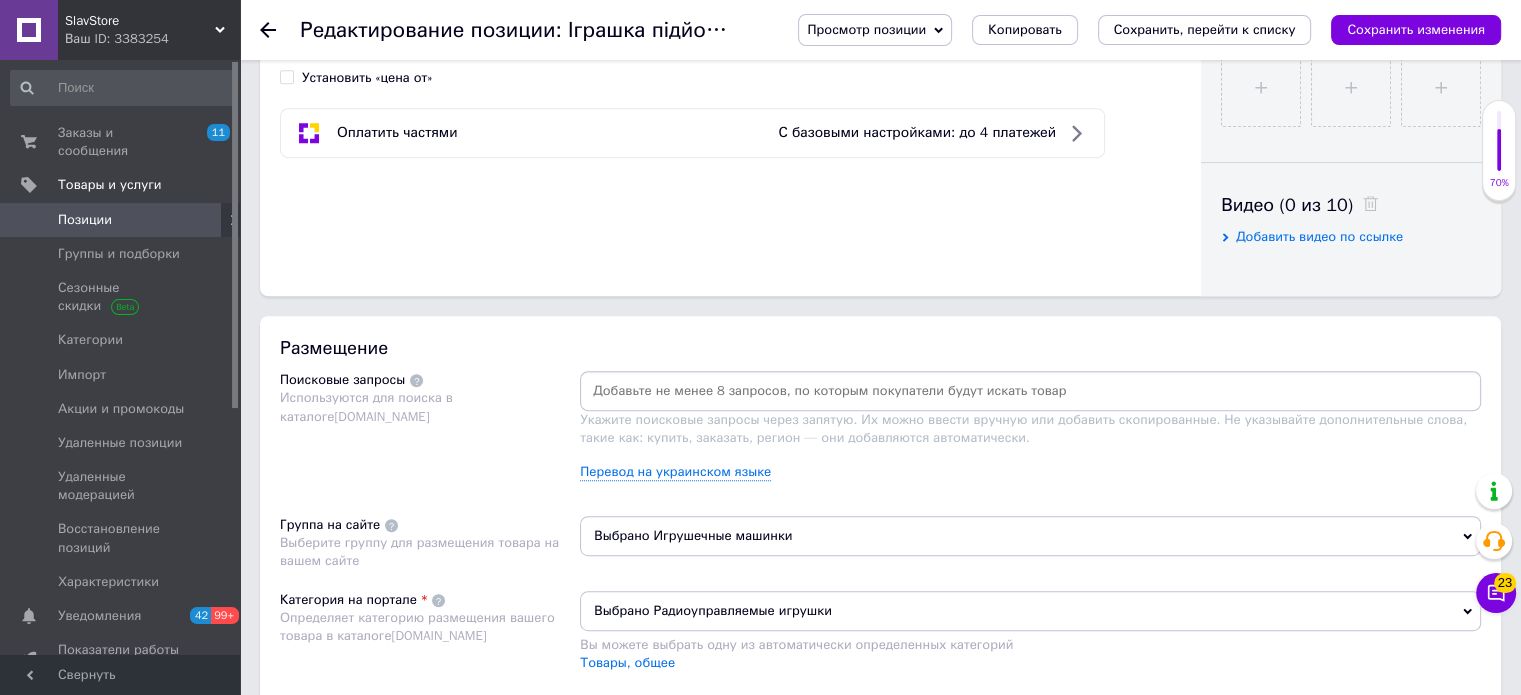 click at bounding box center [1030, 391] 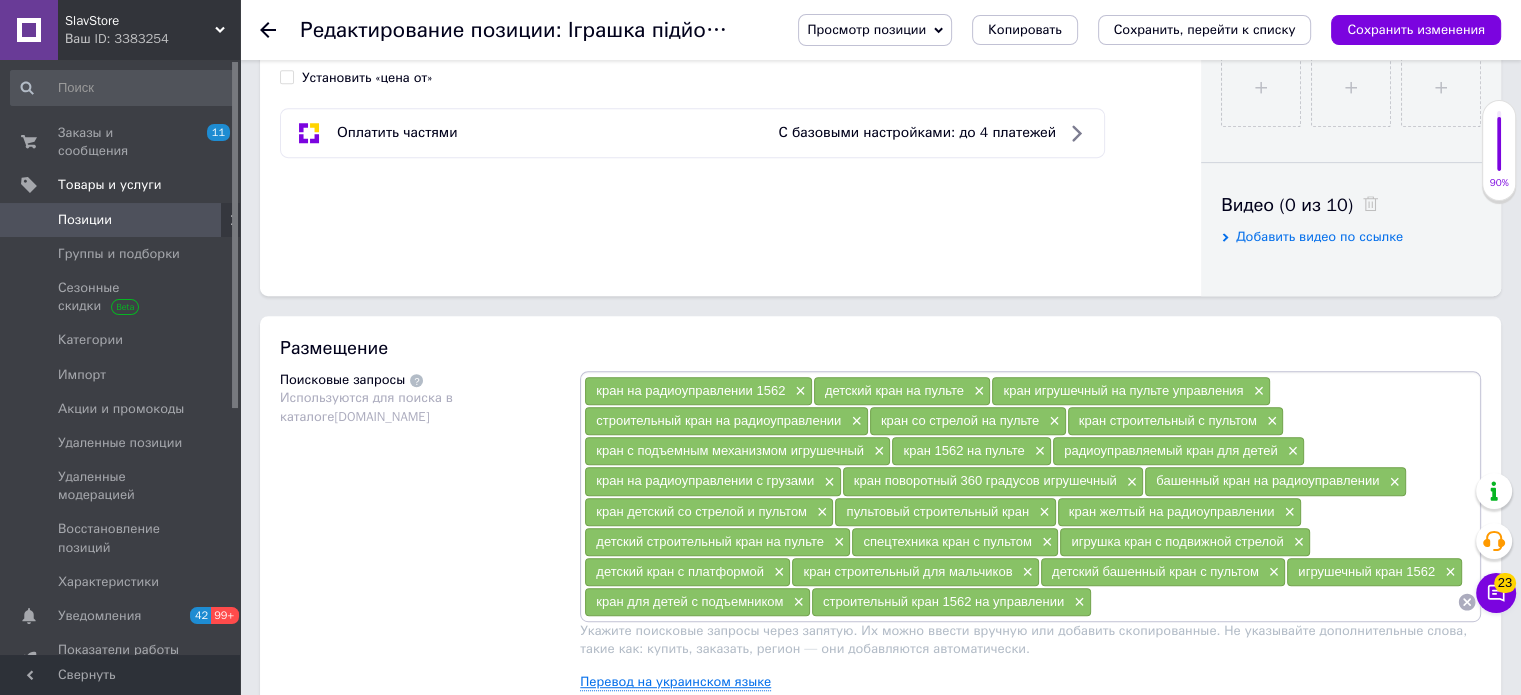 click on "Перевод на украинском языке" at bounding box center (675, 682) 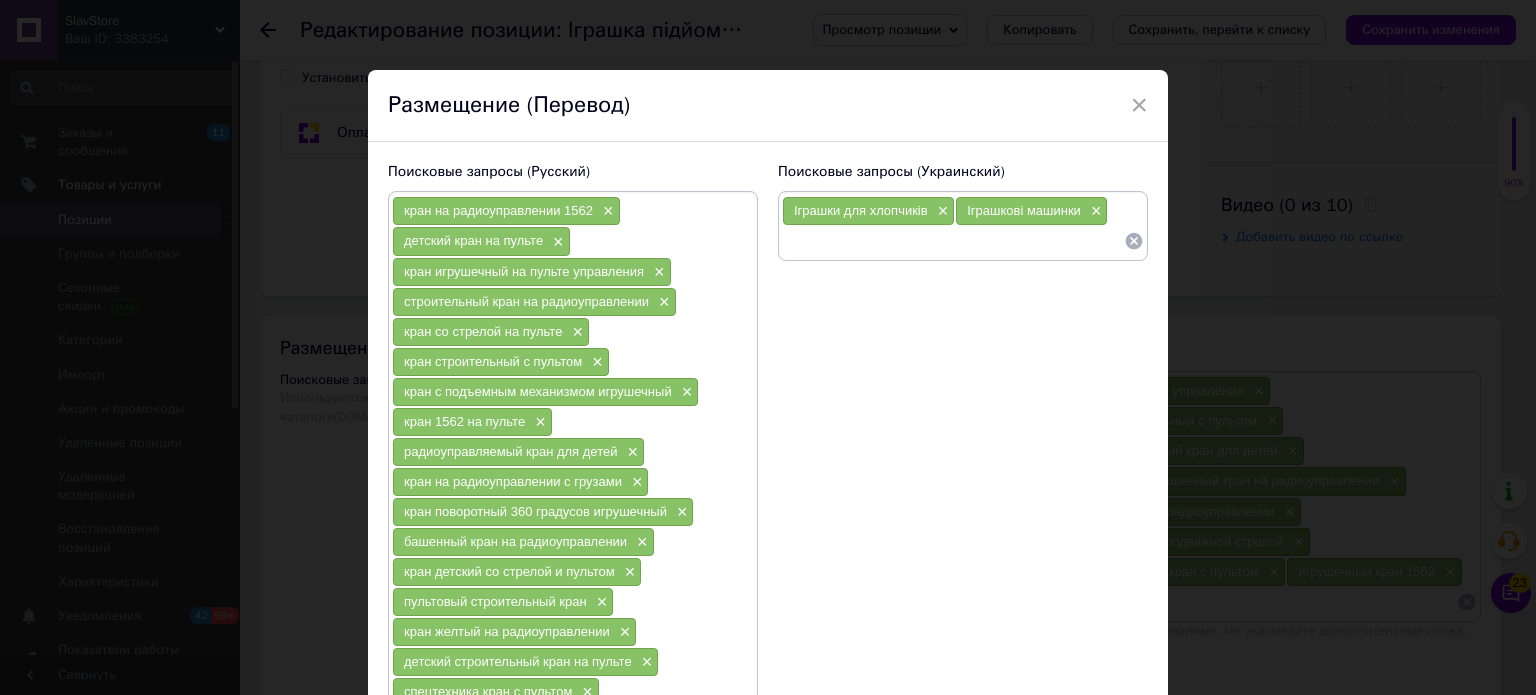 click 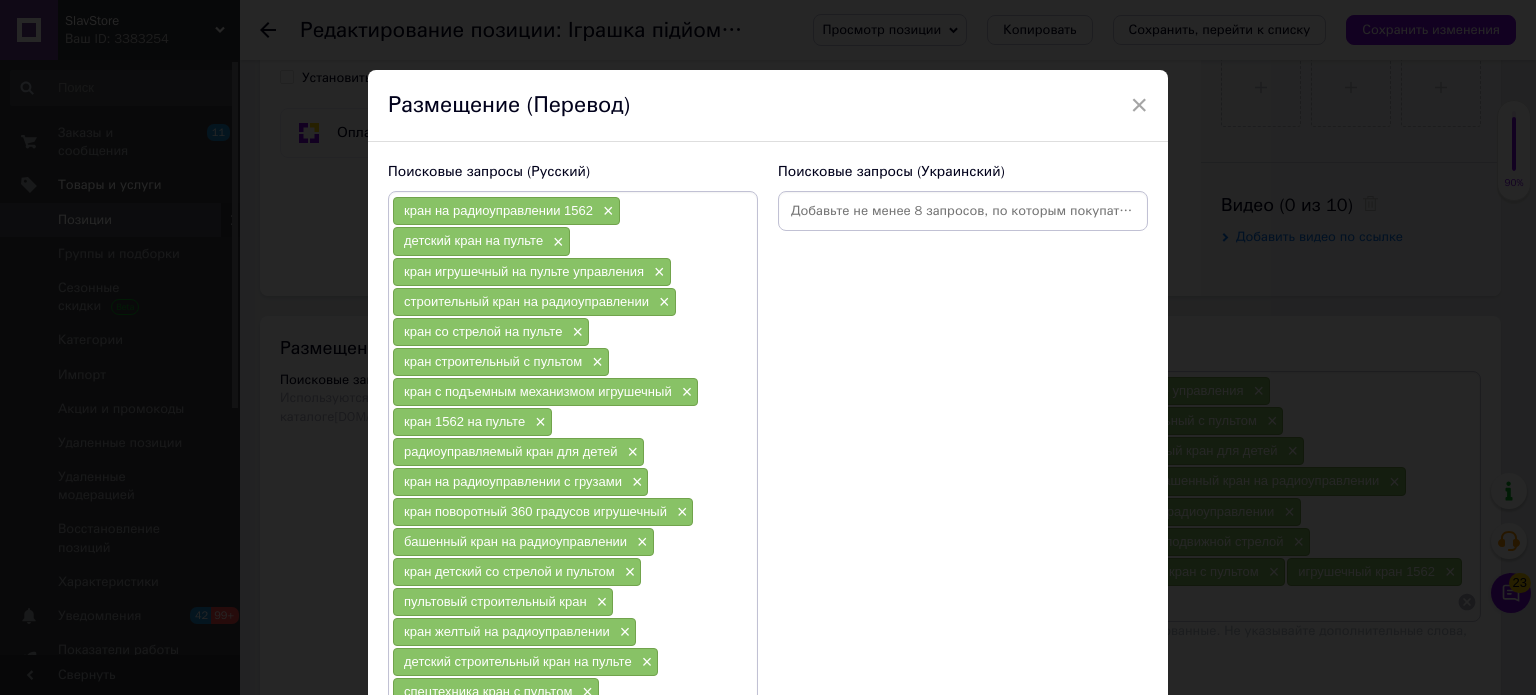 click at bounding box center [963, 211] 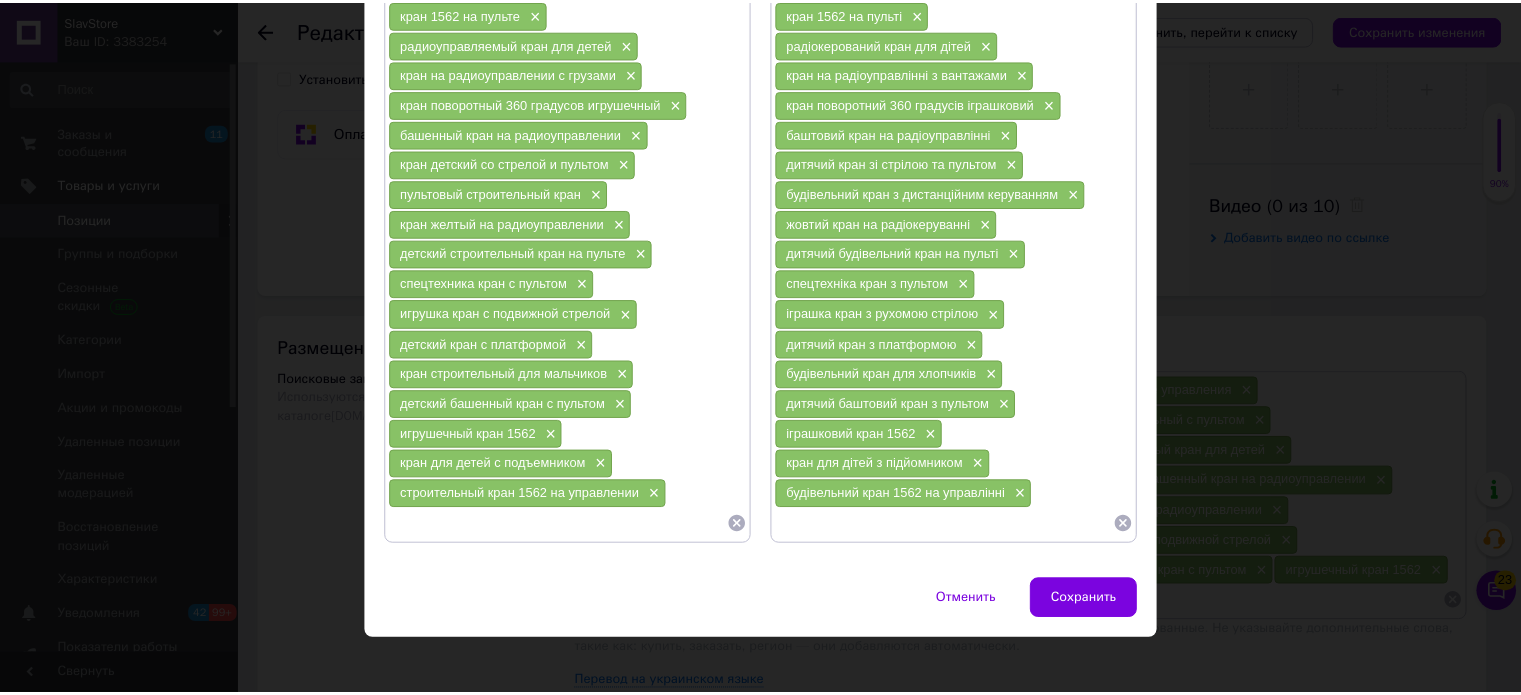 scroll, scrollTop: 409, scrollLeft: 0, axis: vertical 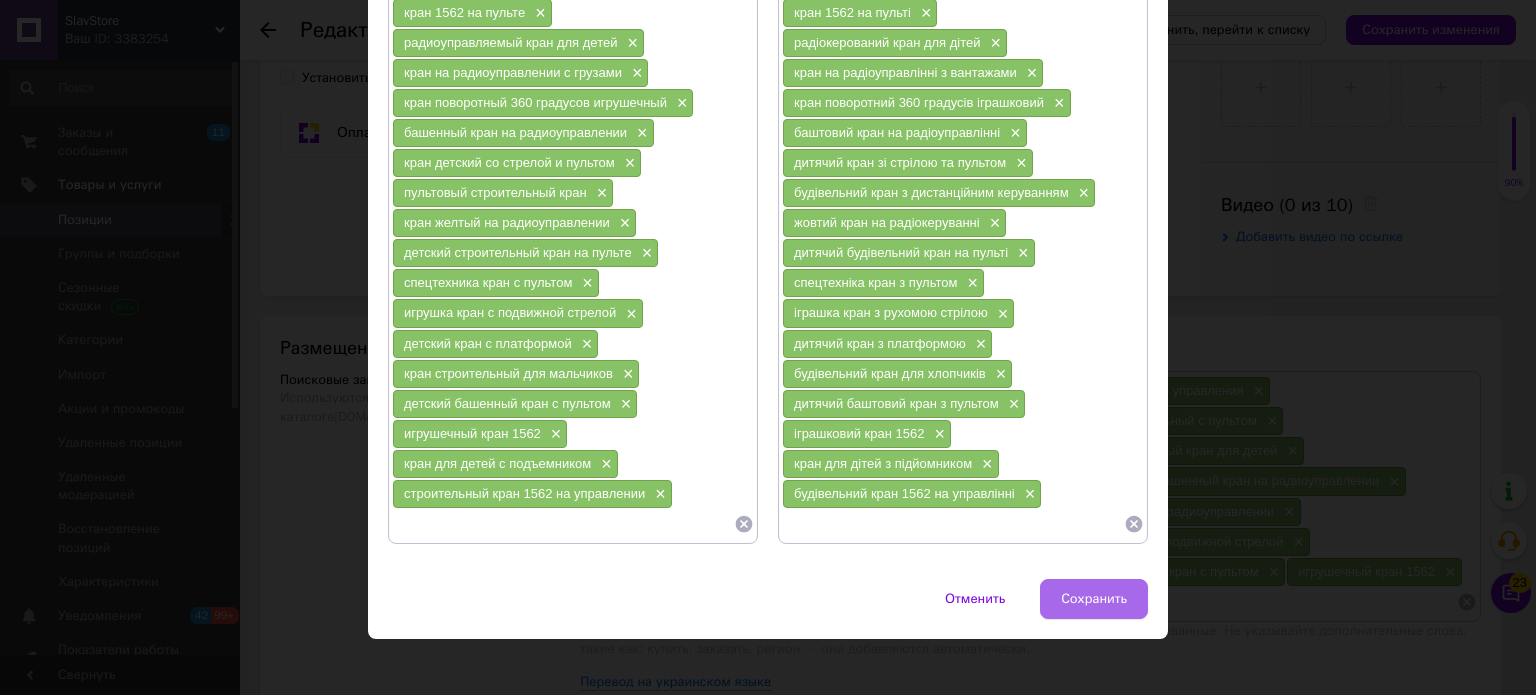 click on "Сохранить" at bounding box center [1094, 599] 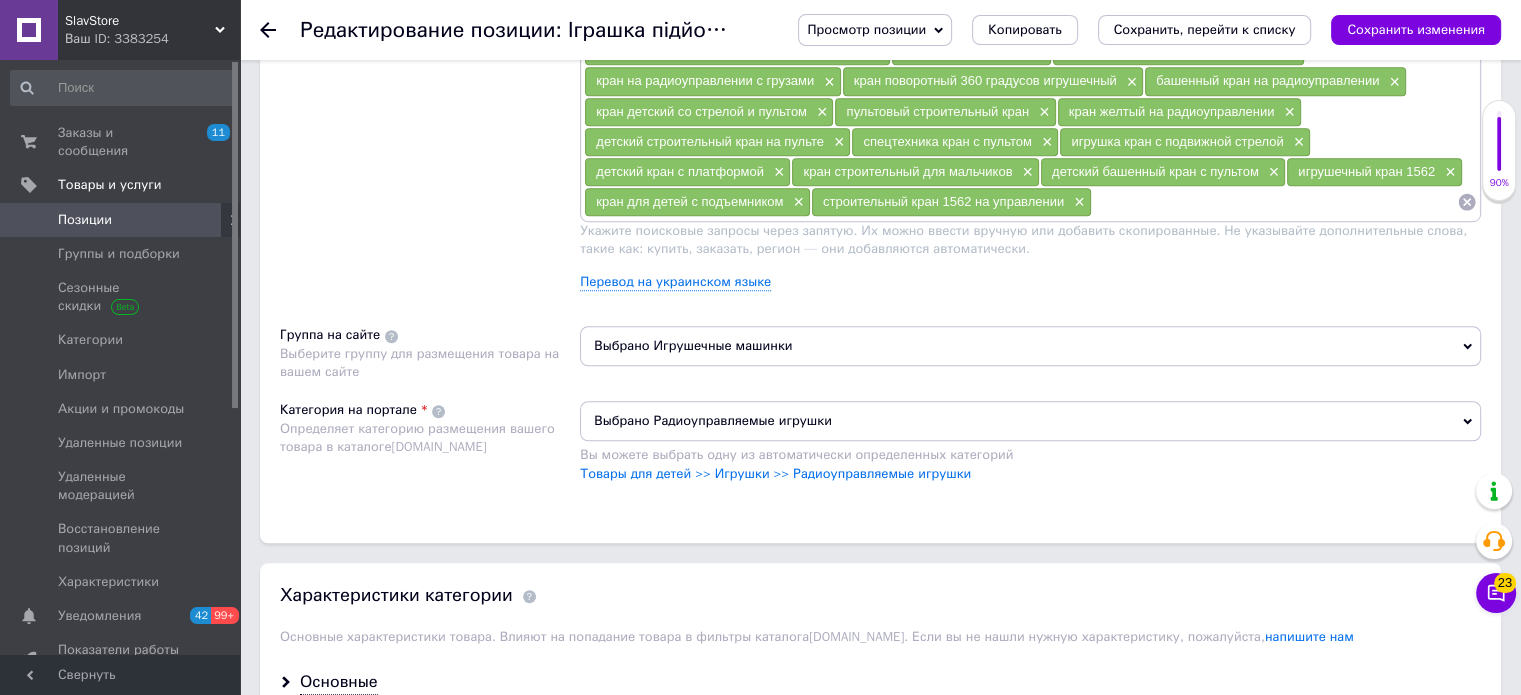 scroll, scrollTop: 1500, scrollLeft: 0, axis: vertical 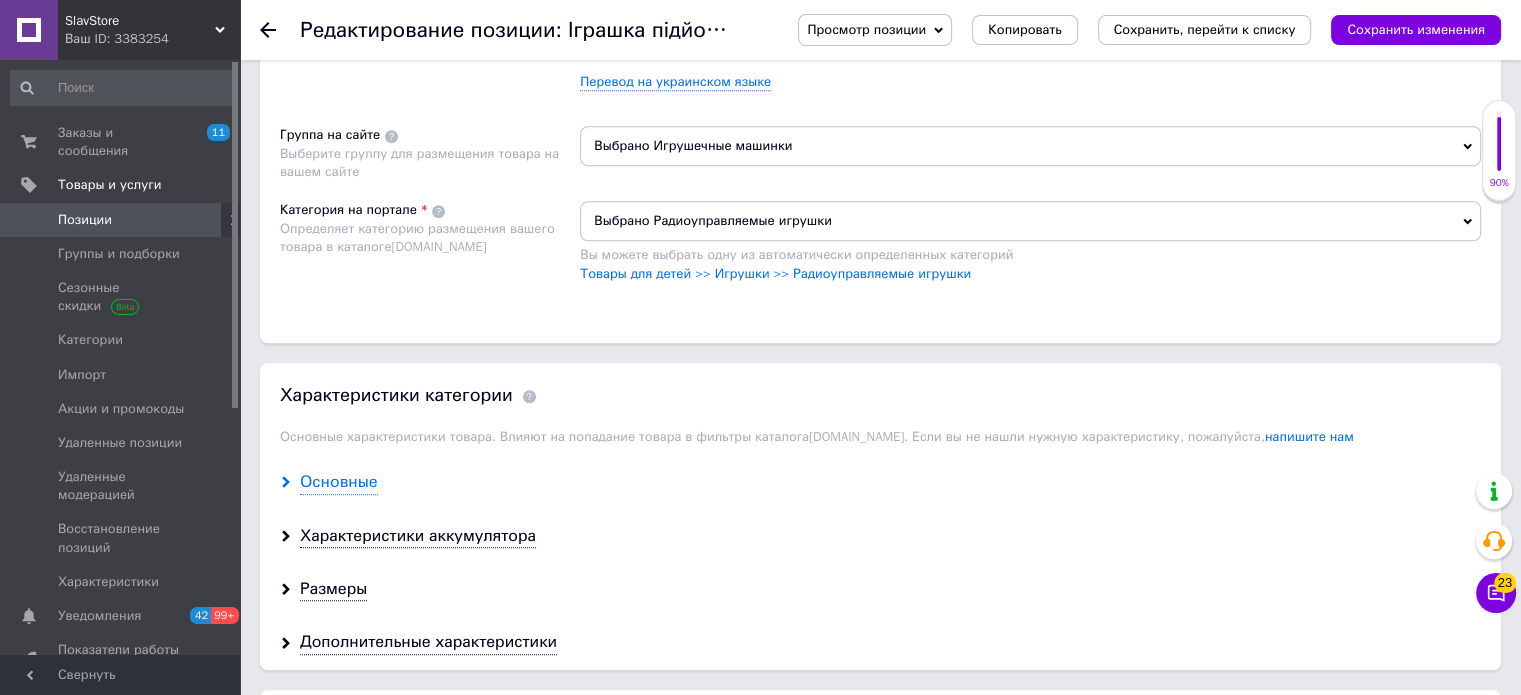 click on "Основные" at bounding box center (339, 482) 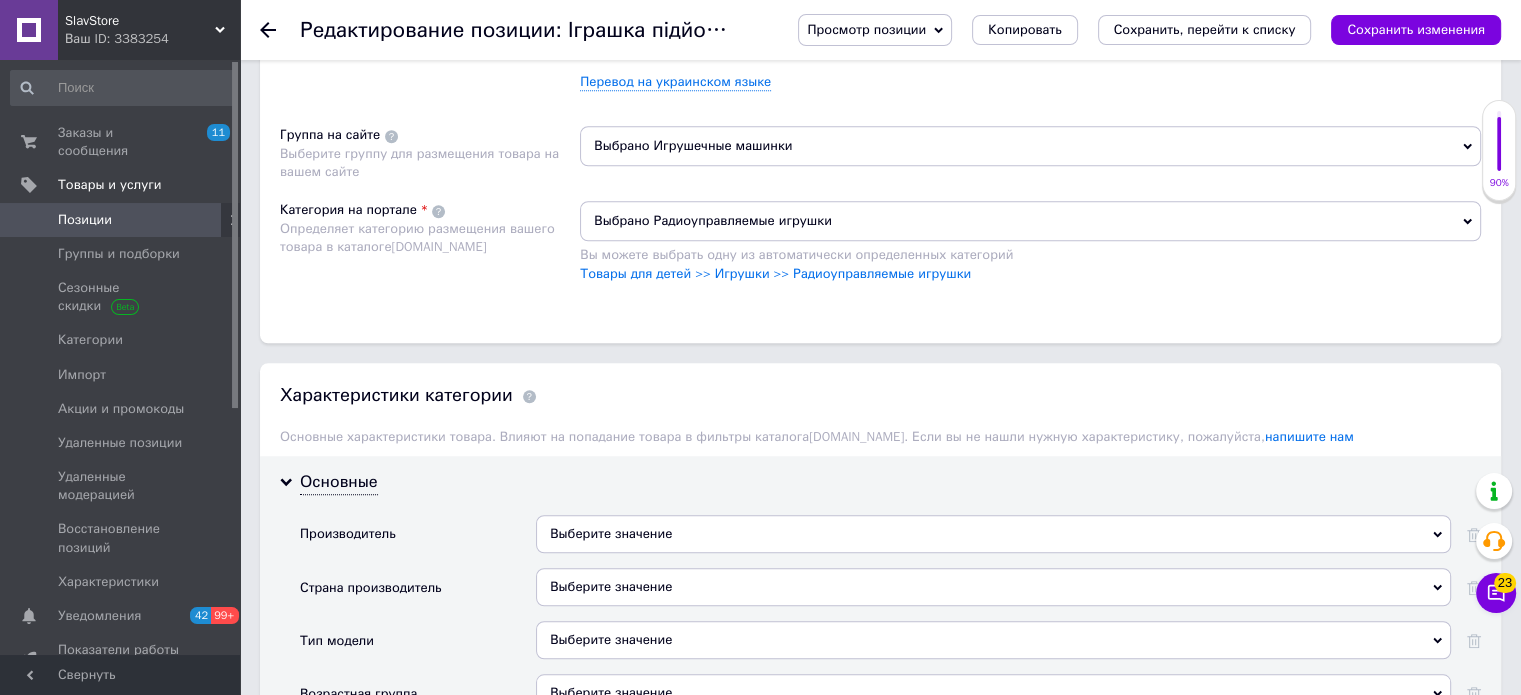click on "Выбрано Радиоуправляемые игрушки" at bounding box center [1030, 221] 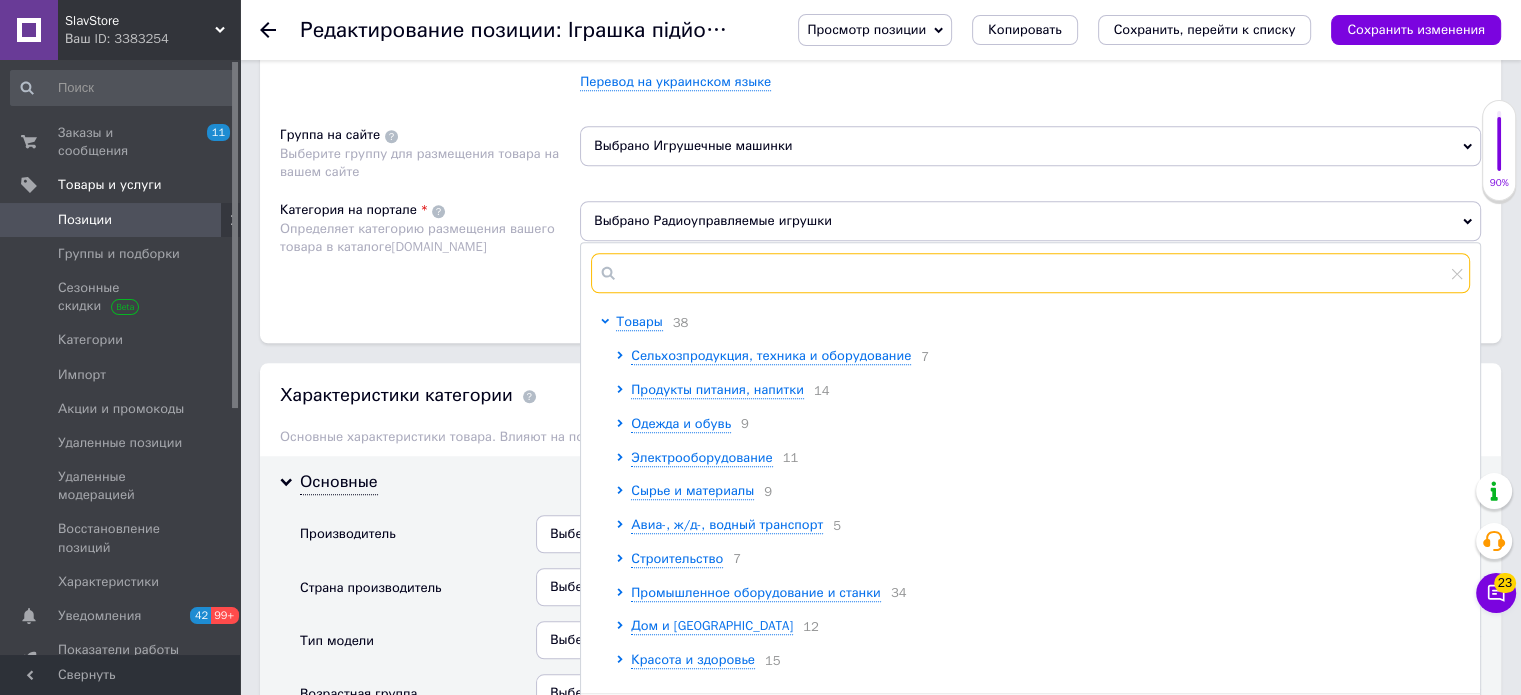 click at bounding box center (1030, 273) 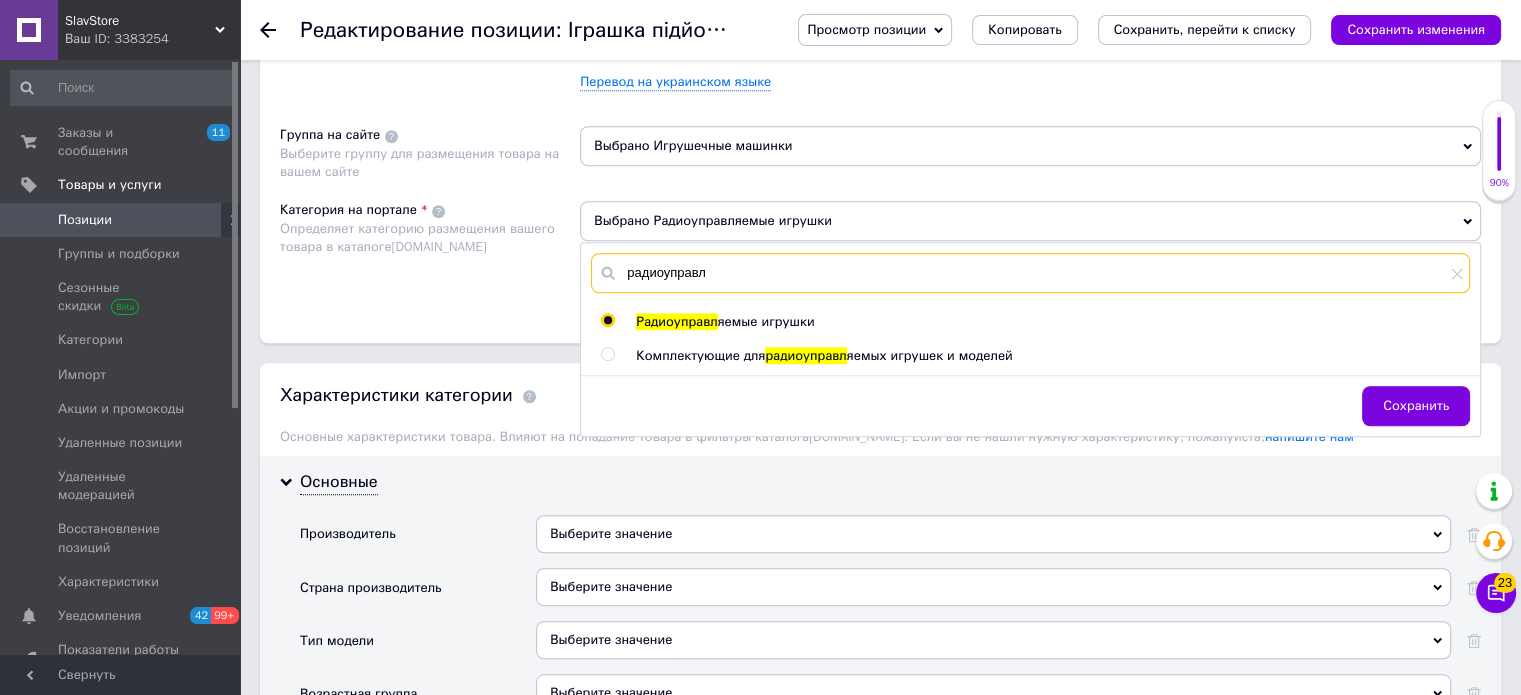 type on "радиоуправл" 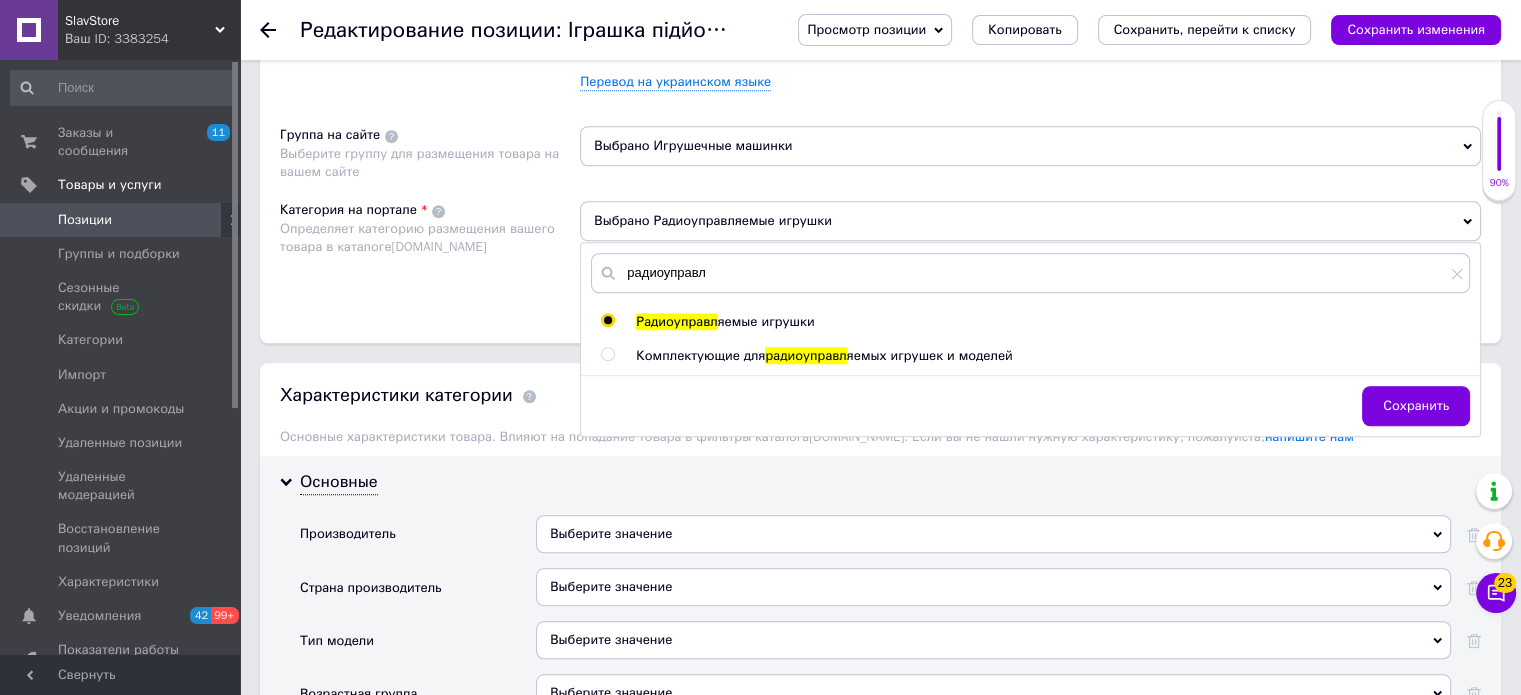 click on "Размещение Поисковые запросы Используются для поиска в каталоге  [DOMAIN_NAME] кран на радиоуправлении 1562 × детский кран на пульте × кран игрушечный на пульте управления × строительный кран на радиоуправлении × кран со стрелой на пульте × кран строительный с пультом × кран с подъемным механизмом игрушечный × кран 1562 на пульте × радиоуправляемый кран для детей × кран на радиоуправлении с грузами × кран поворотный 360 градусов игрушечный × башенный кран на радиоуправлении × кран детский со стрелой и пультом × пультовый строительный кран × × × × × × × × × × × [DOMAIN_NAME]" at bounding box center (880, 29) 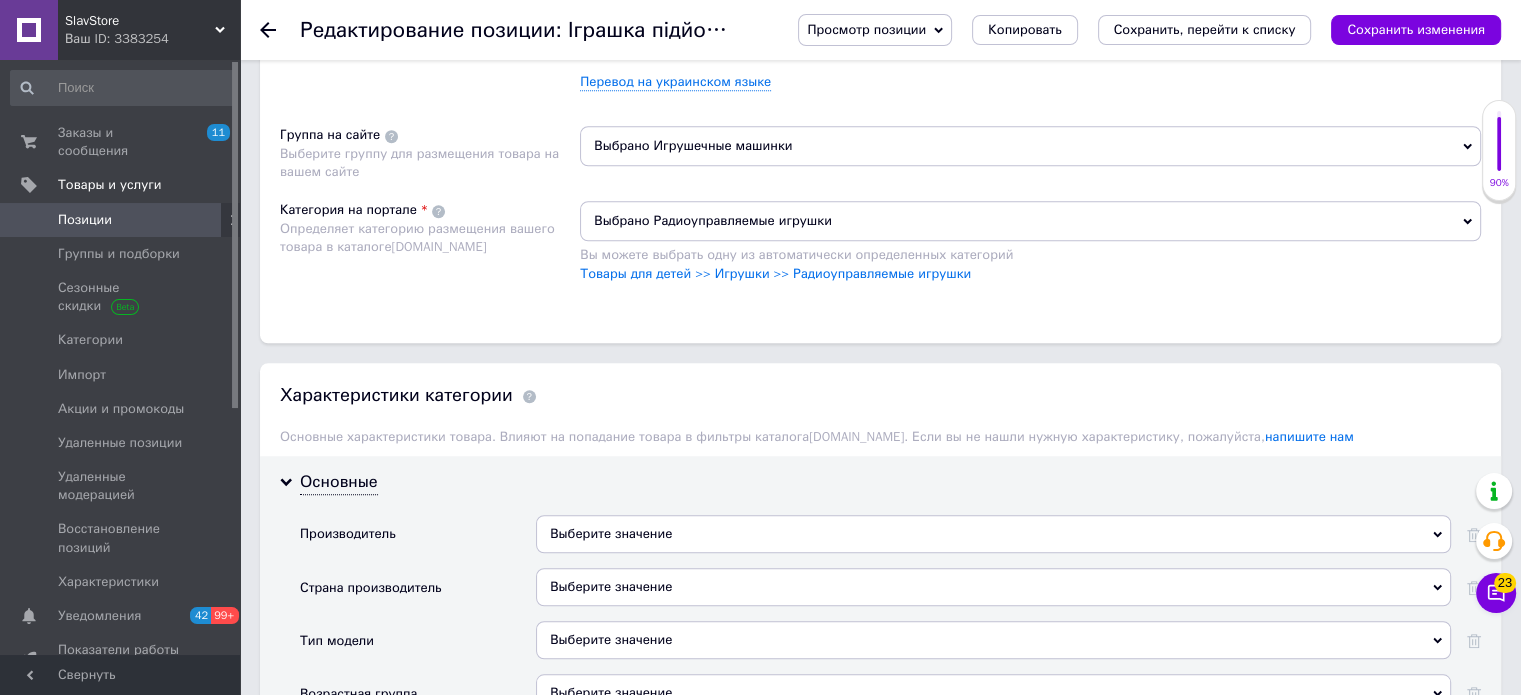 click on "Выберите значение" at bounding box center [993, 534] 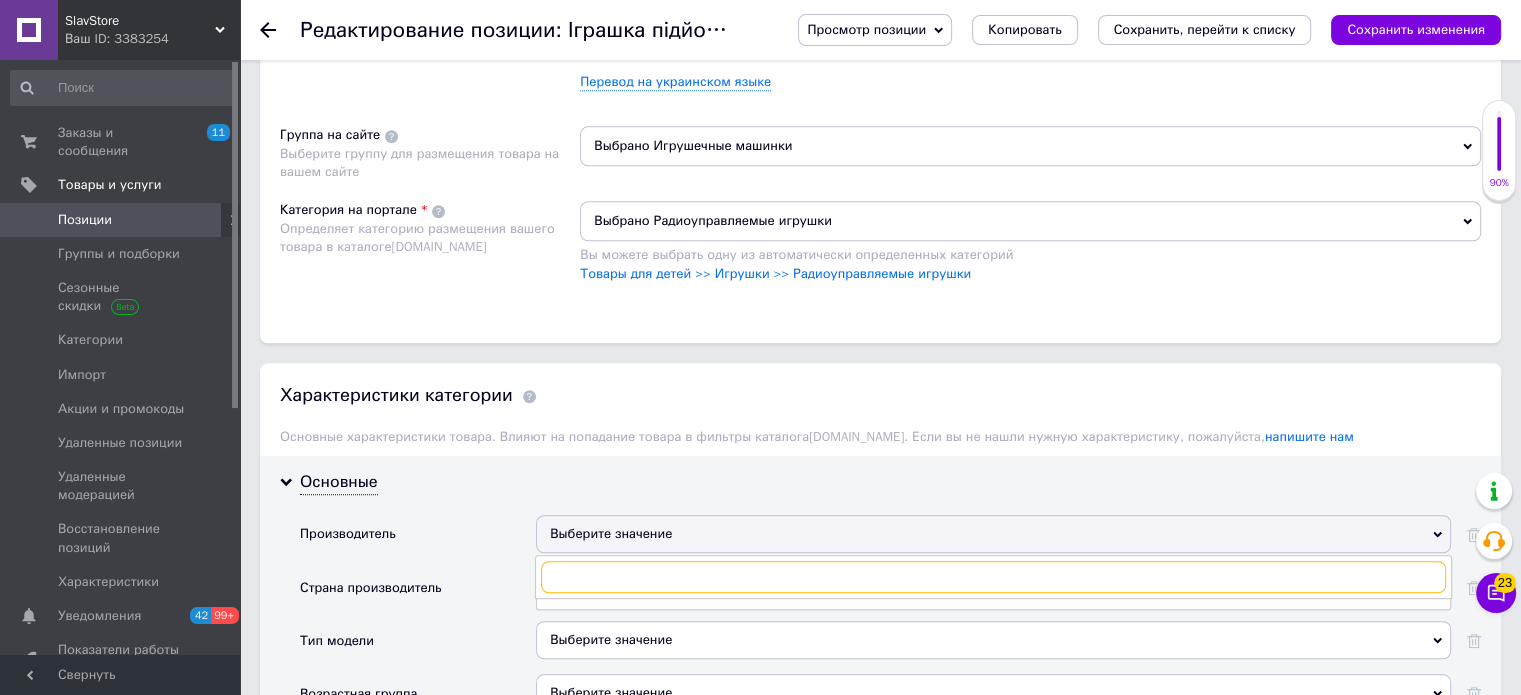 paste on "Star Toy" 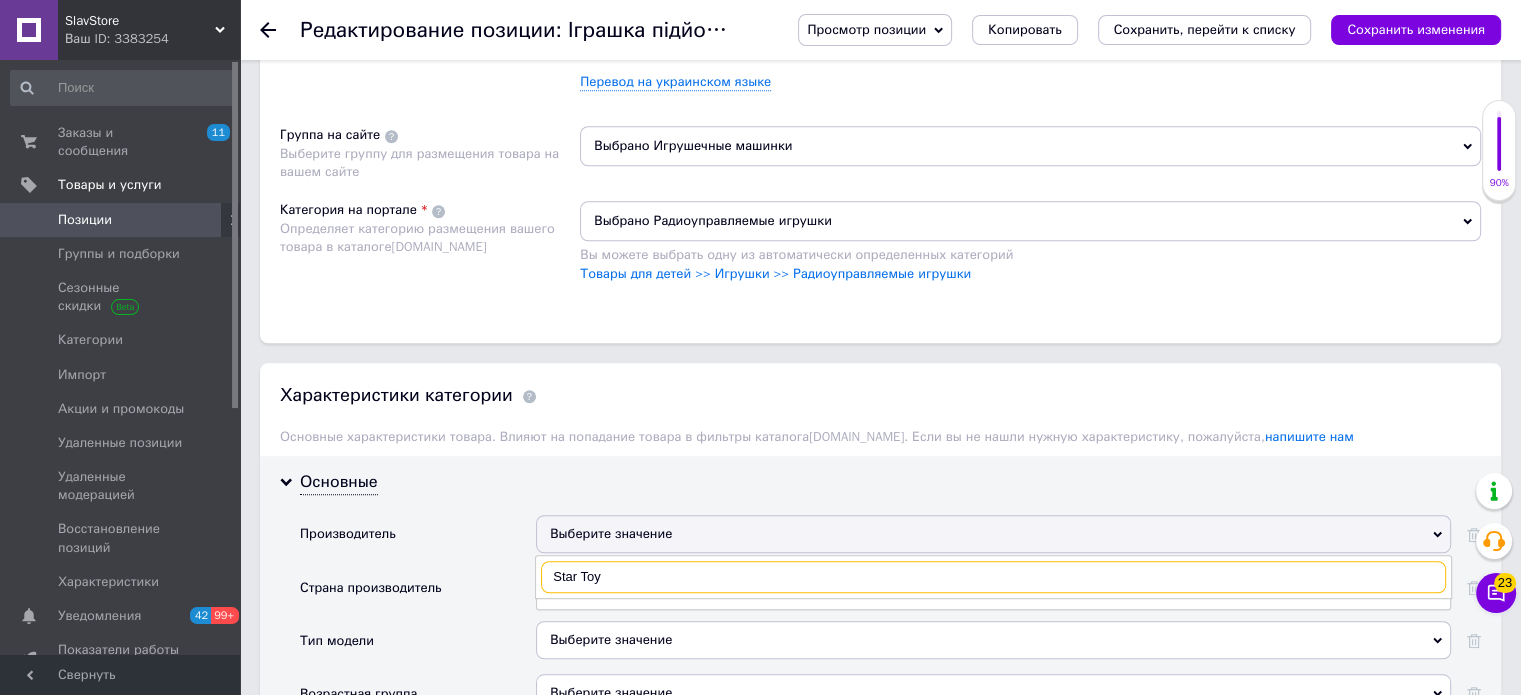 drag, startPoint x: 556, startPoint y: 565, endPoint x: 489, endPoint y: 555, distance: 67.74216 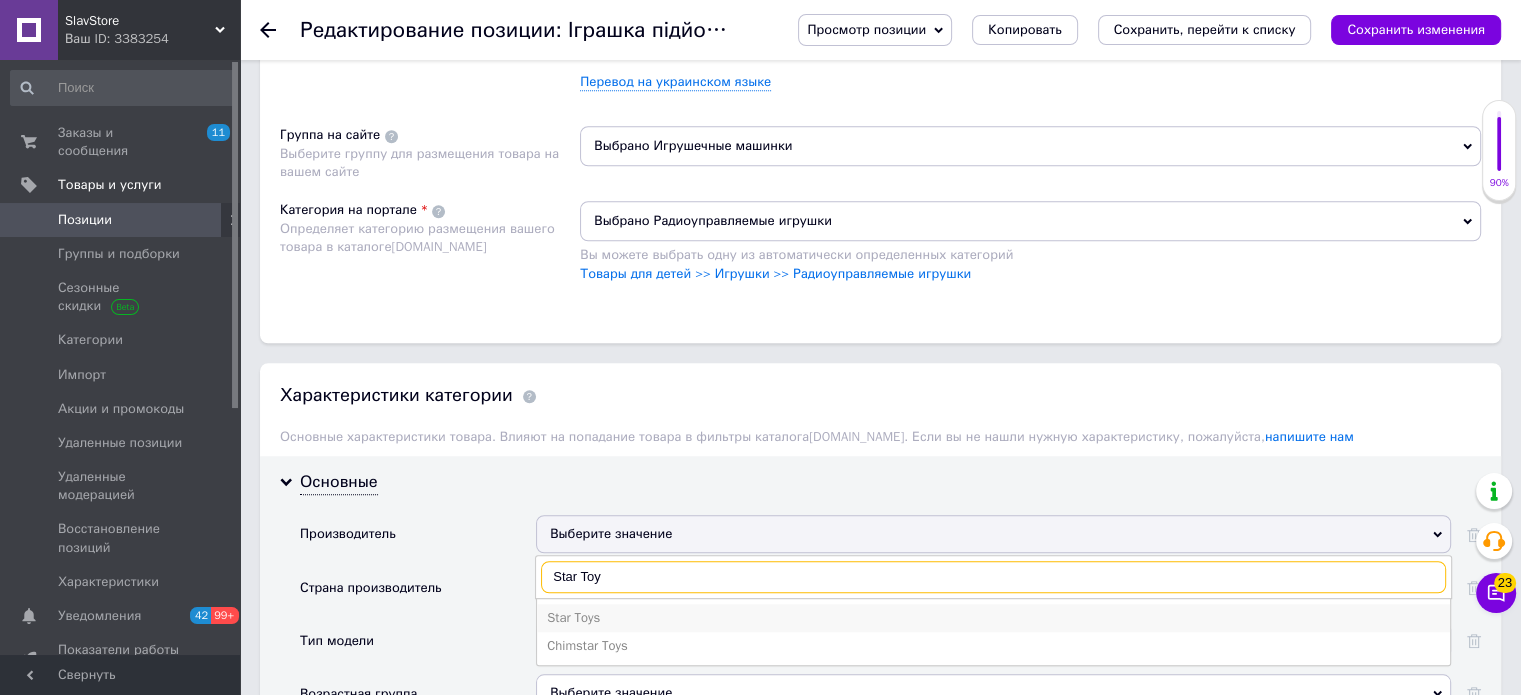 type on "Star Toy" 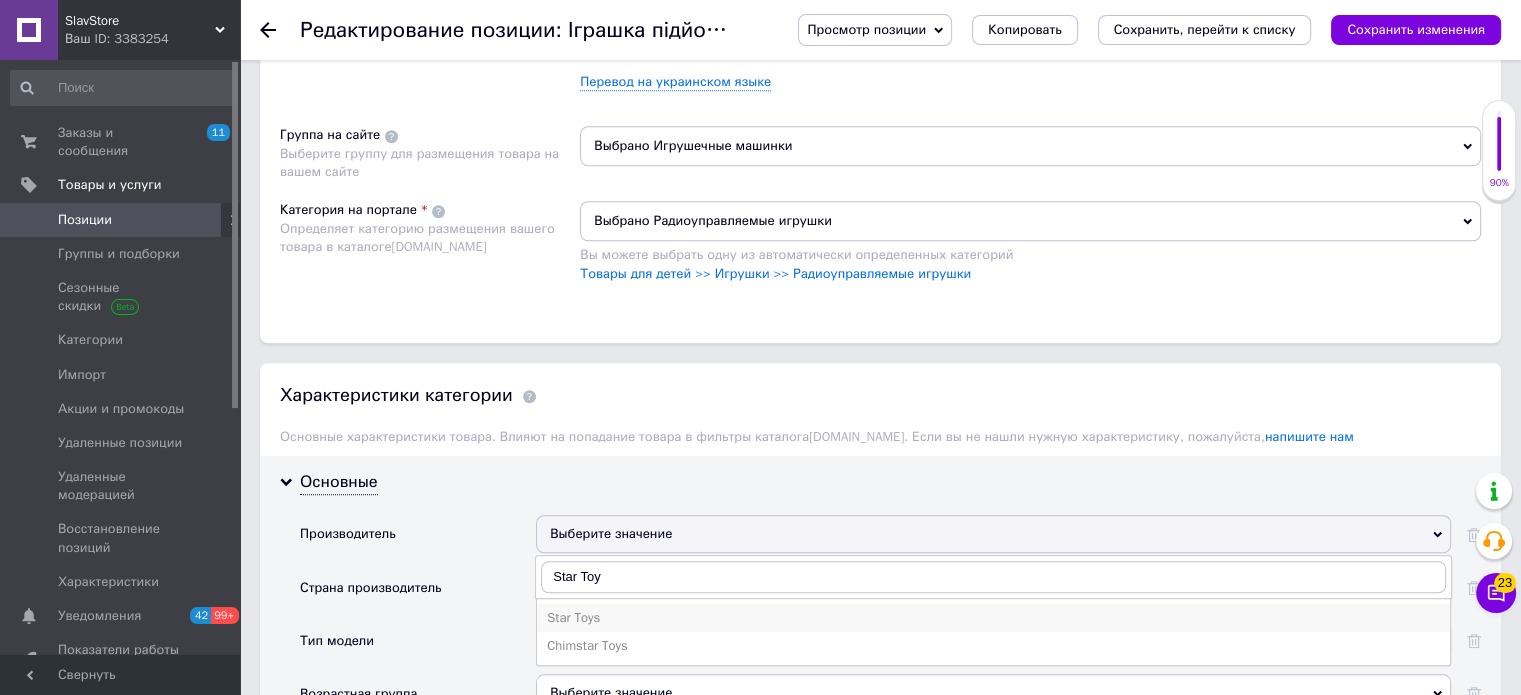 click on "Star Toys" at bounding box center [993, 618] 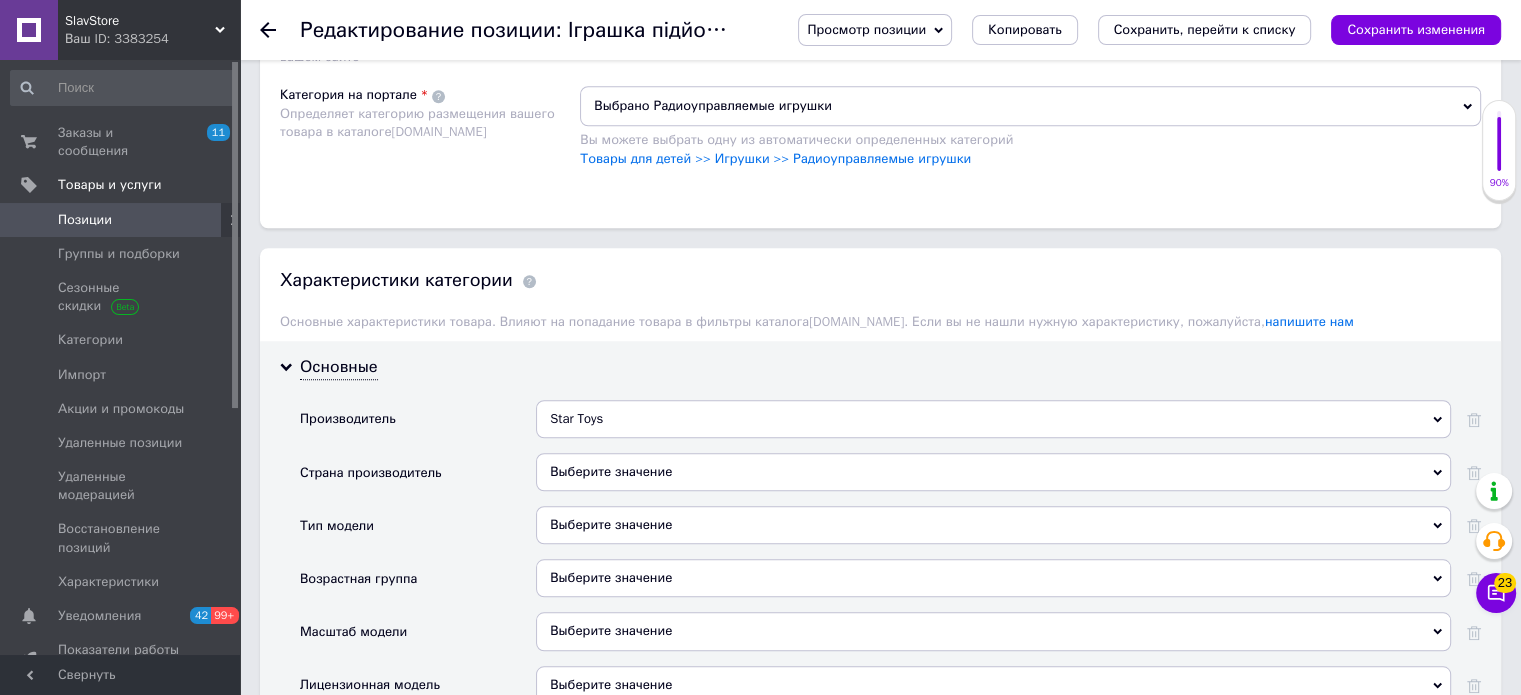 scroll, scrollTop: 1700, scrollLeft: 0, axis: vertical 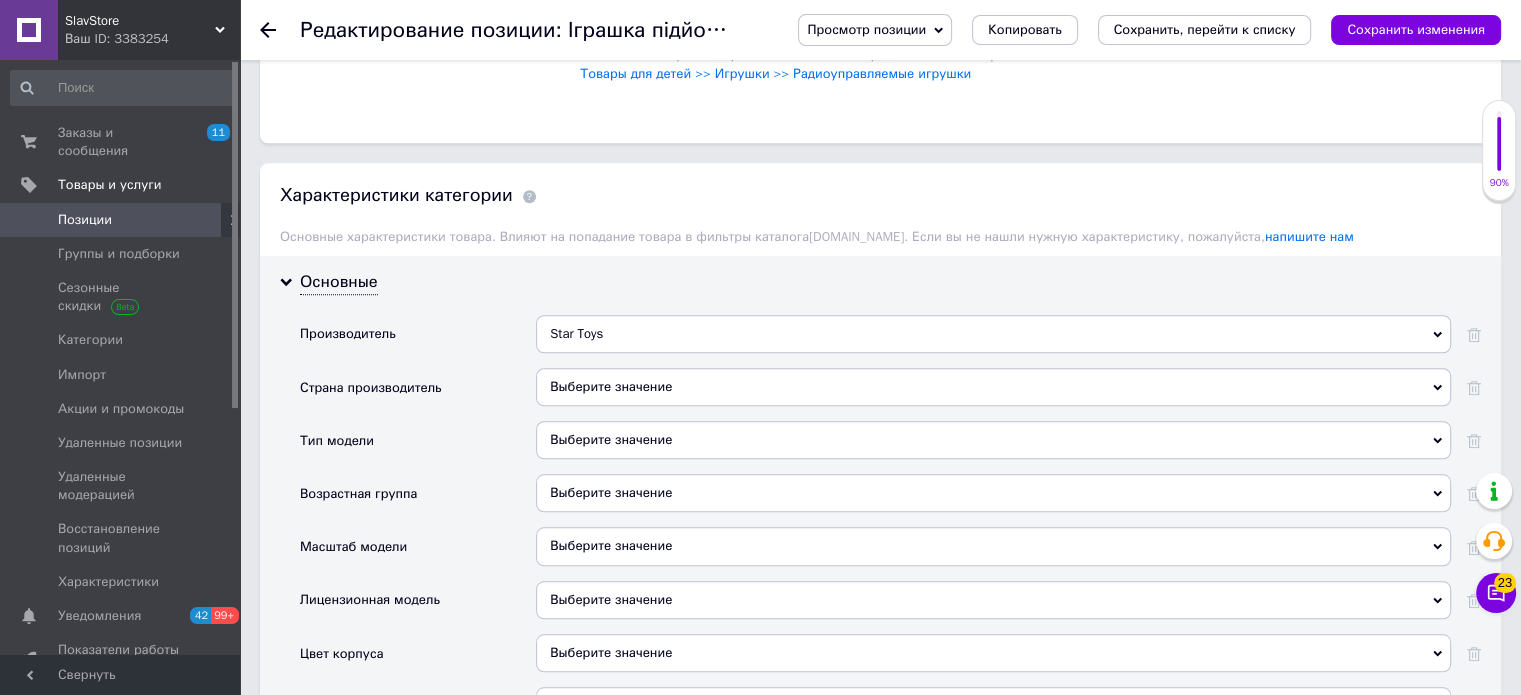 click on "Выберите значение" at bounding box center (993, 387) 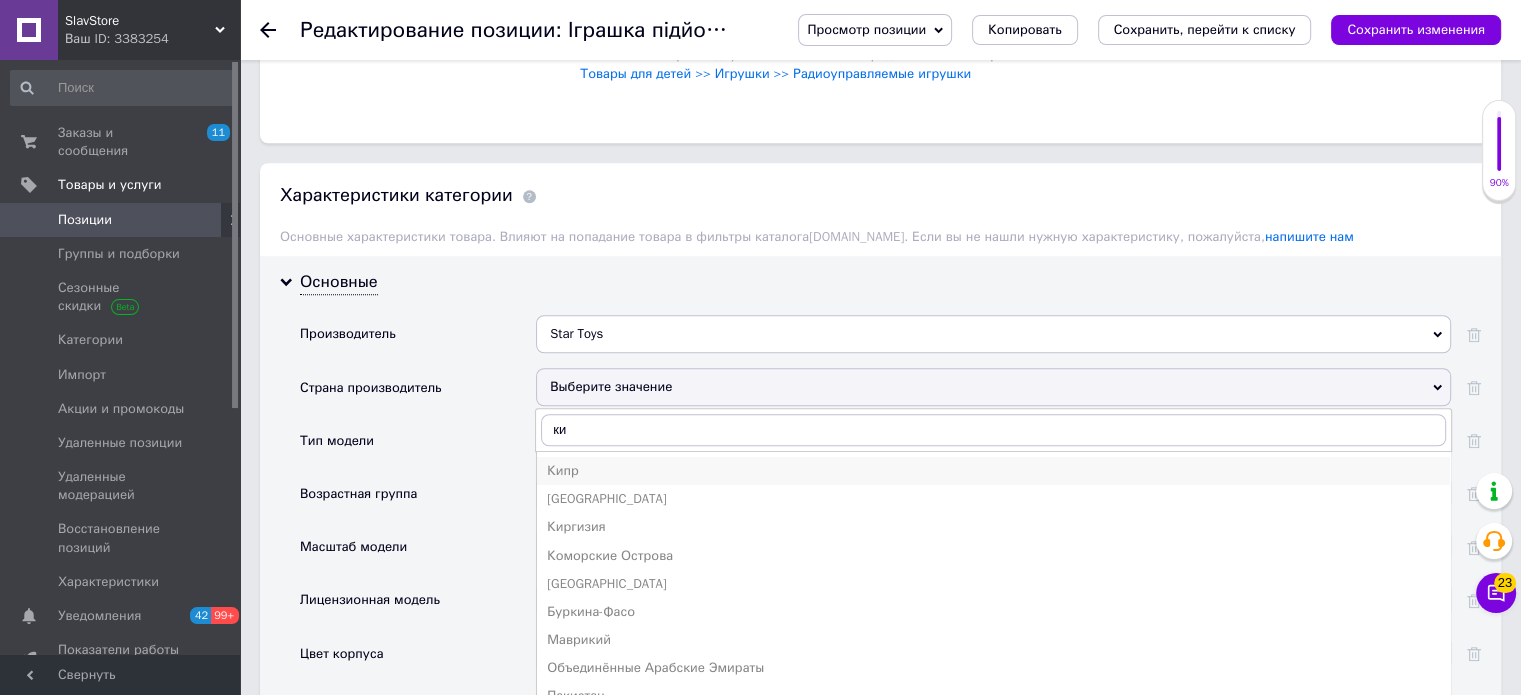 click on "Кипр" at bounding box center (993, 471) 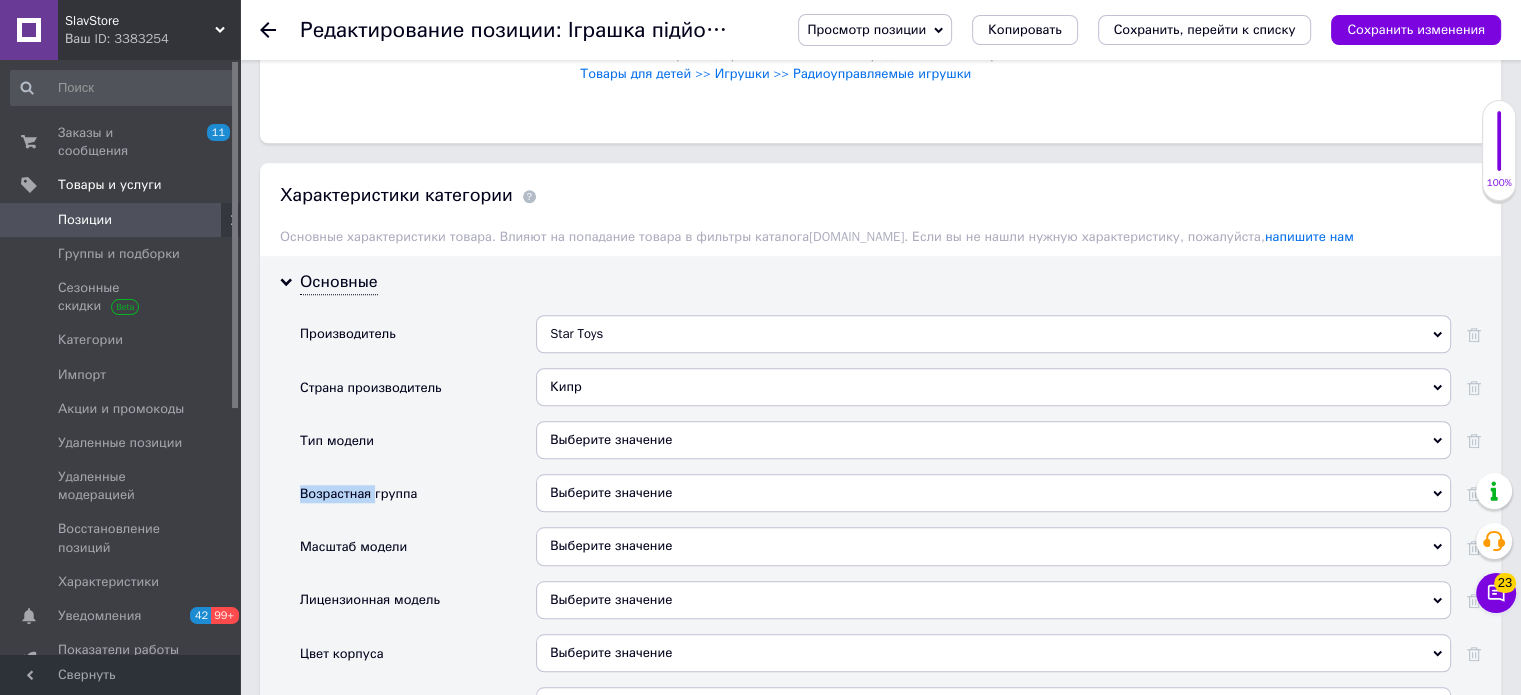 click on "Выберите значение" at bounding box center [993, 447] 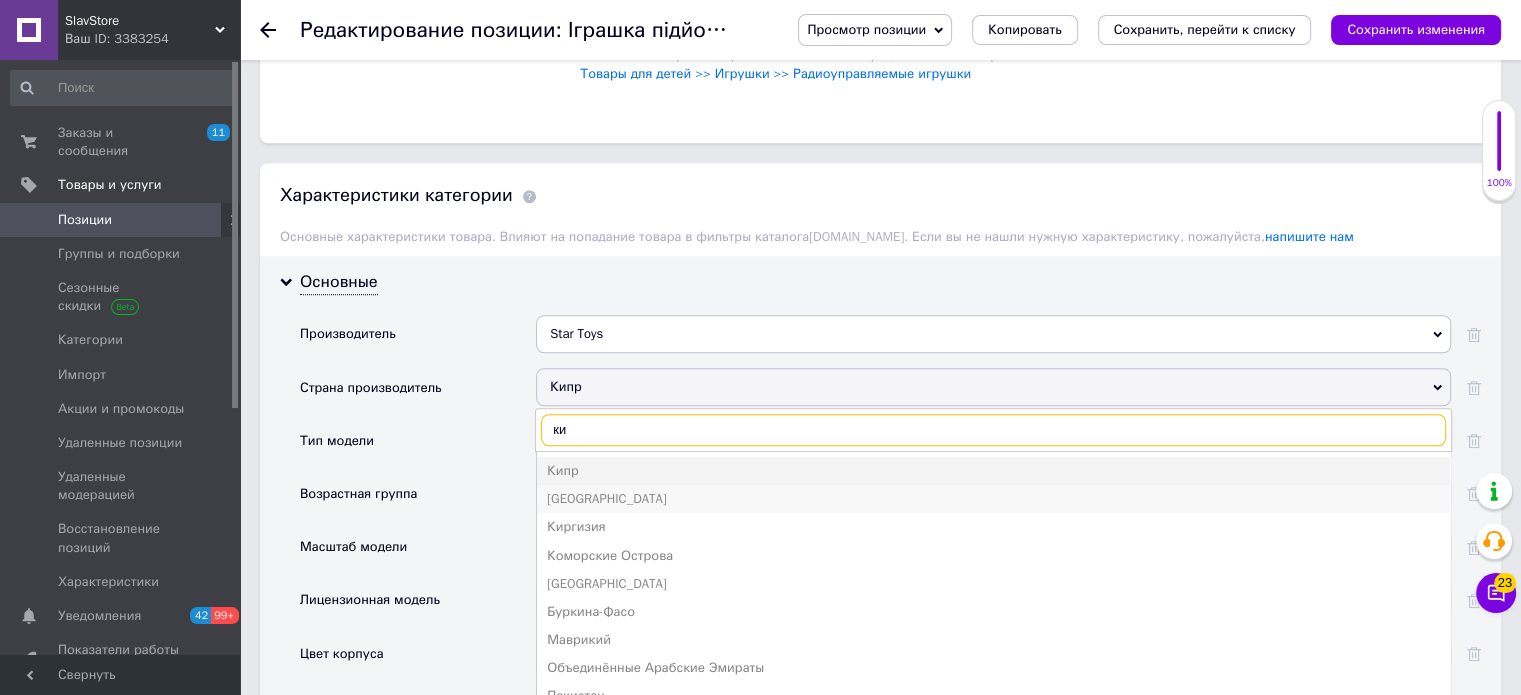 type on "ки" 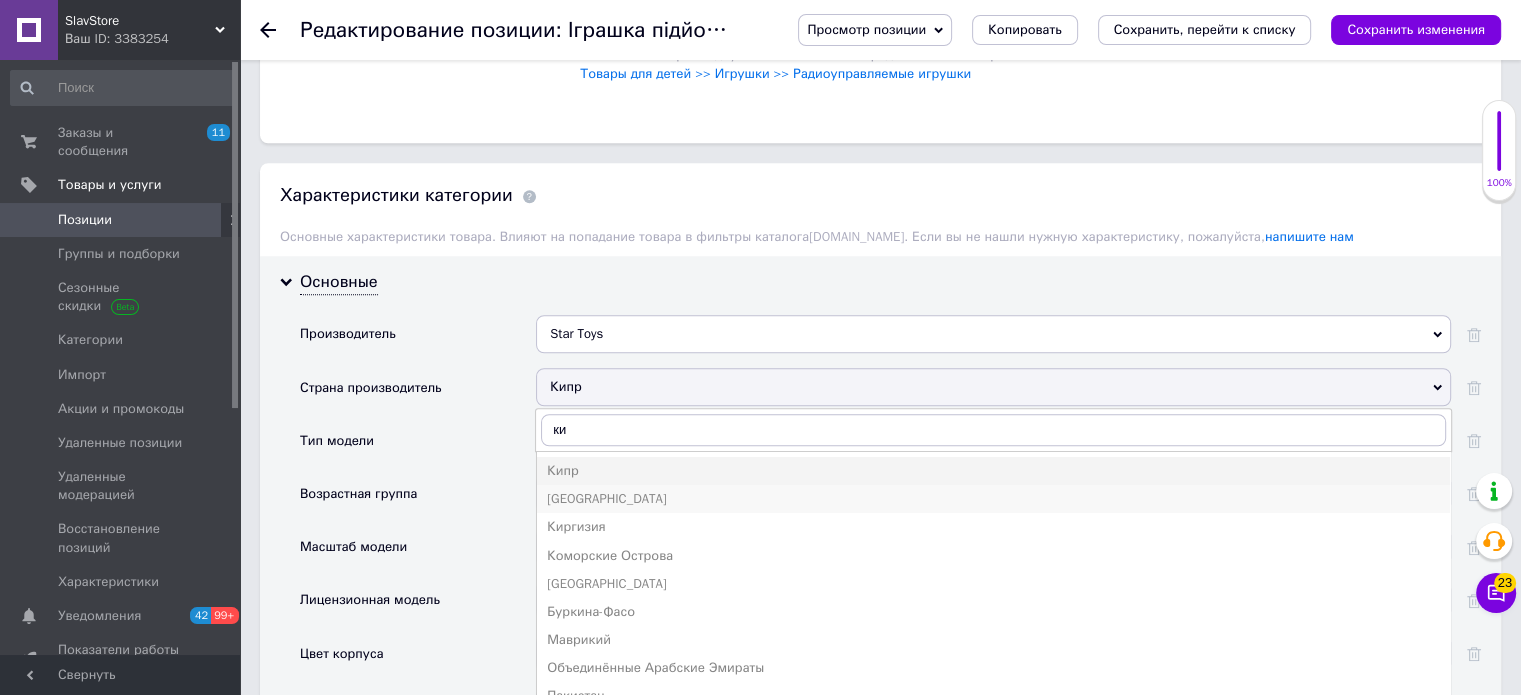 click on "[GEOGRAPHIC_DATA]" at bounding box center (993, 499) 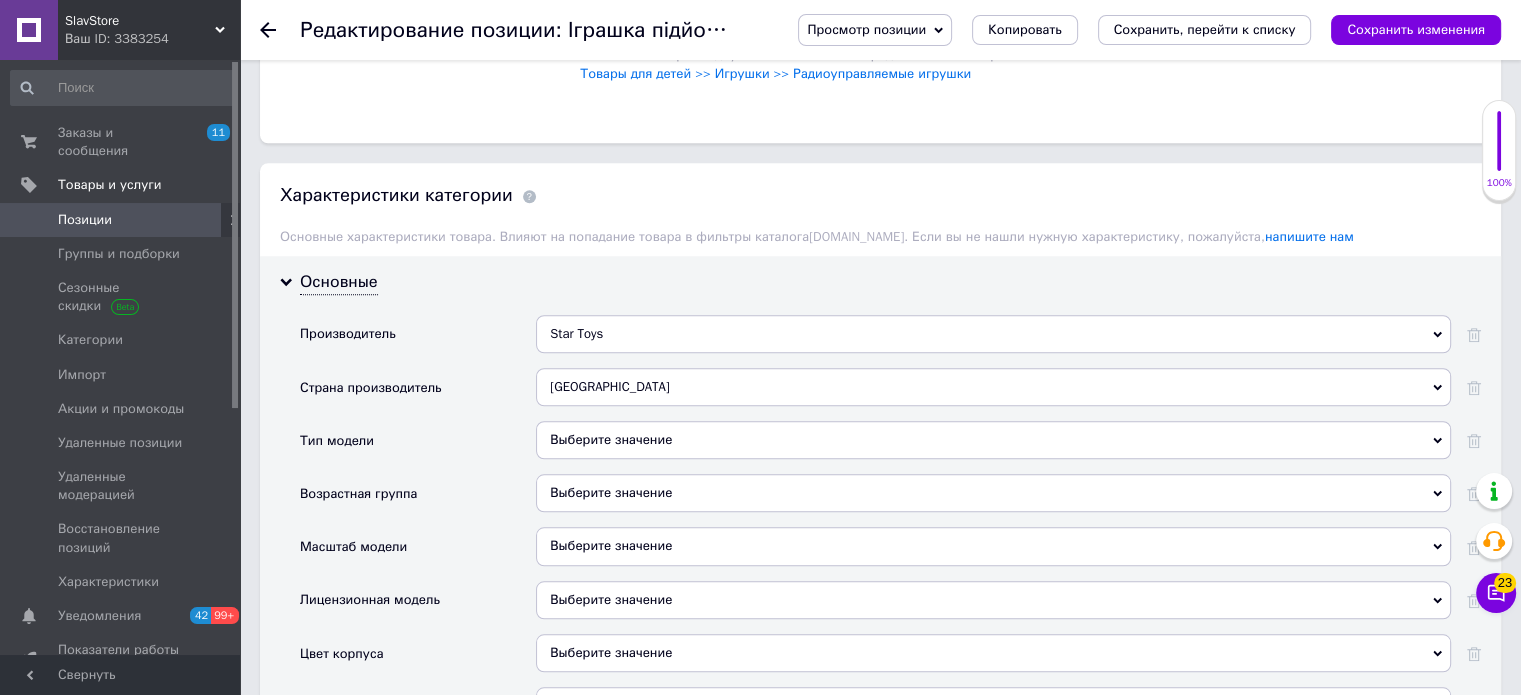 click on "Выберите значение" at bounding box center [993, 493] 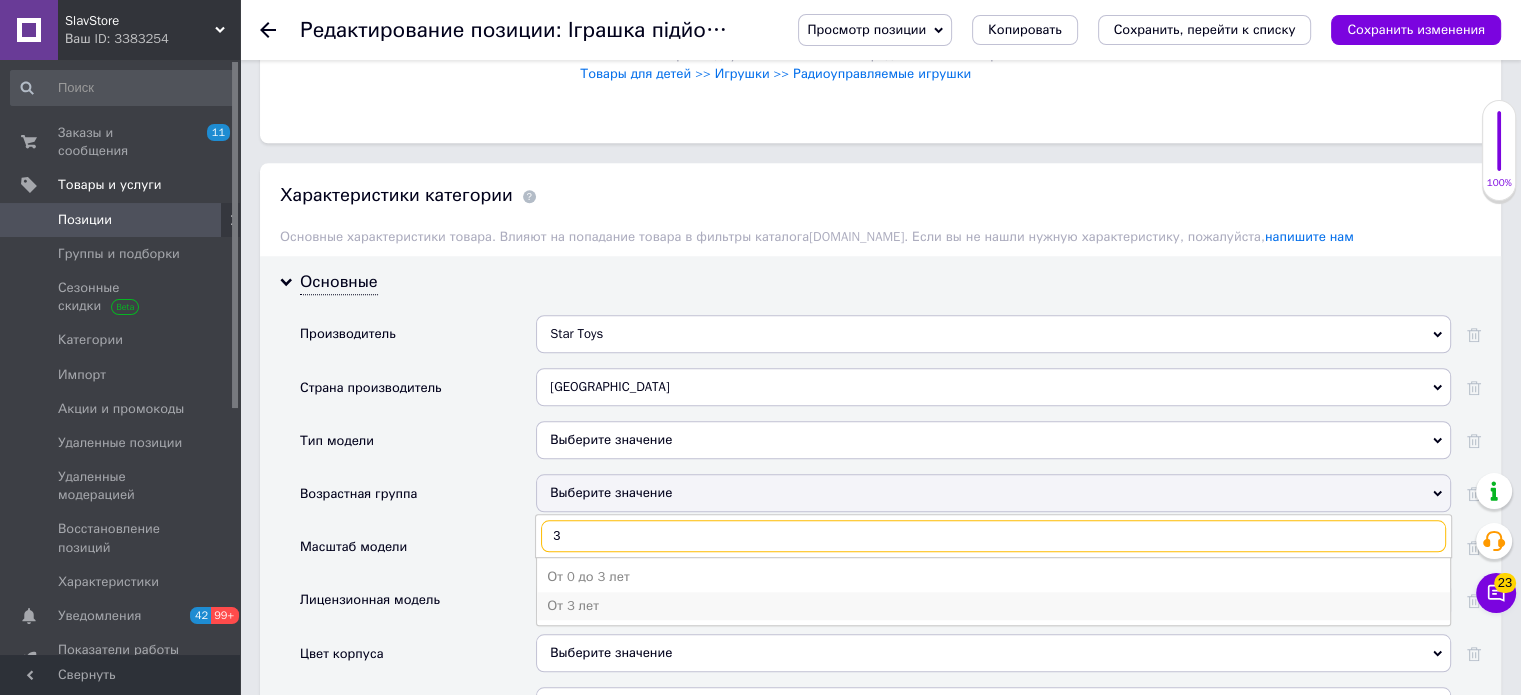 type on "3" 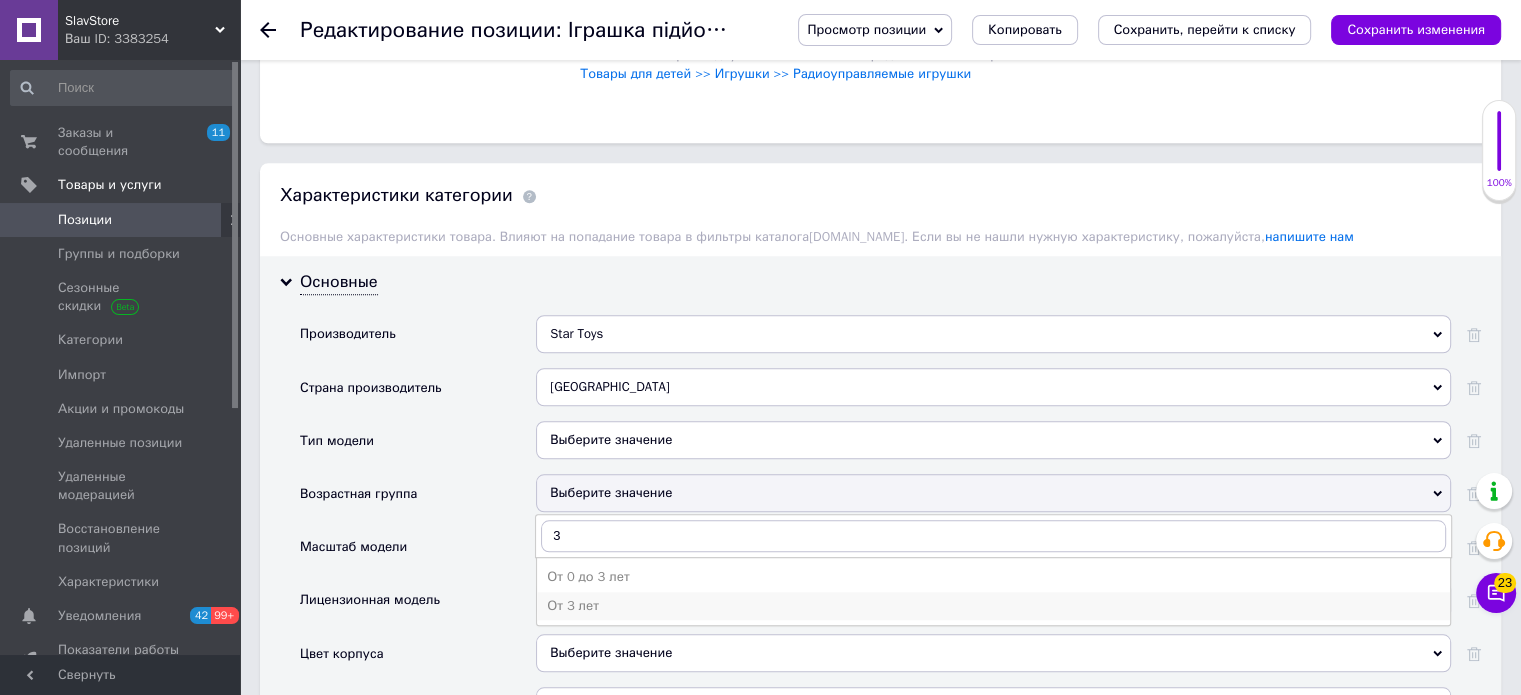 click on "От 3 лет" at bounding box center (993, 606) 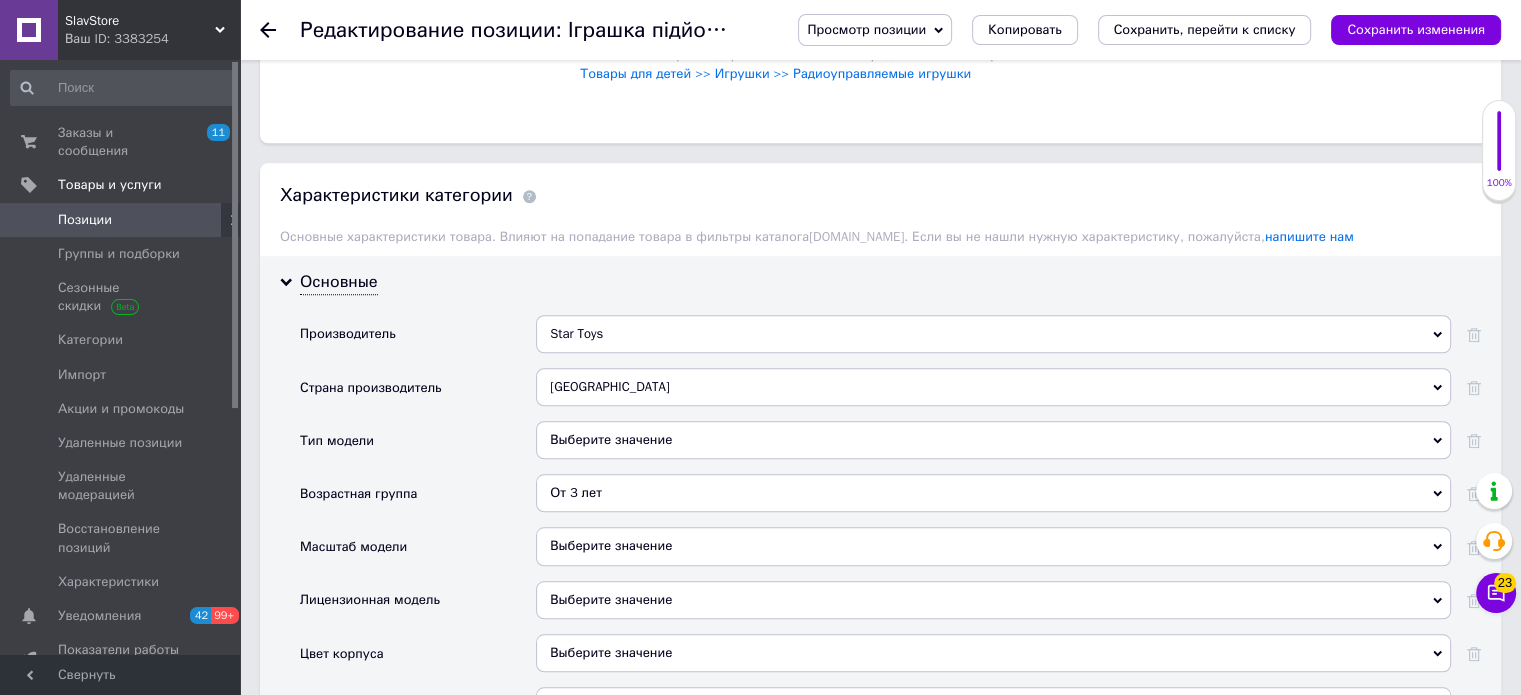 click on "Выберите значение" at bounding box center [993, 546] 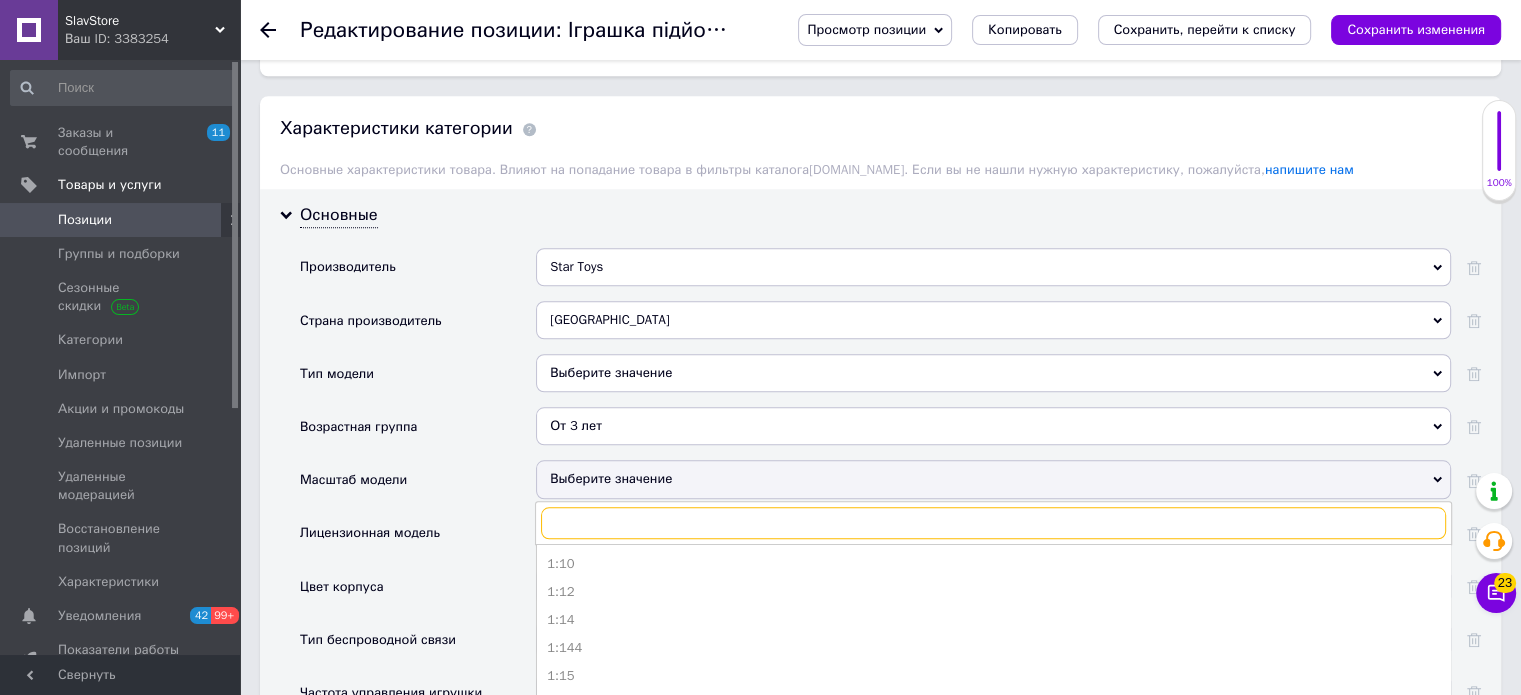 scroll, scrollTop: 1900, scrollLeft: 0, axis: vertical 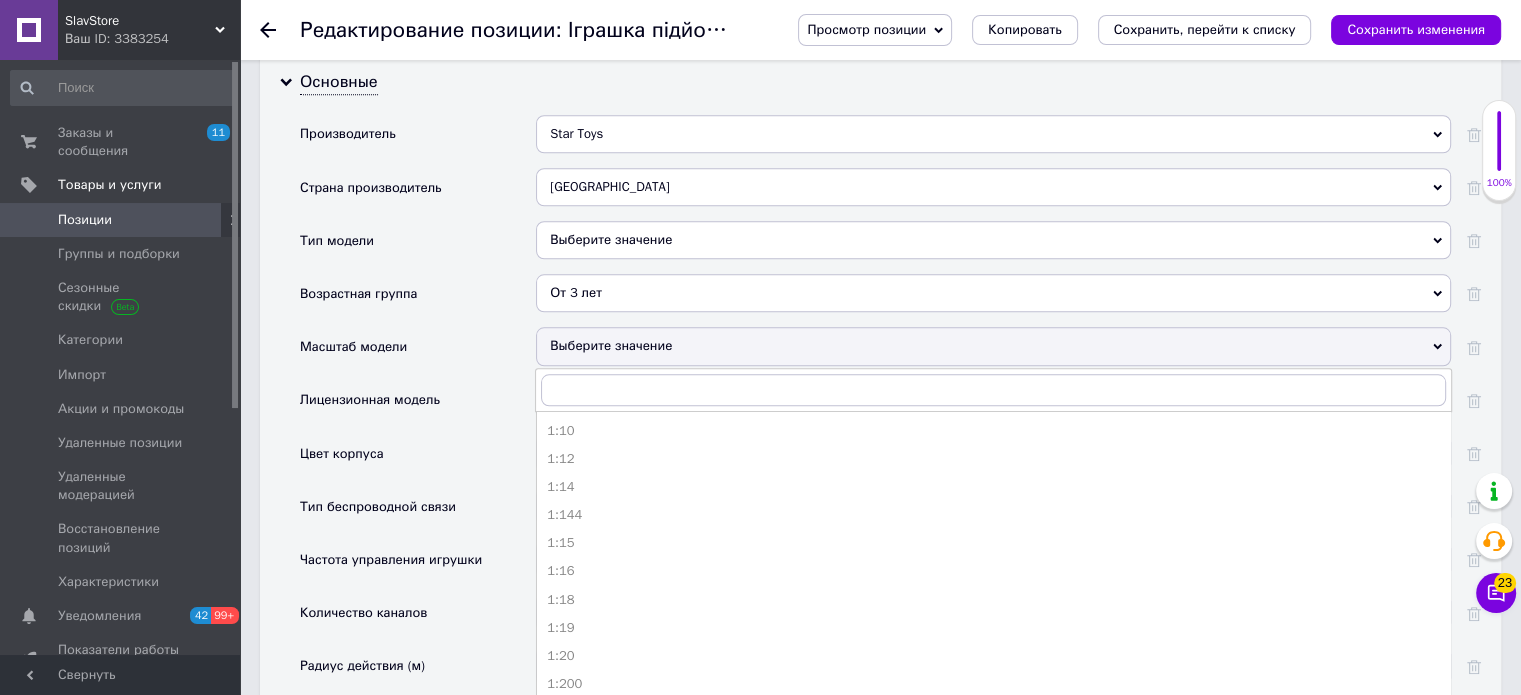 click on "Цвет корпуса" at bounding box center (418, 460) 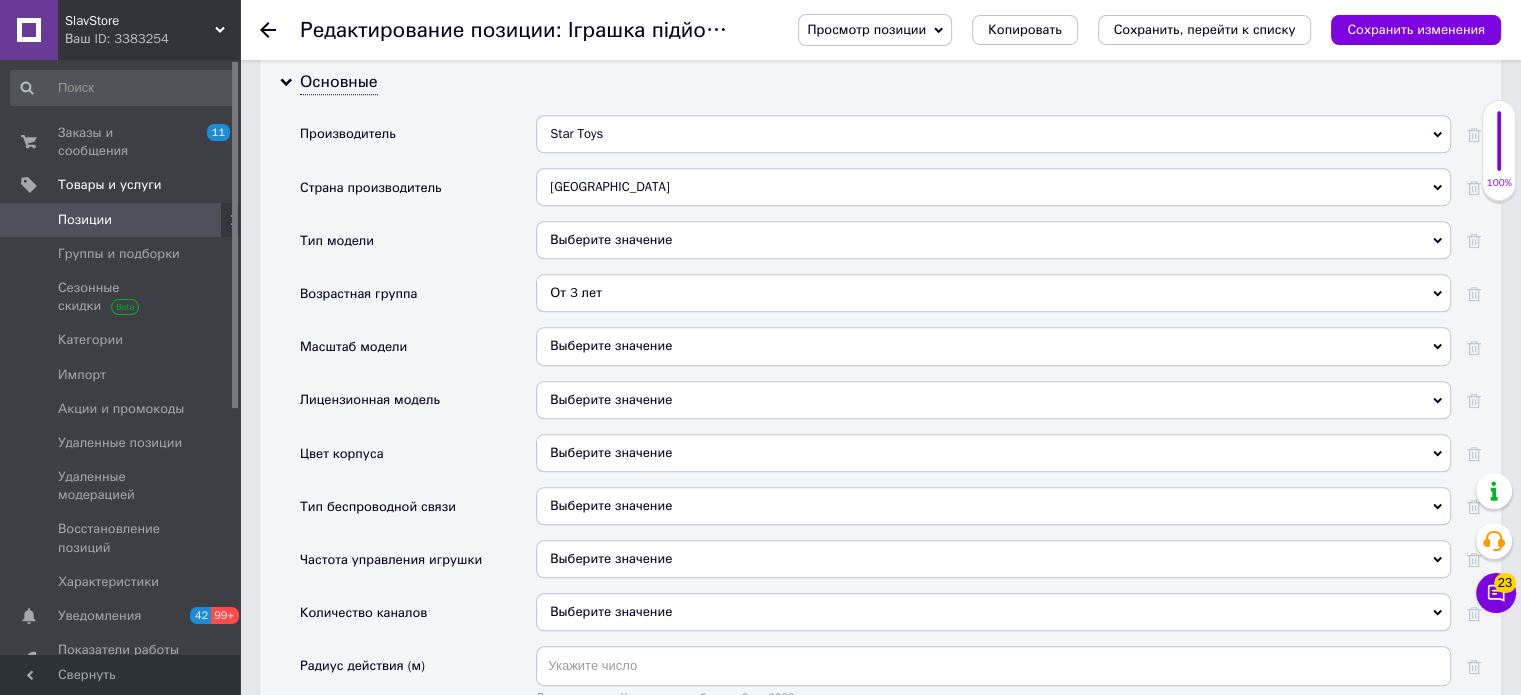 drag, startPoint x: 575, startPoint y: 447, endPoint x: 584, endPoint y: 453, distance: 10.816654 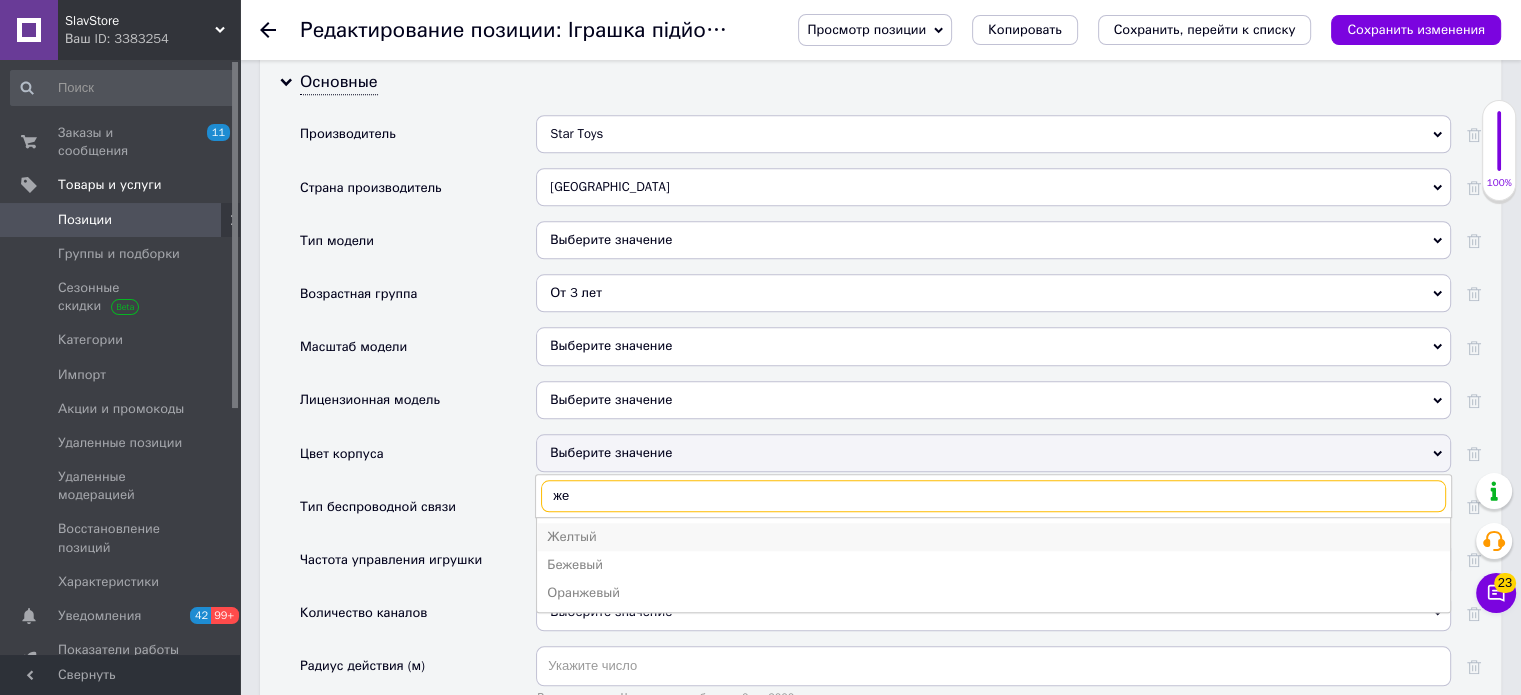 type on "же" 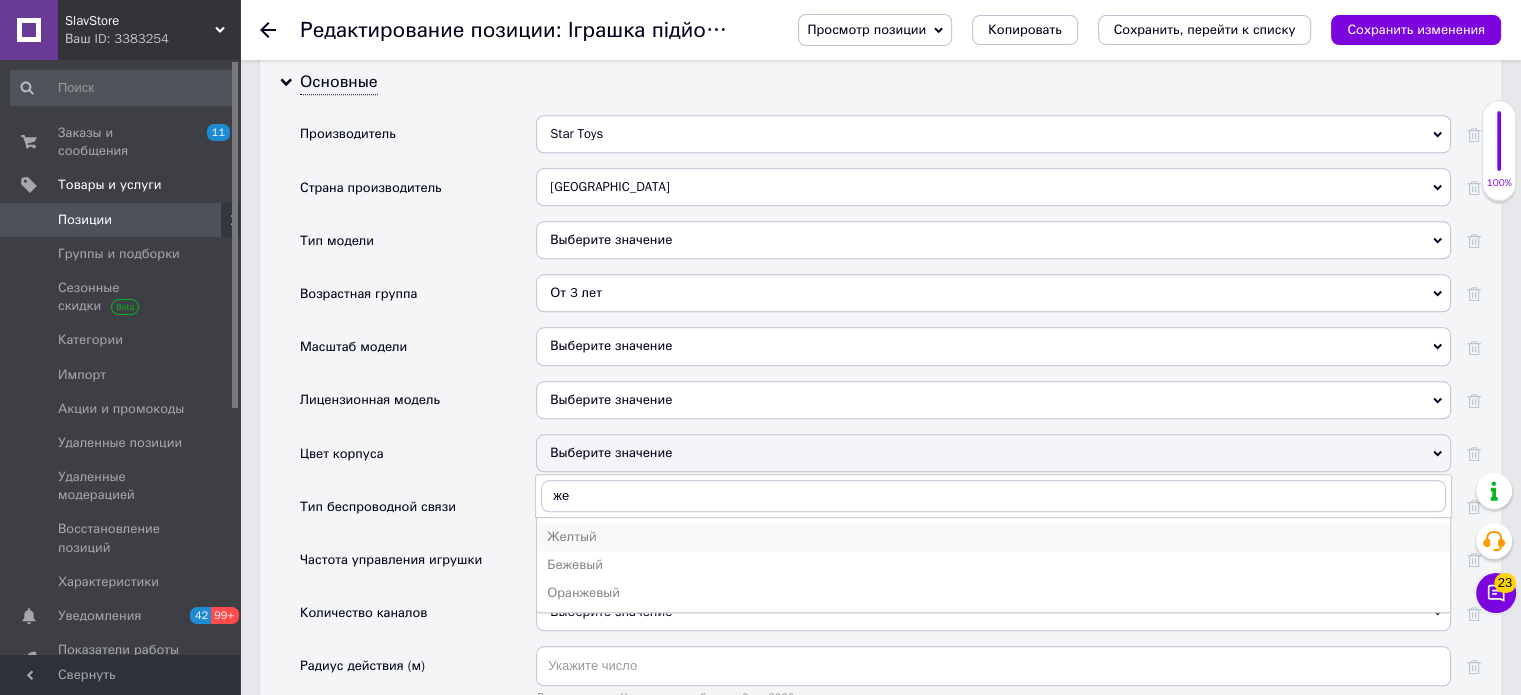 click on "Желтый" at bounding box center [993, 537] 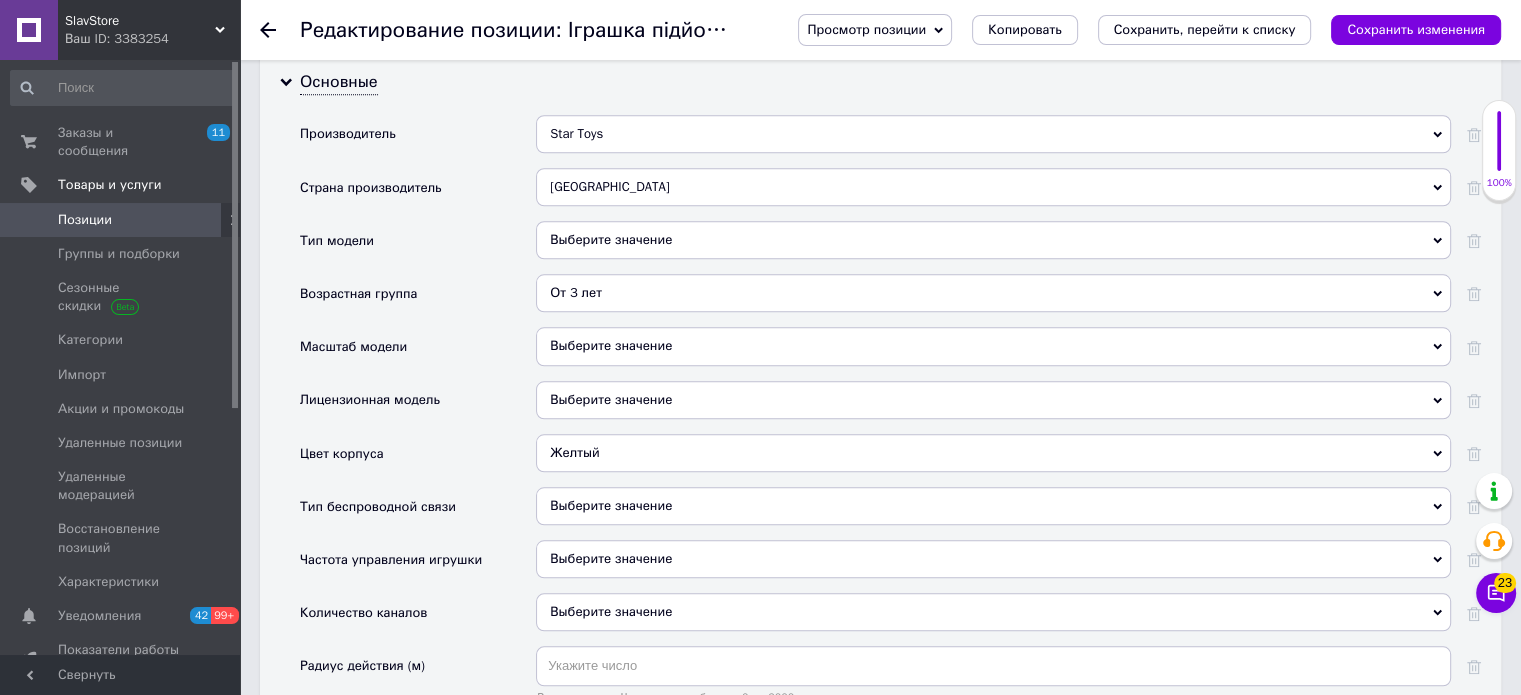scroll, scrollTop: 2000, scrollLeft: 0, axis: vertical 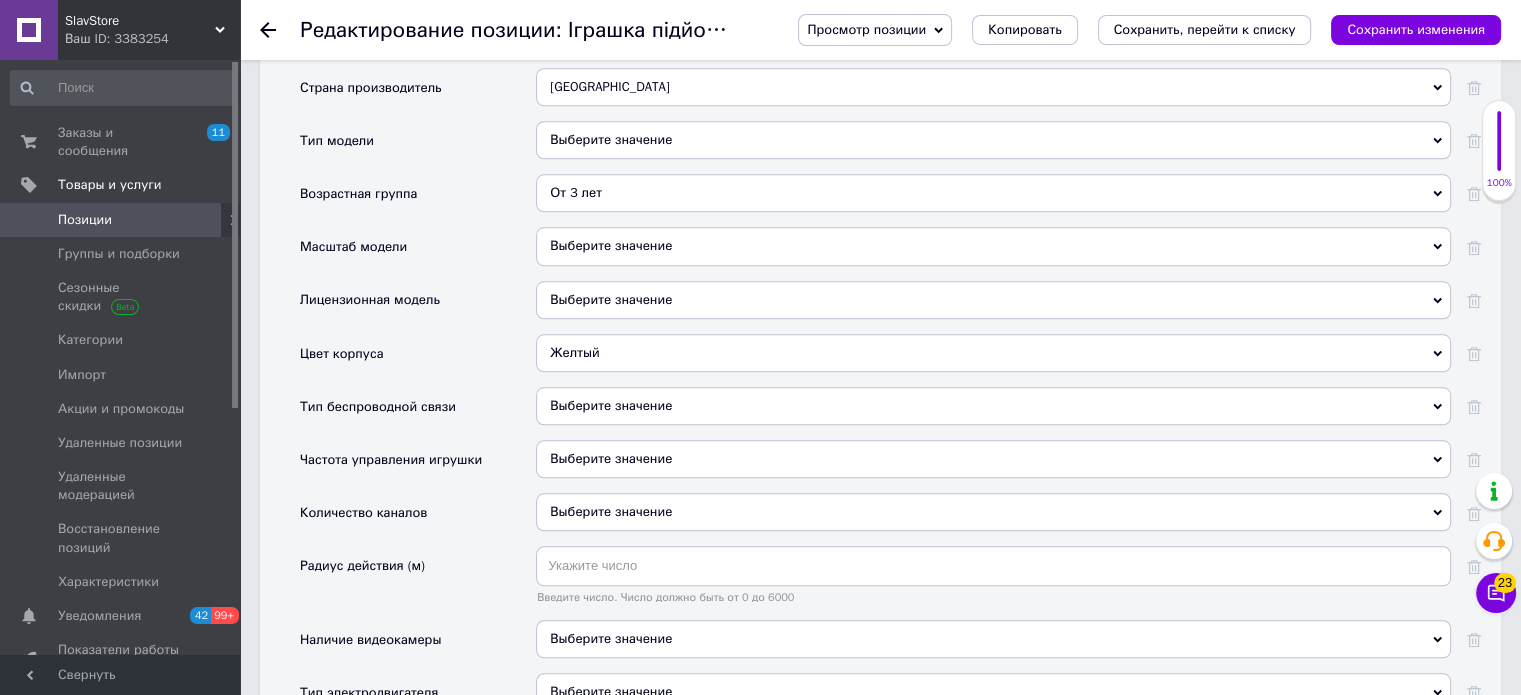 click on "Выберите значение" at bounding box center (993, 406) 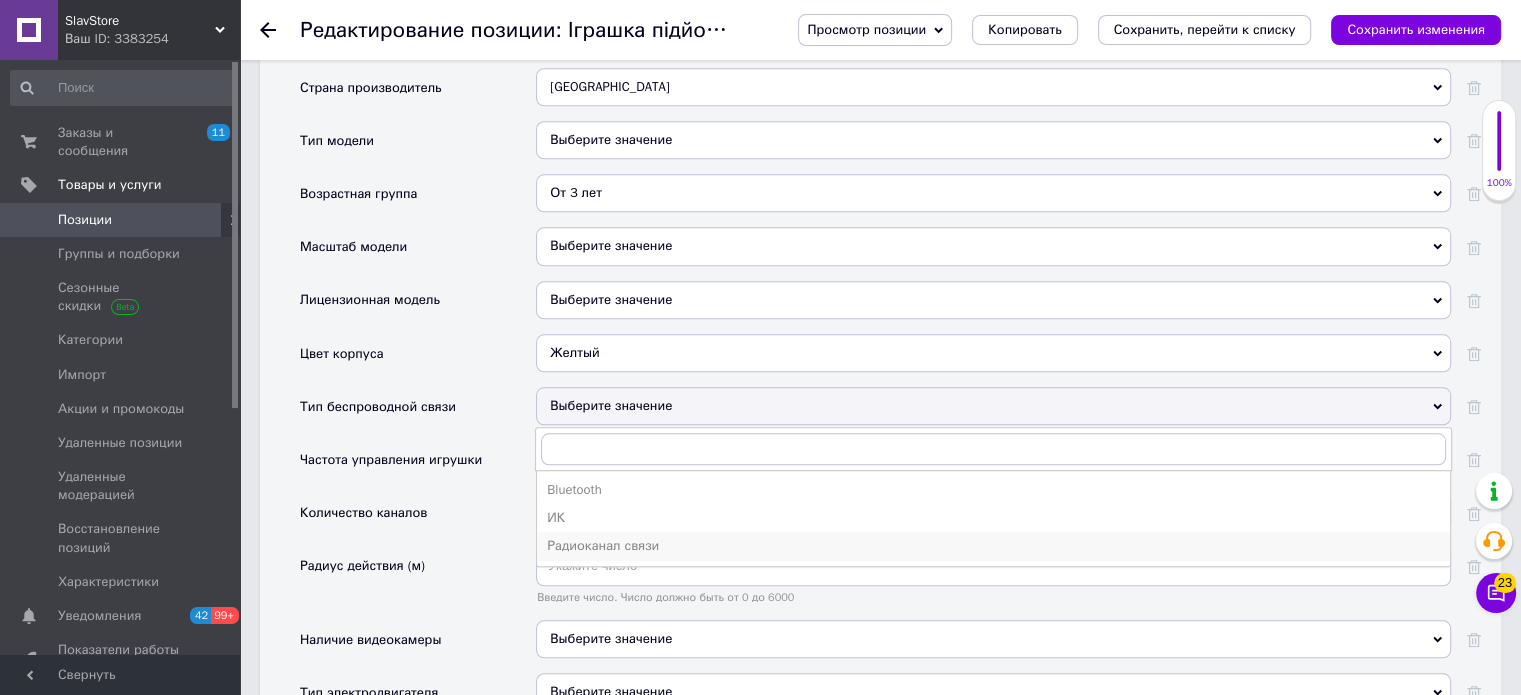click on "Радиоканал связи" at bounding box center (993, 546) 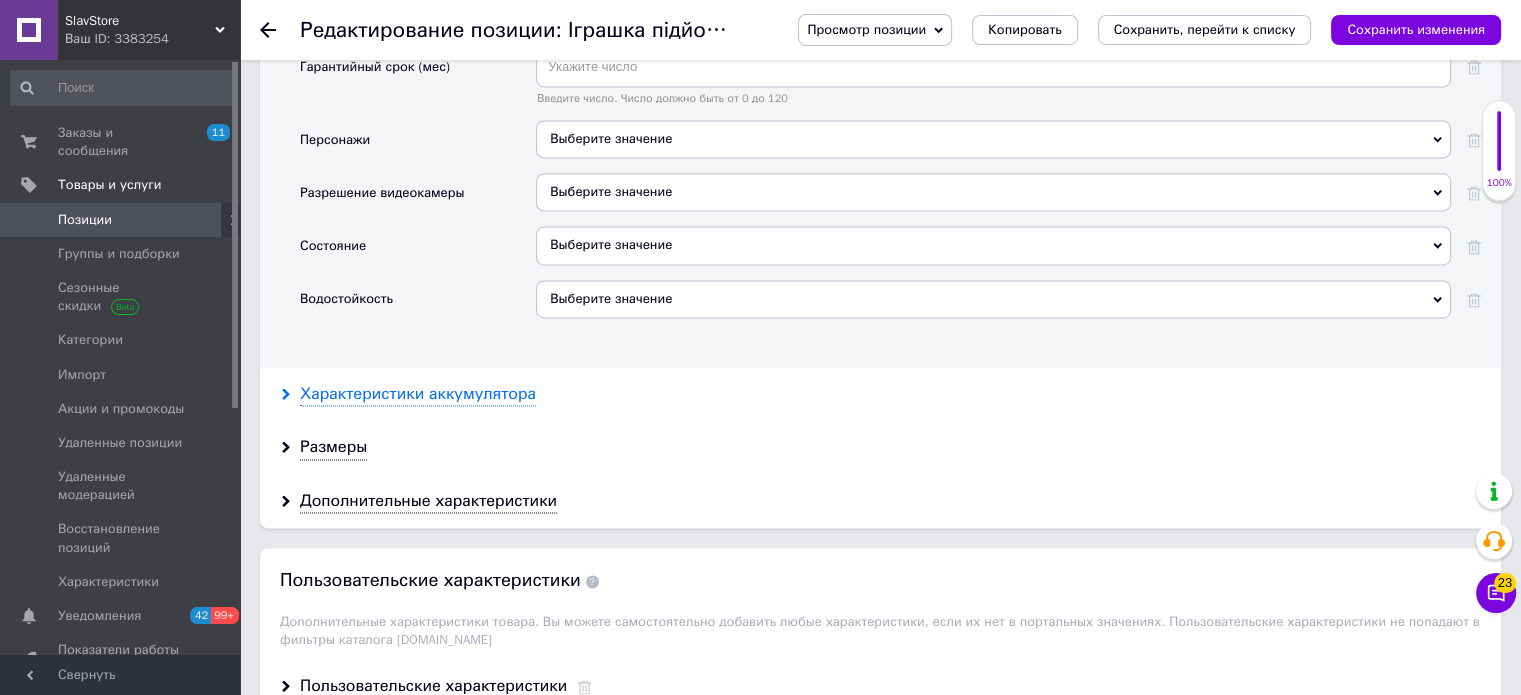 scroll, scrollTop: 3000, scrollLeft: 0, axis: vertical 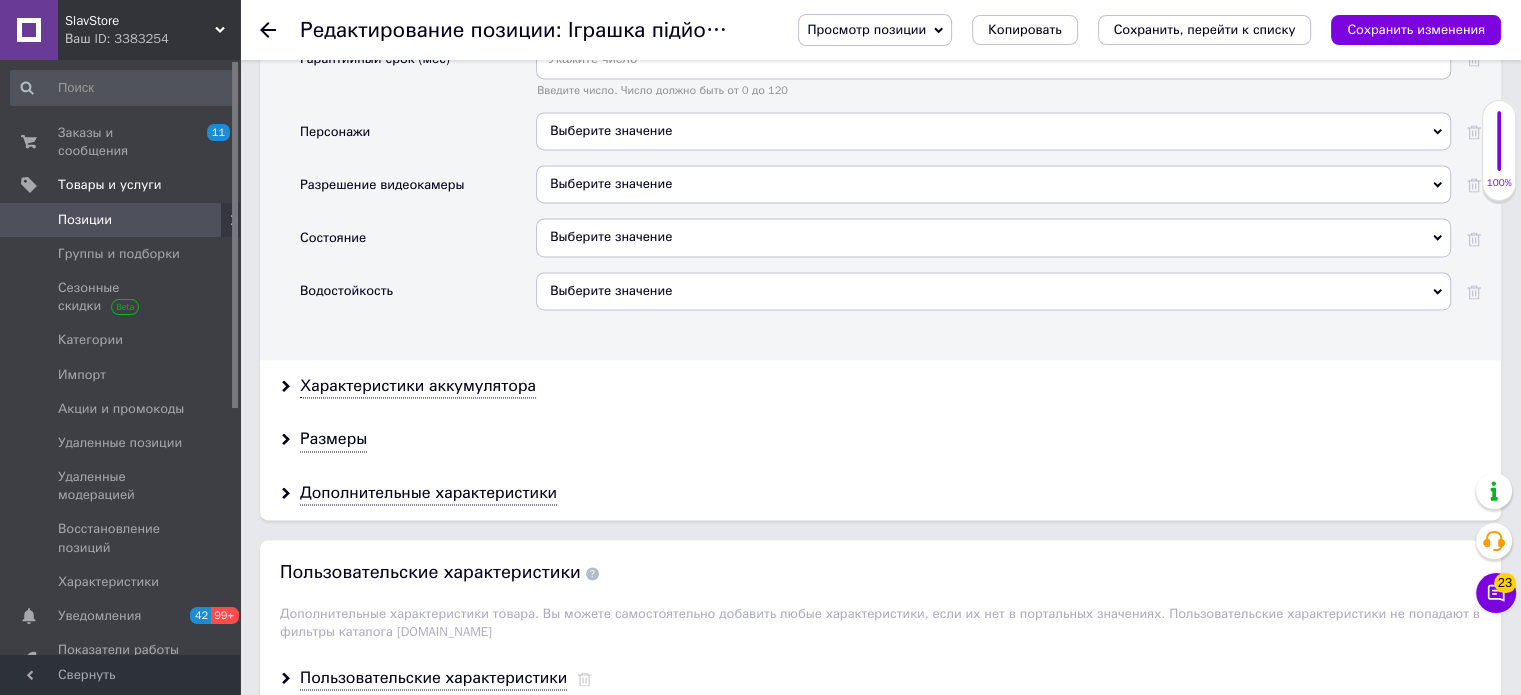 click on "Выберите значение" at bounding box center [993, 237] 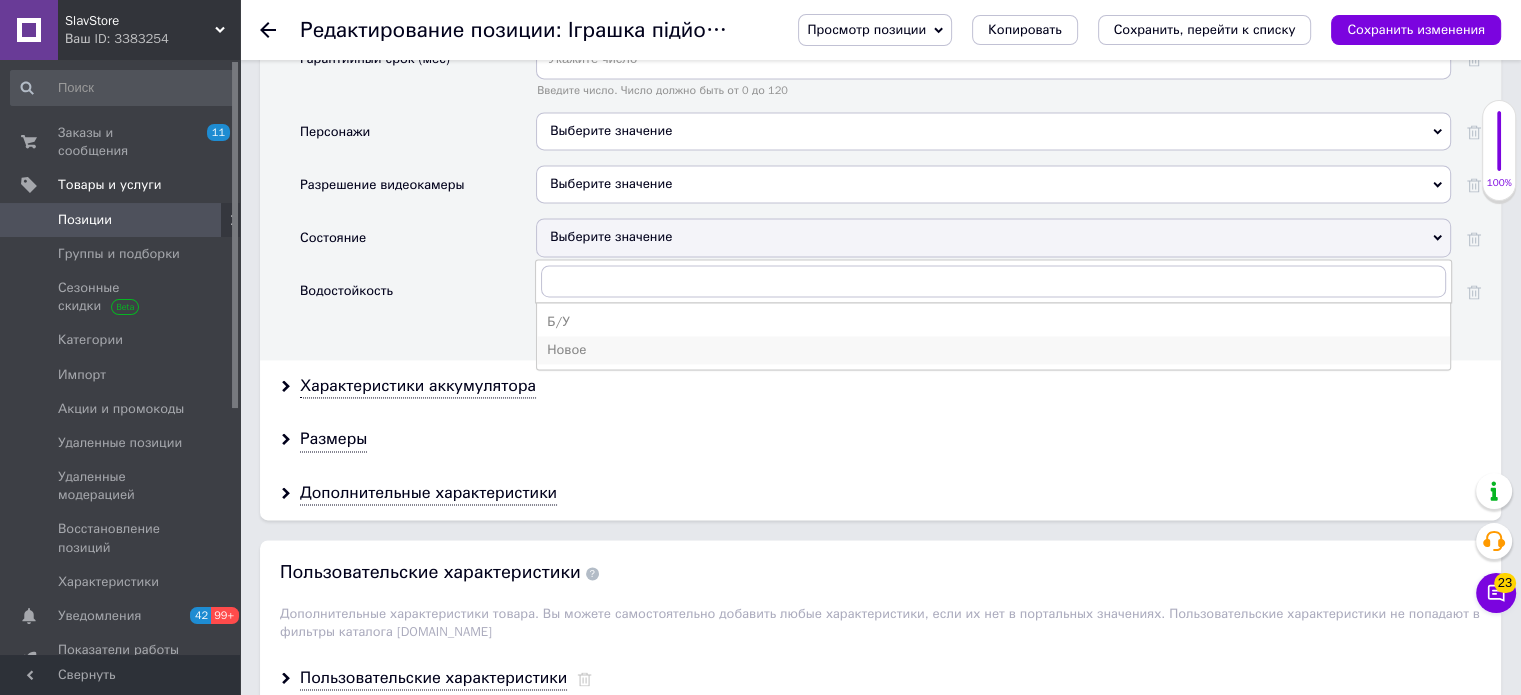 click on "Новое" at bounding box center (993, 350) 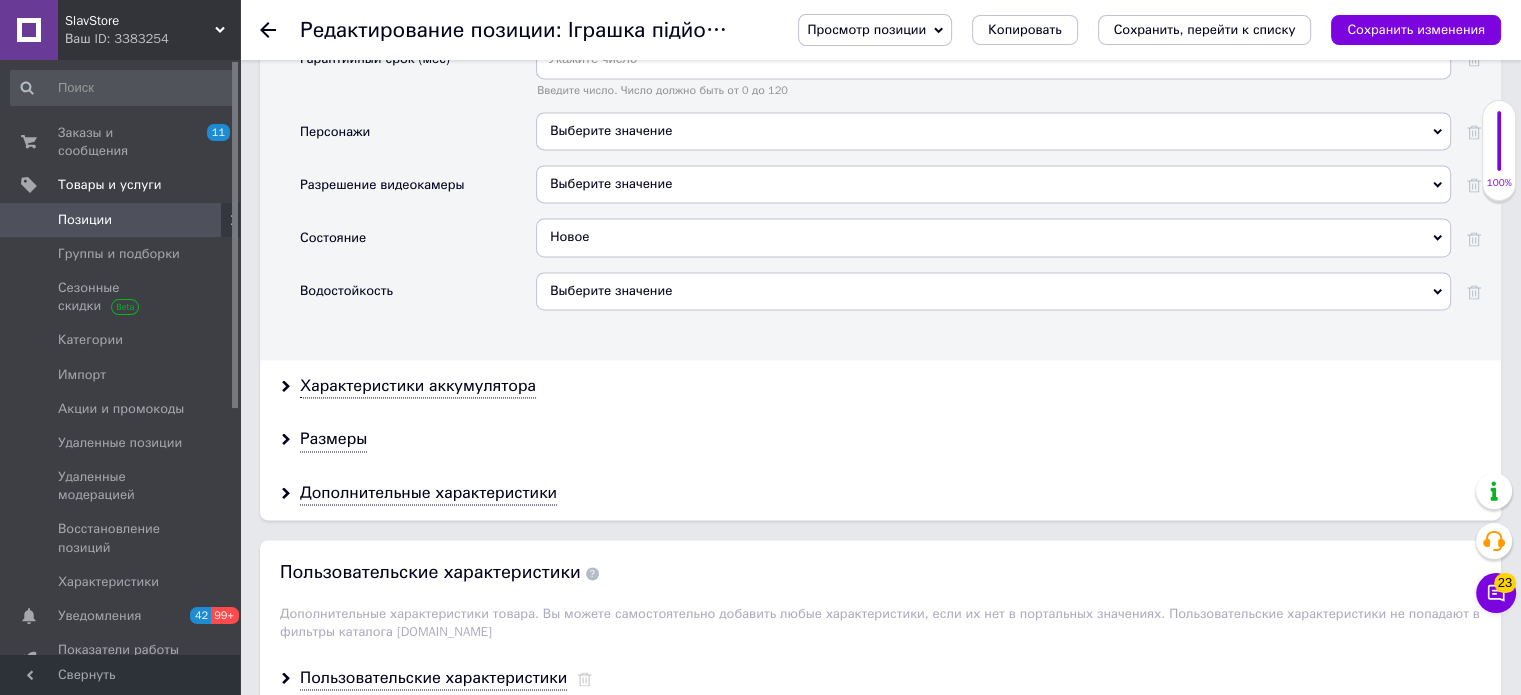 click on "Характеристики аккумулятора" at bounding box center (880, 386) 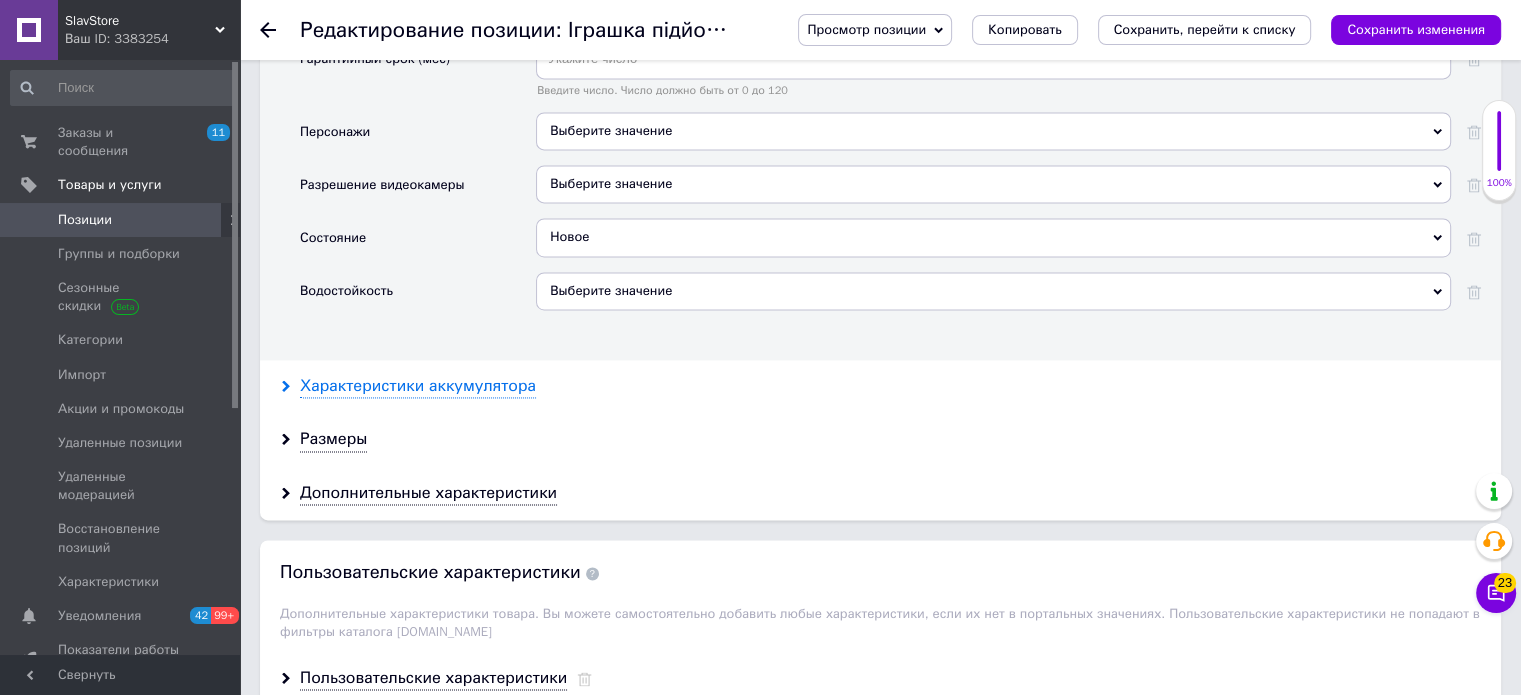 click on "Характеристики аккумулятора" at bounding box center (418, 386) 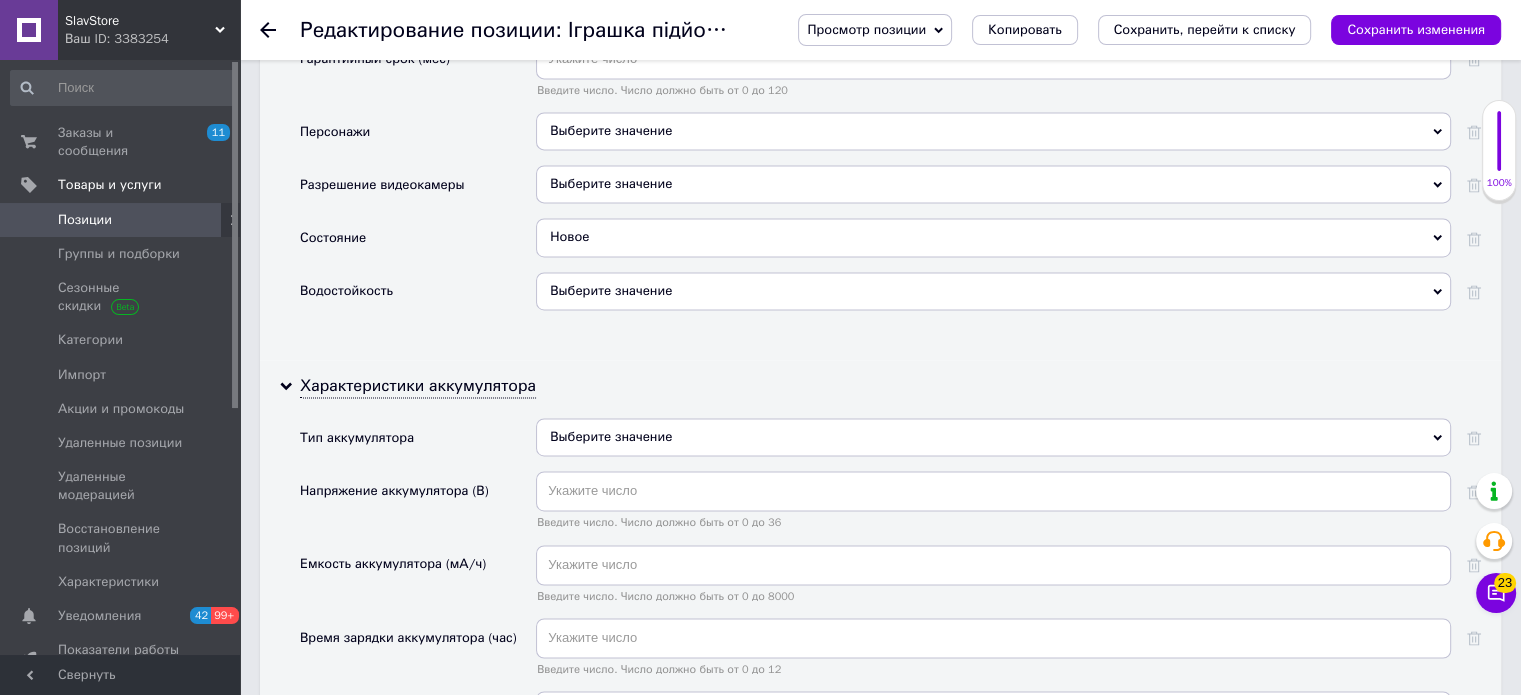 click on "Водостойкость" at bounding box center [418, 298] 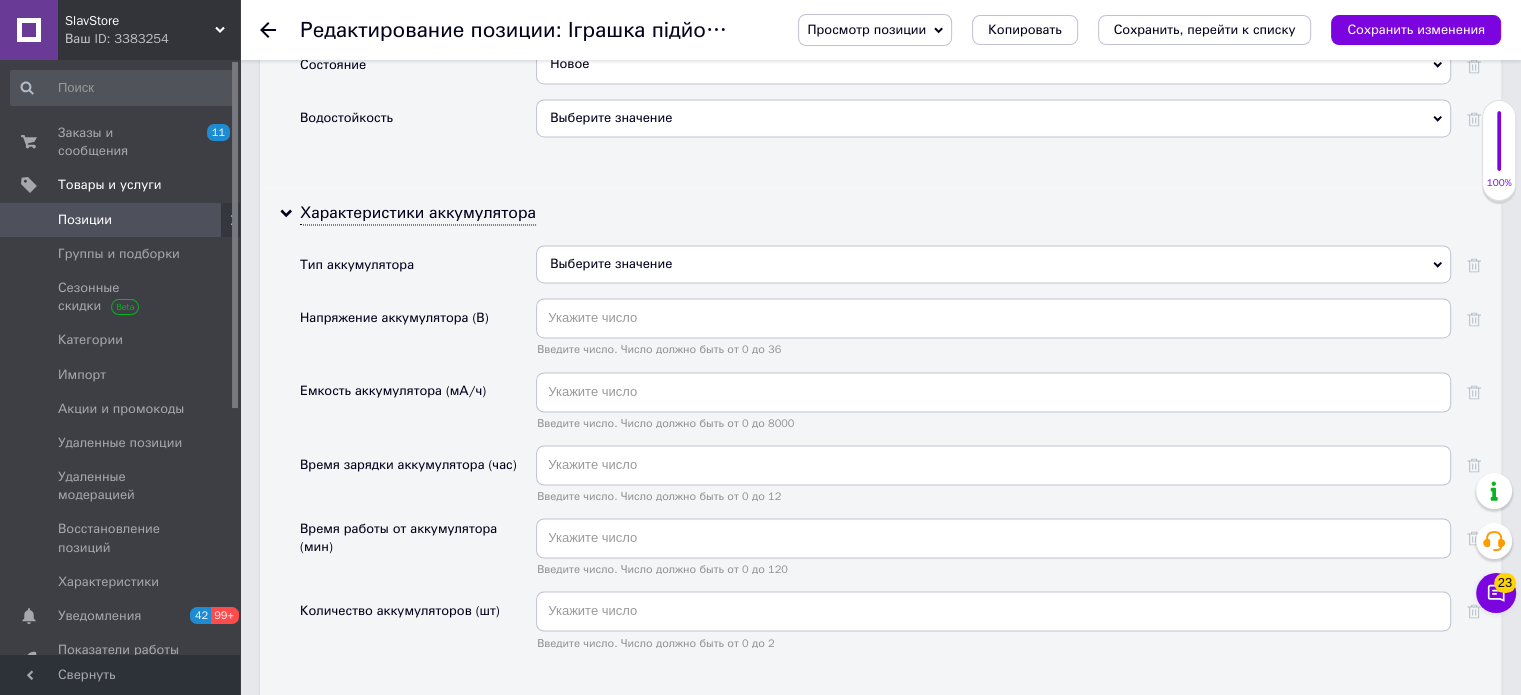 scroll, scrollTop: 3200, scrollLeft: 0, axis: vertical 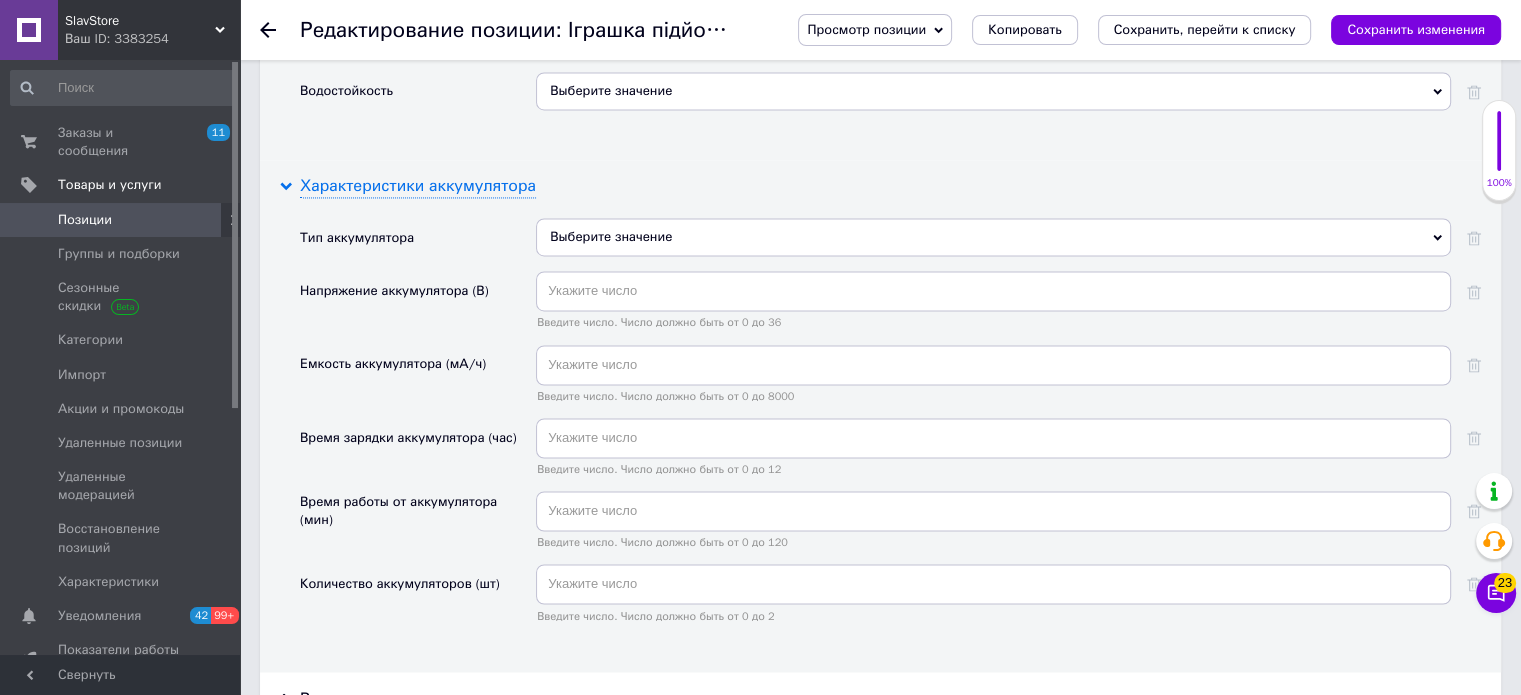 click on "Характеристики аккумулятора Тип аккумулятора Выберите значение Напряжение аккумулятора (В) Введите число. Число должно быть от 0 до 36 Емкость аккумулятора (мА/ч) Введите число. Число должно быть от 0 до 8000 Время зарядки аккумулятора (час) Введите число. Число должно быть от 0 до 12 Время работы от аккумулятора (мин) Введите число. Число должно быть от 0 до 120 Количество аккумуляторов (шт) Введите число. Число должно быть от 0 до 2" at bounding box center (880, 416) 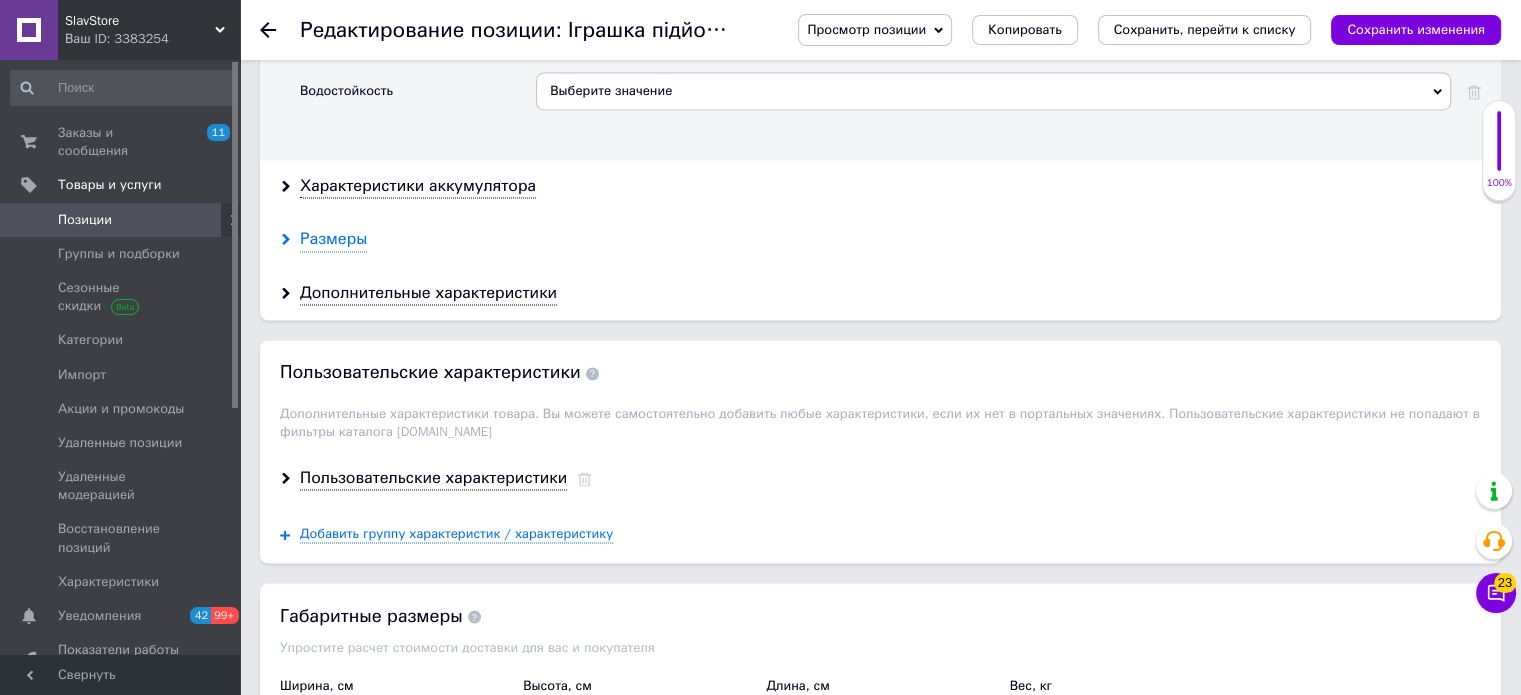 click on "Размеры" at bounding box center [333, 239] 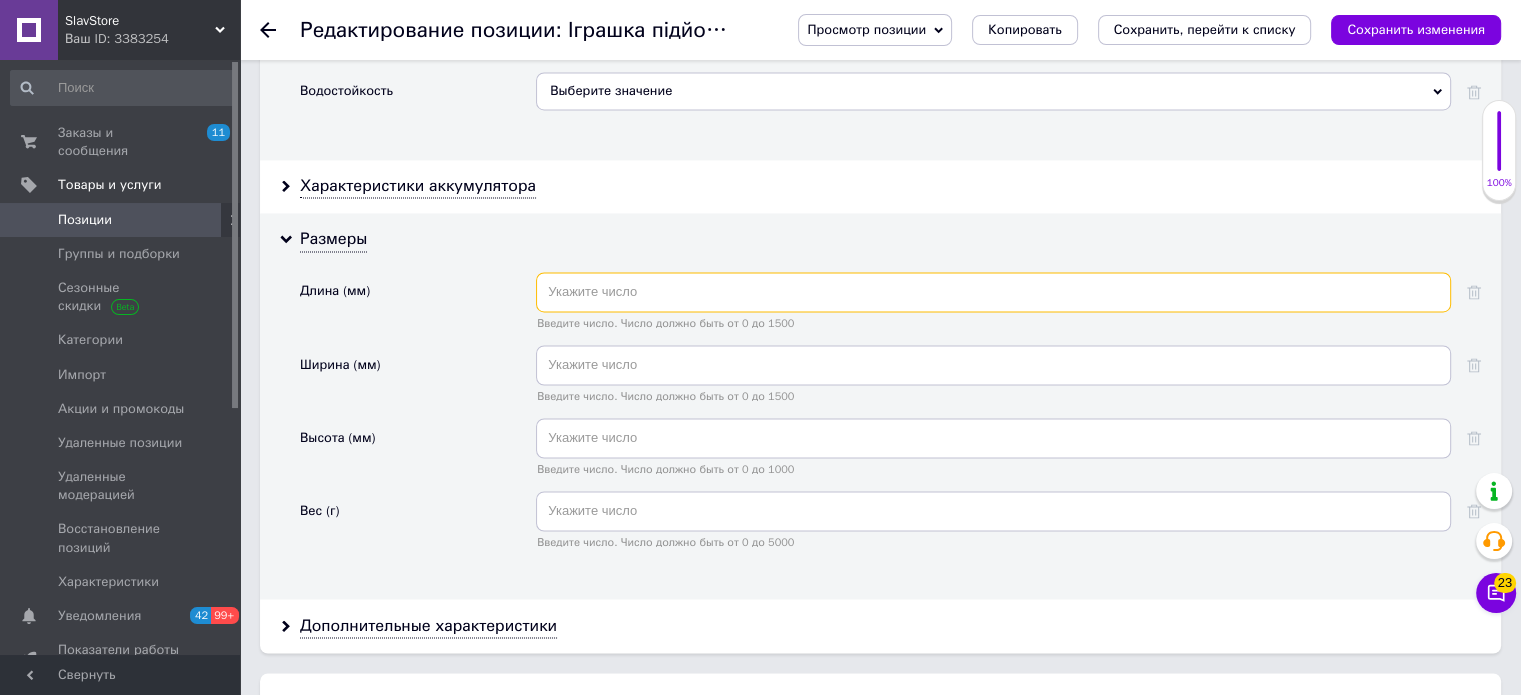 click at bounding box center [993, 292] 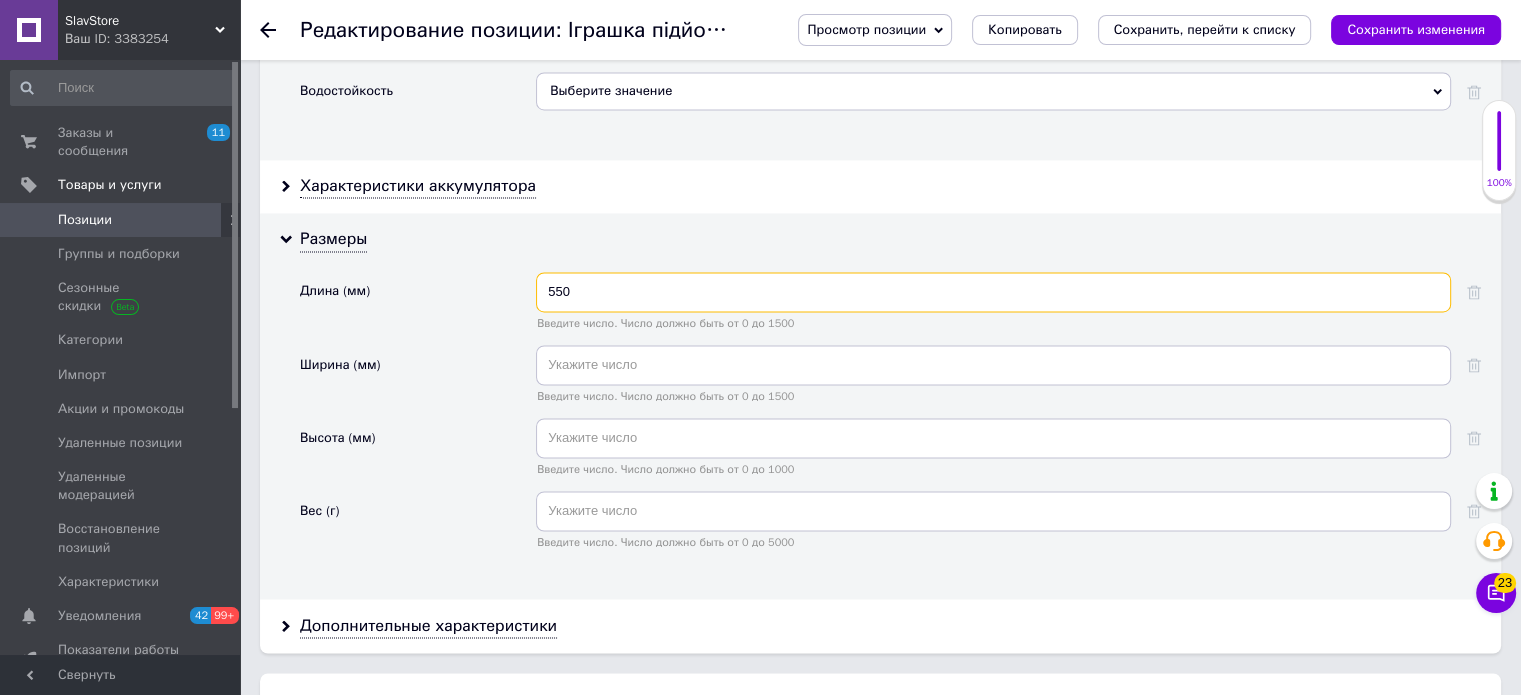 type on "550" 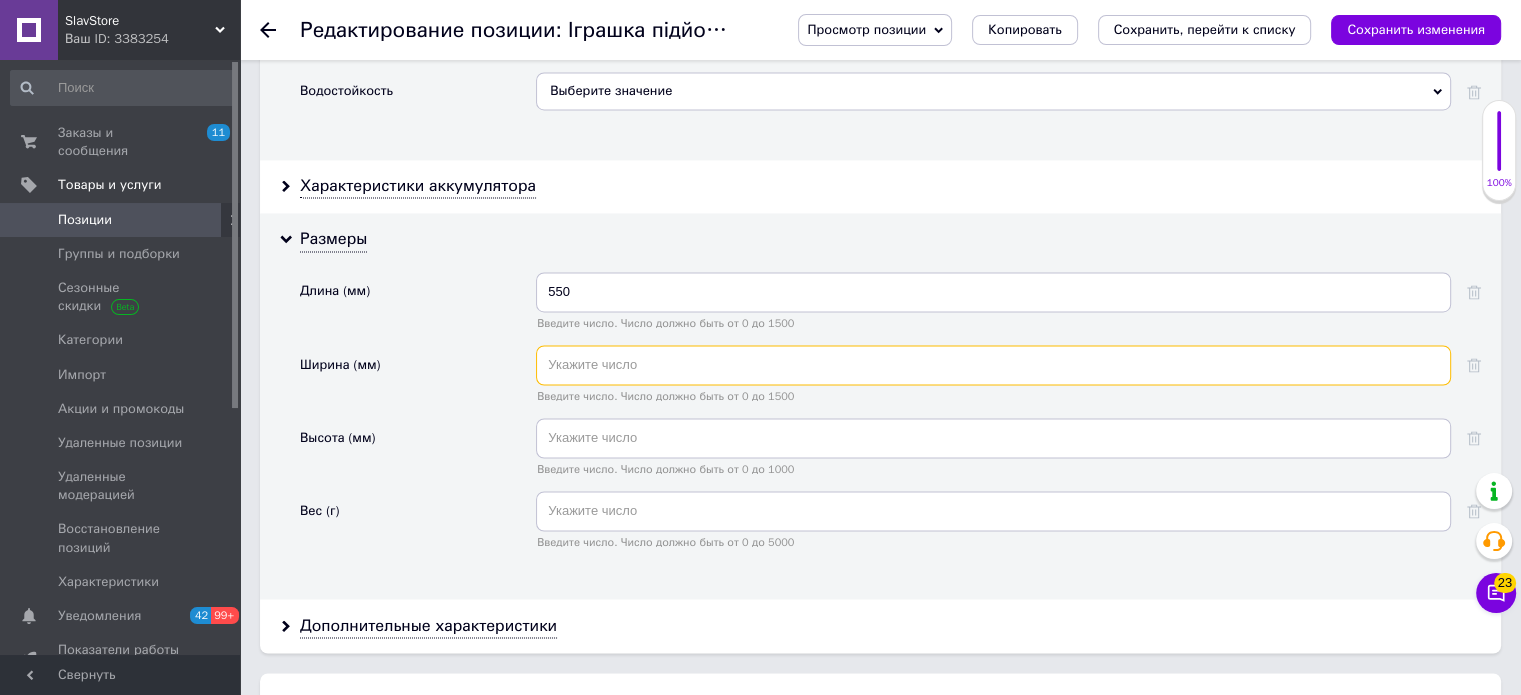 click at bounding box center (993, 365) 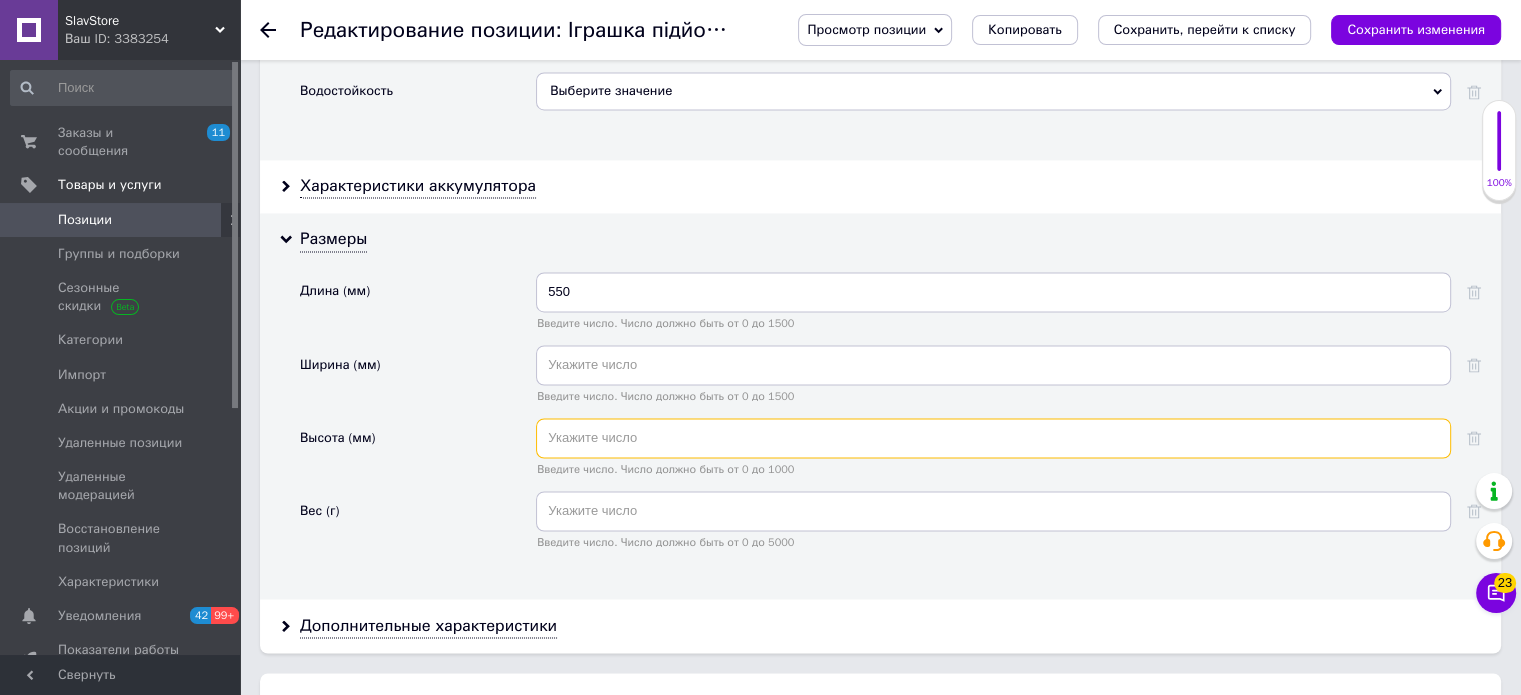 click at bounding box center [993, 438] 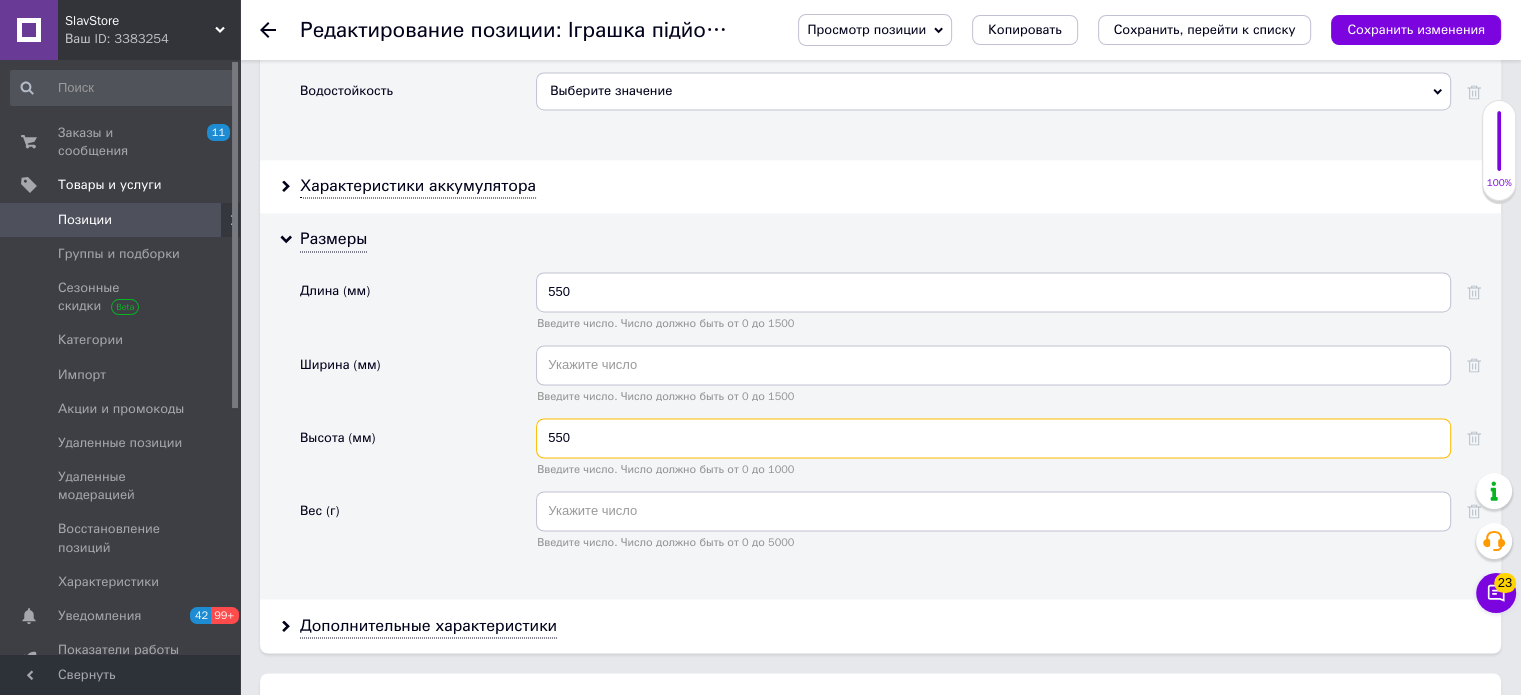 type on "550" 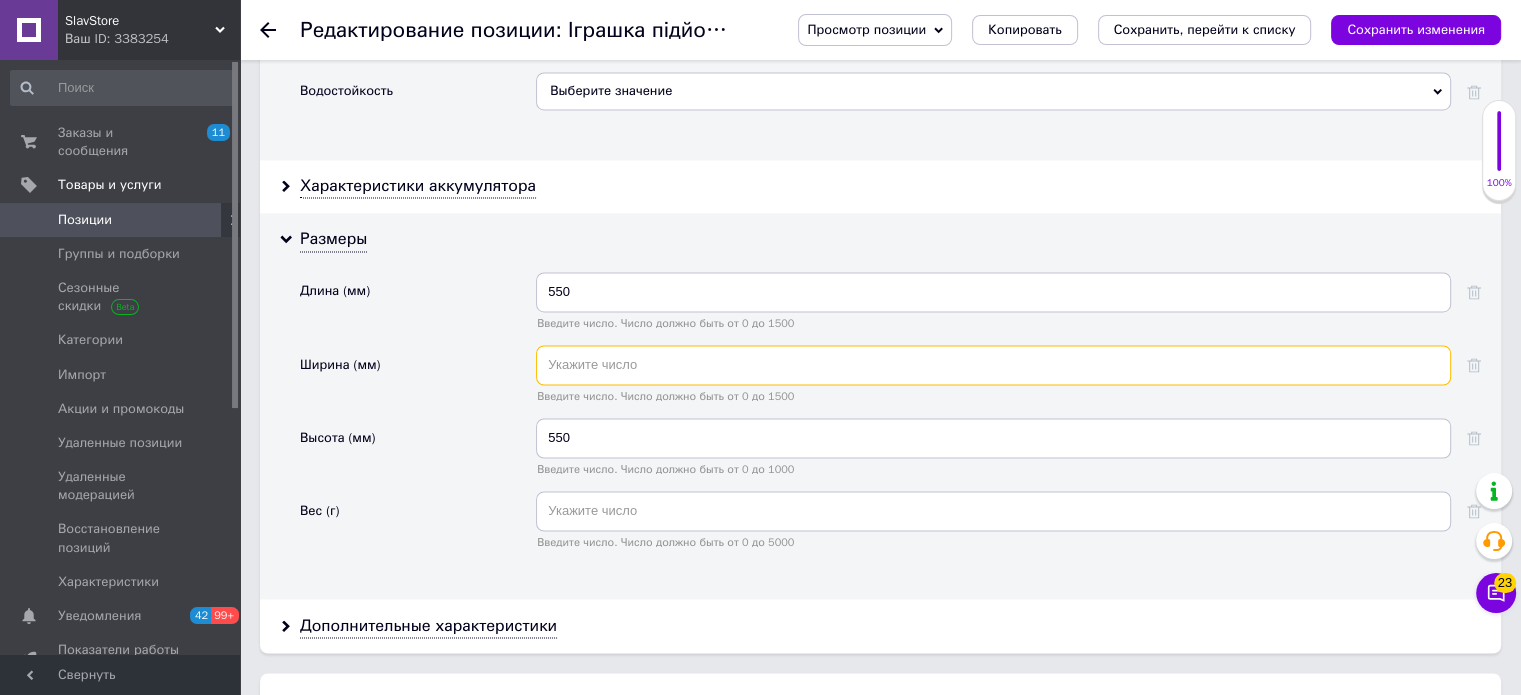 click at bounding box center (993, 365) 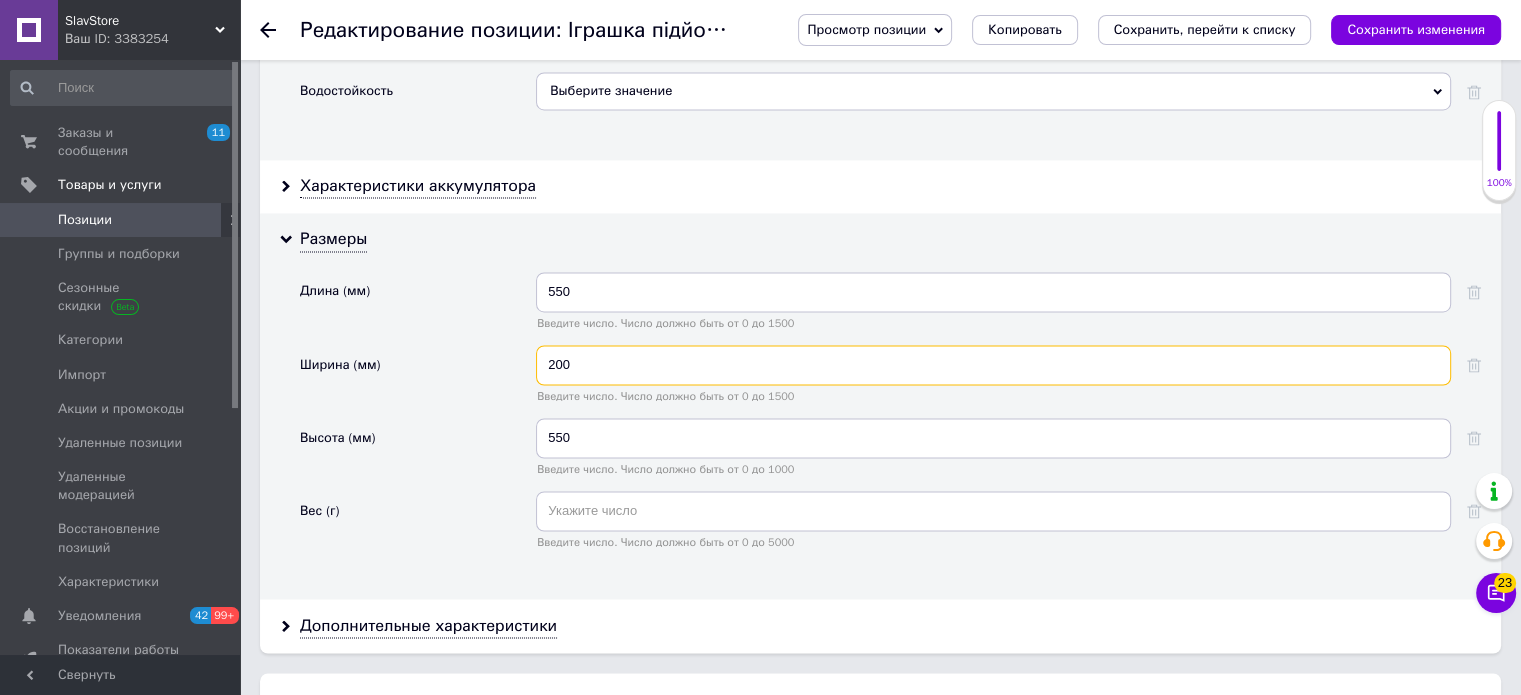 type on "200" 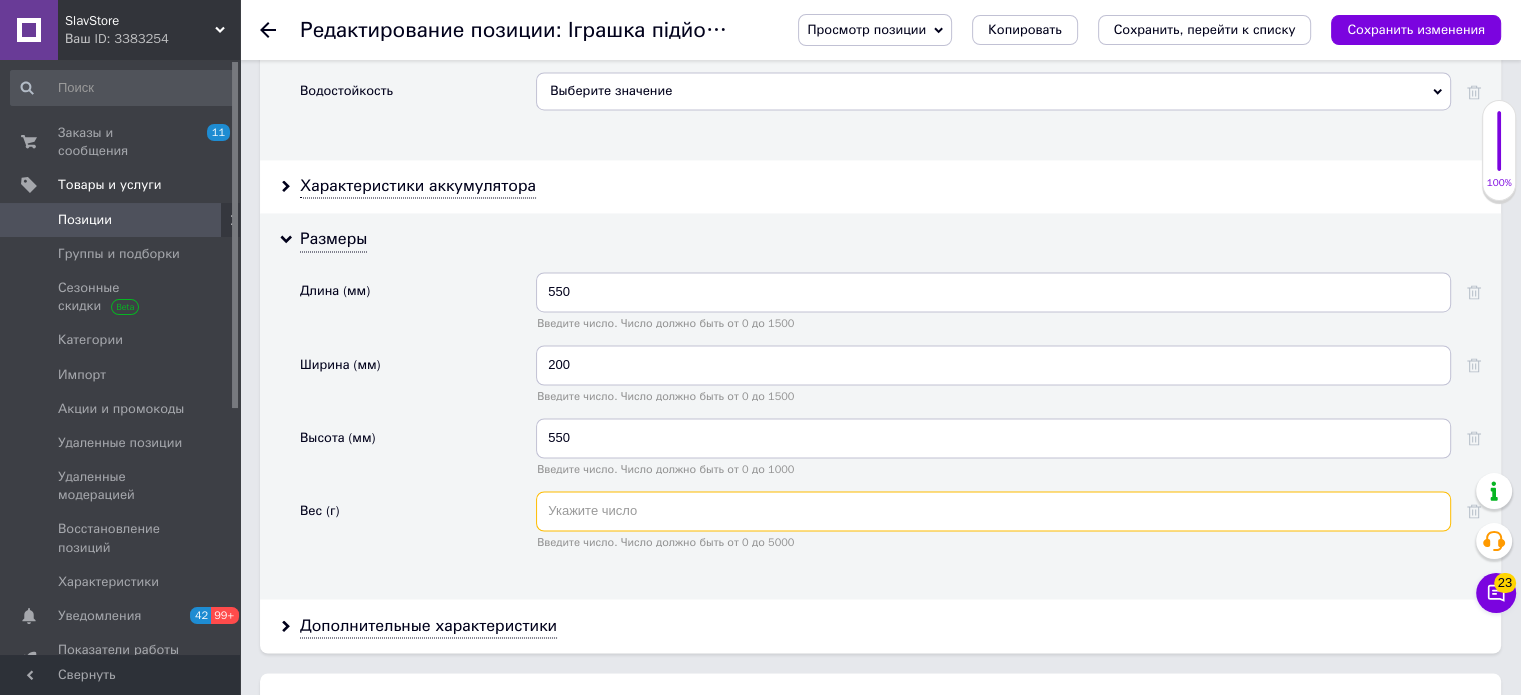 click at bounding box center (993, 511) 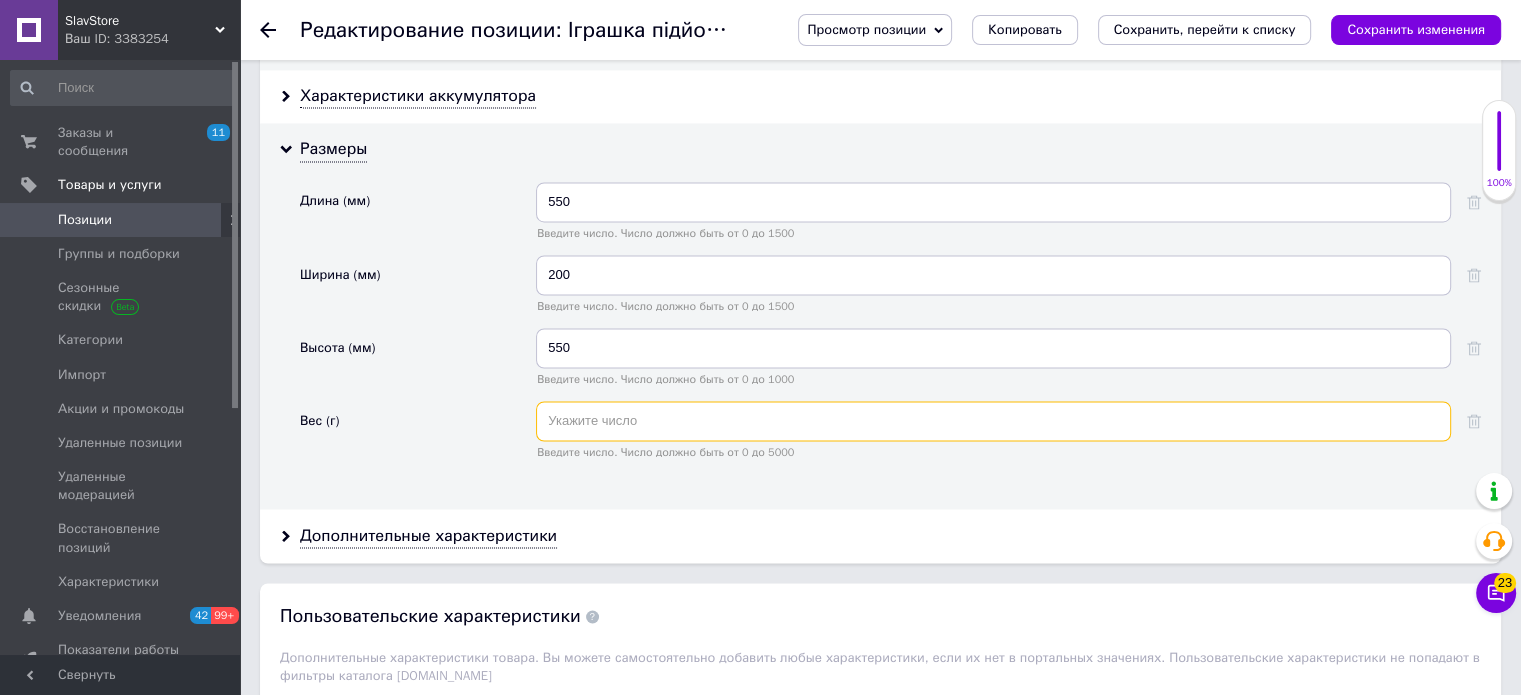 scroll, scrollTop: 3500, scrollLeft: 0, axis: vertical 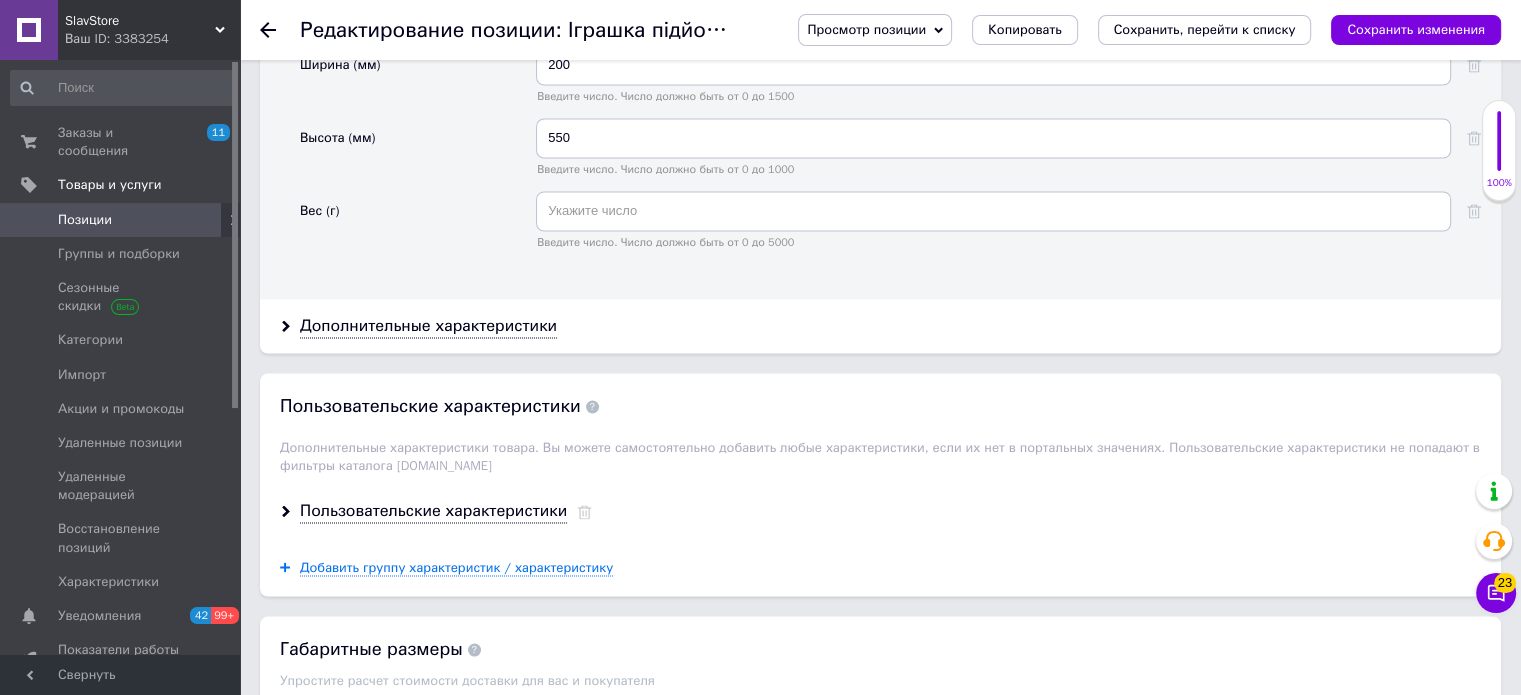 click on "Дополнительные характеристики" at bounding box center [880, 325] 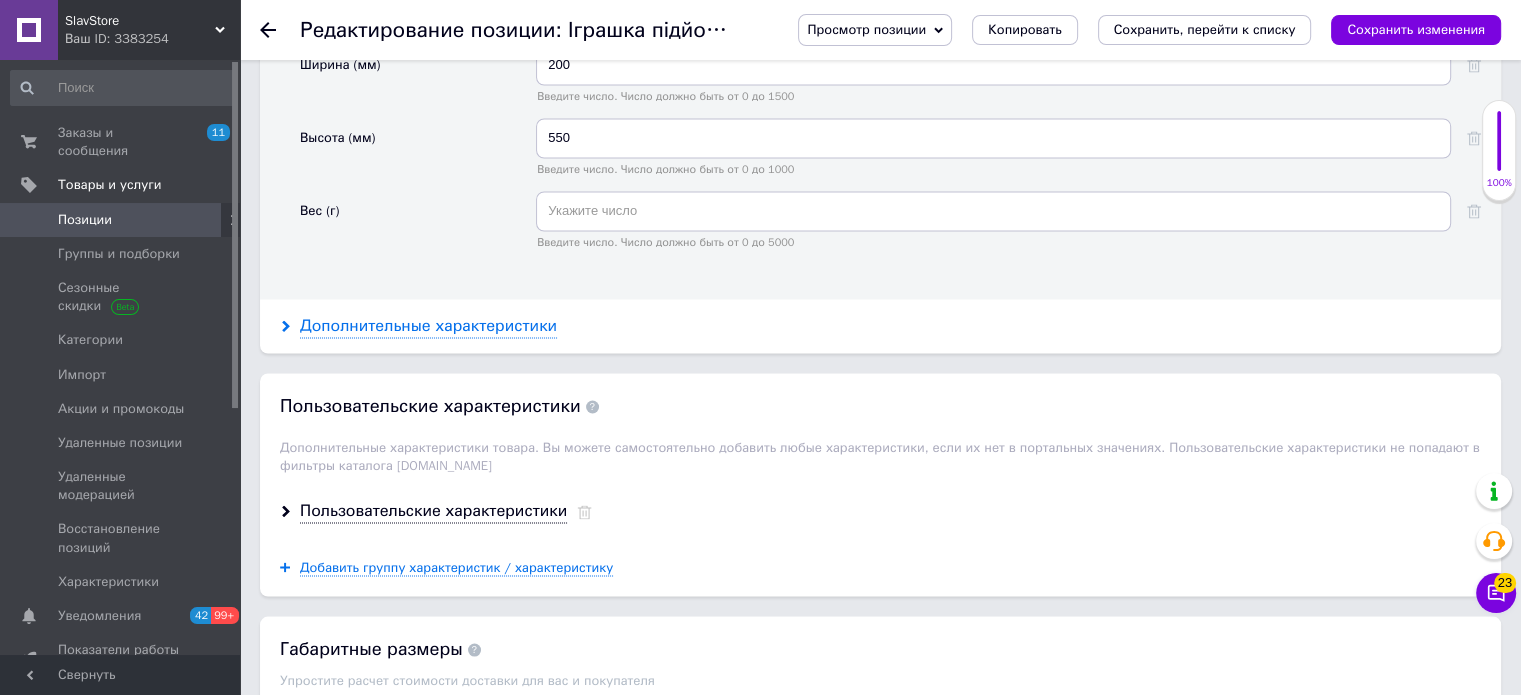 click on "Дополнительные характеристики" at bounding box center (428, 325) 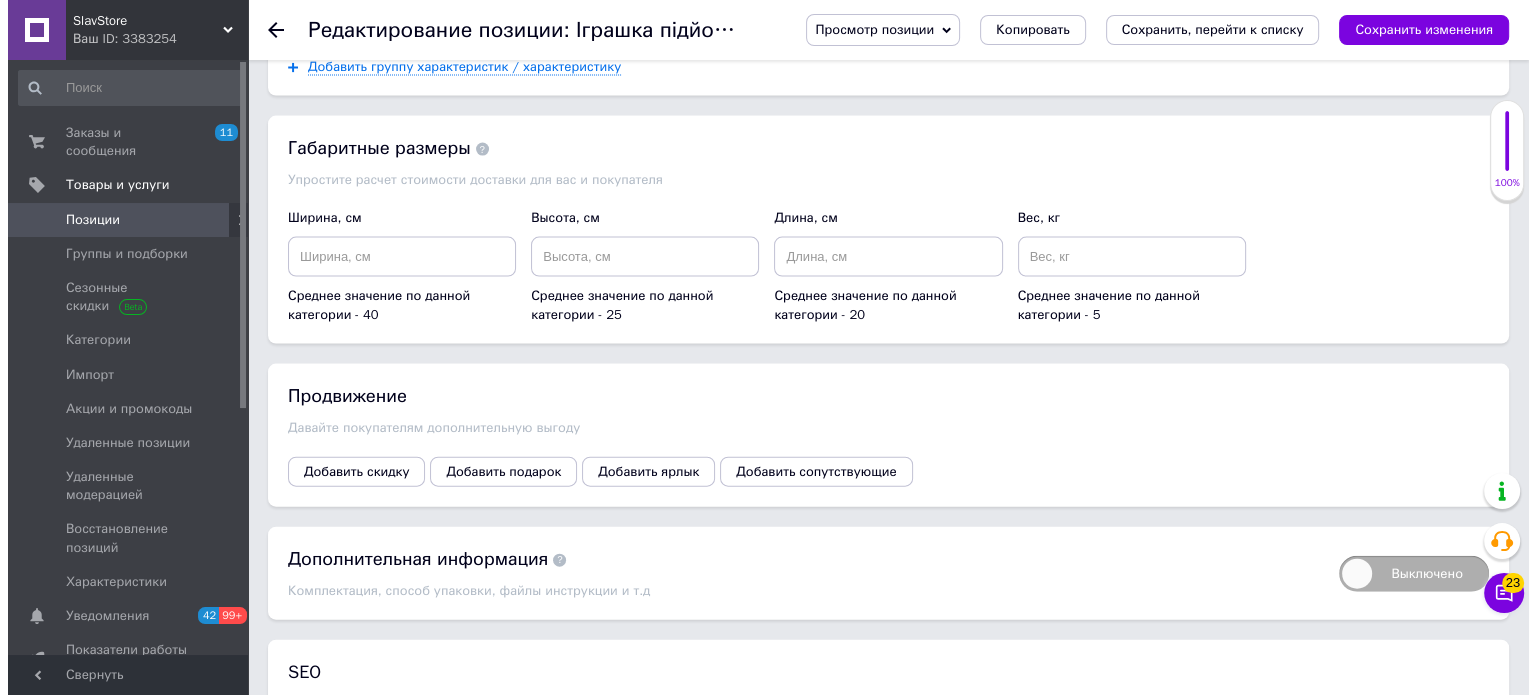 scroll, scrollTop: 4500, scrollLeft: 0, axis: vertical 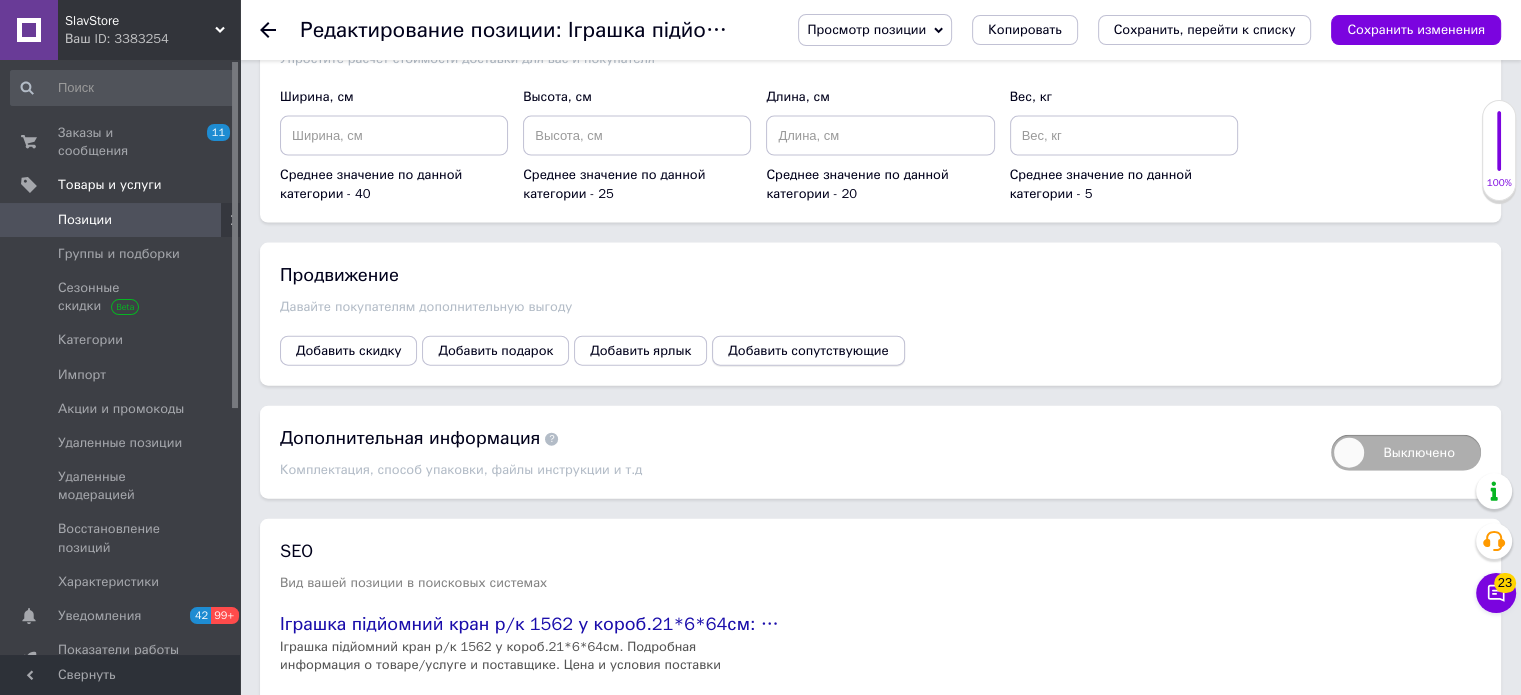 click on "Добавить сопутствующие" at bounding box center [808, 351] 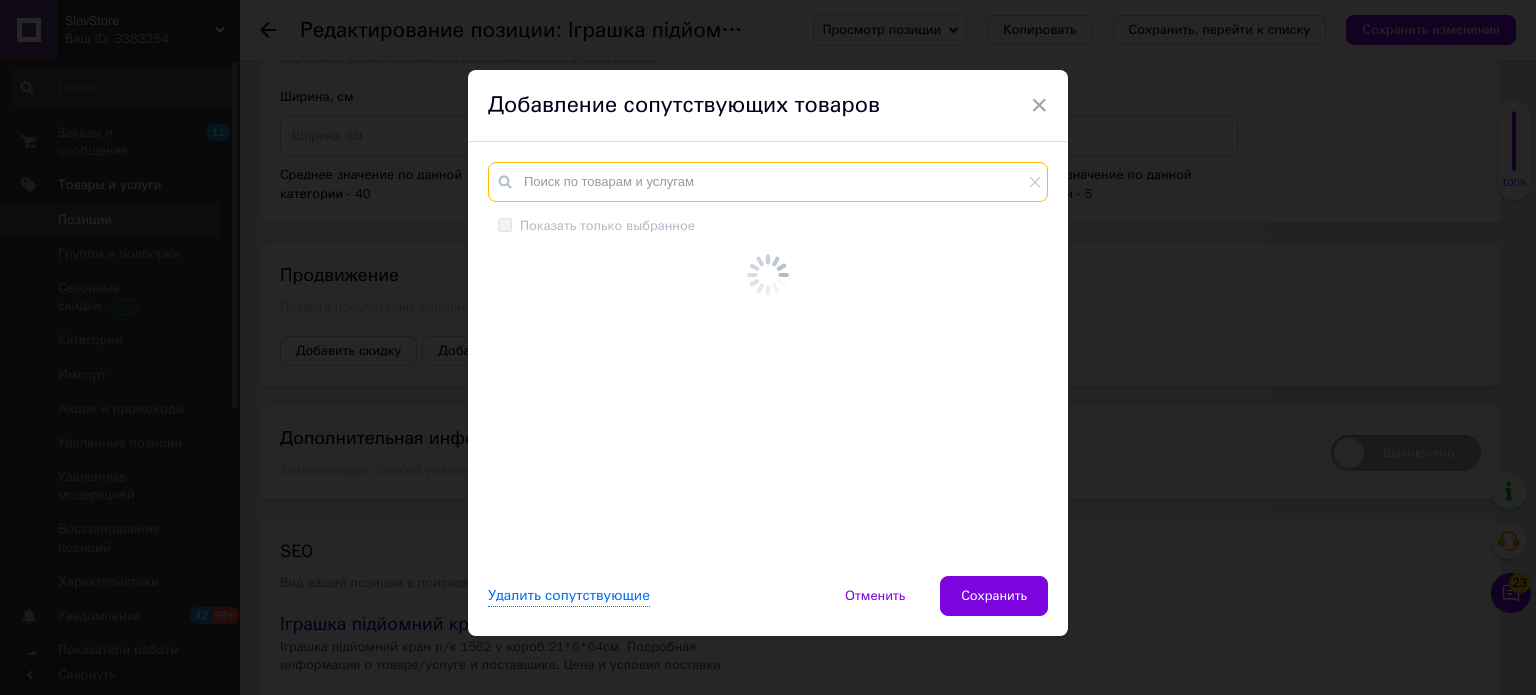 click at bounding box center (768, 182) 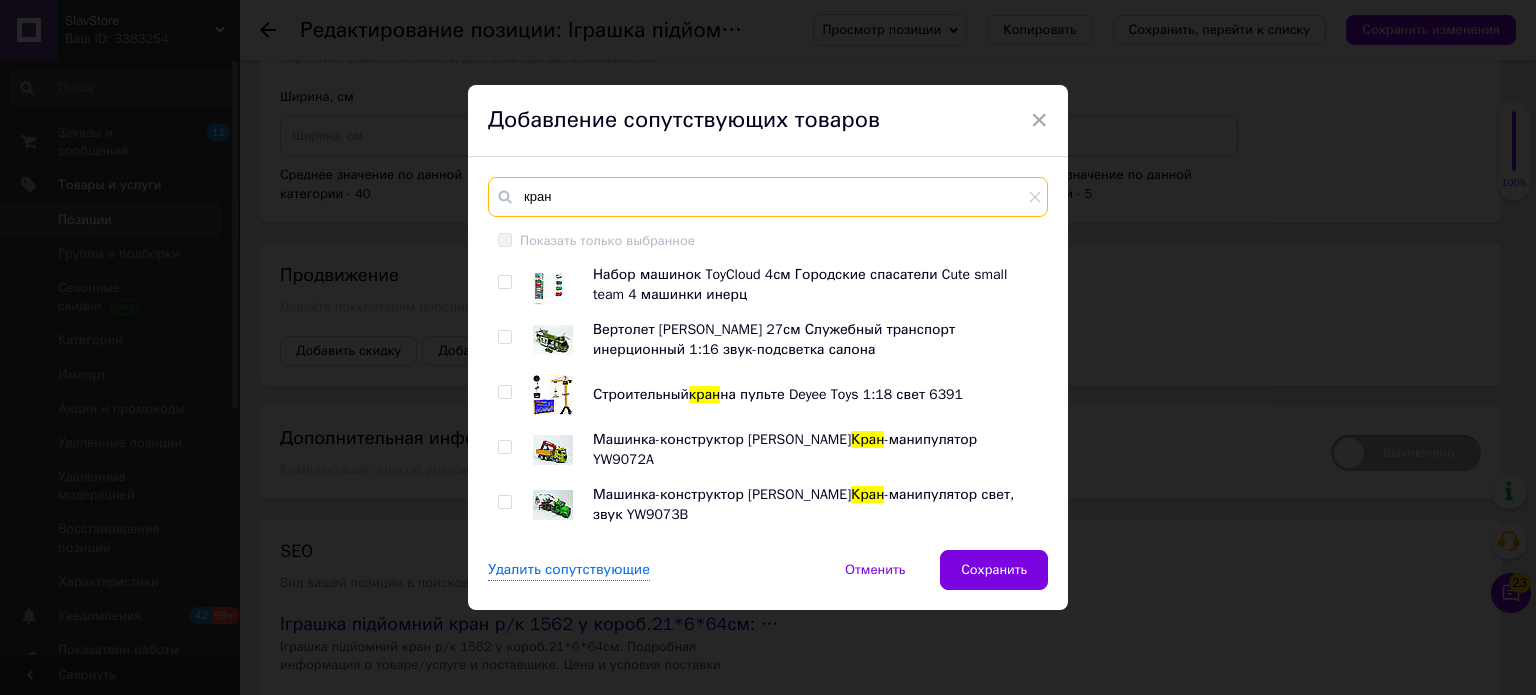 type on "кран" 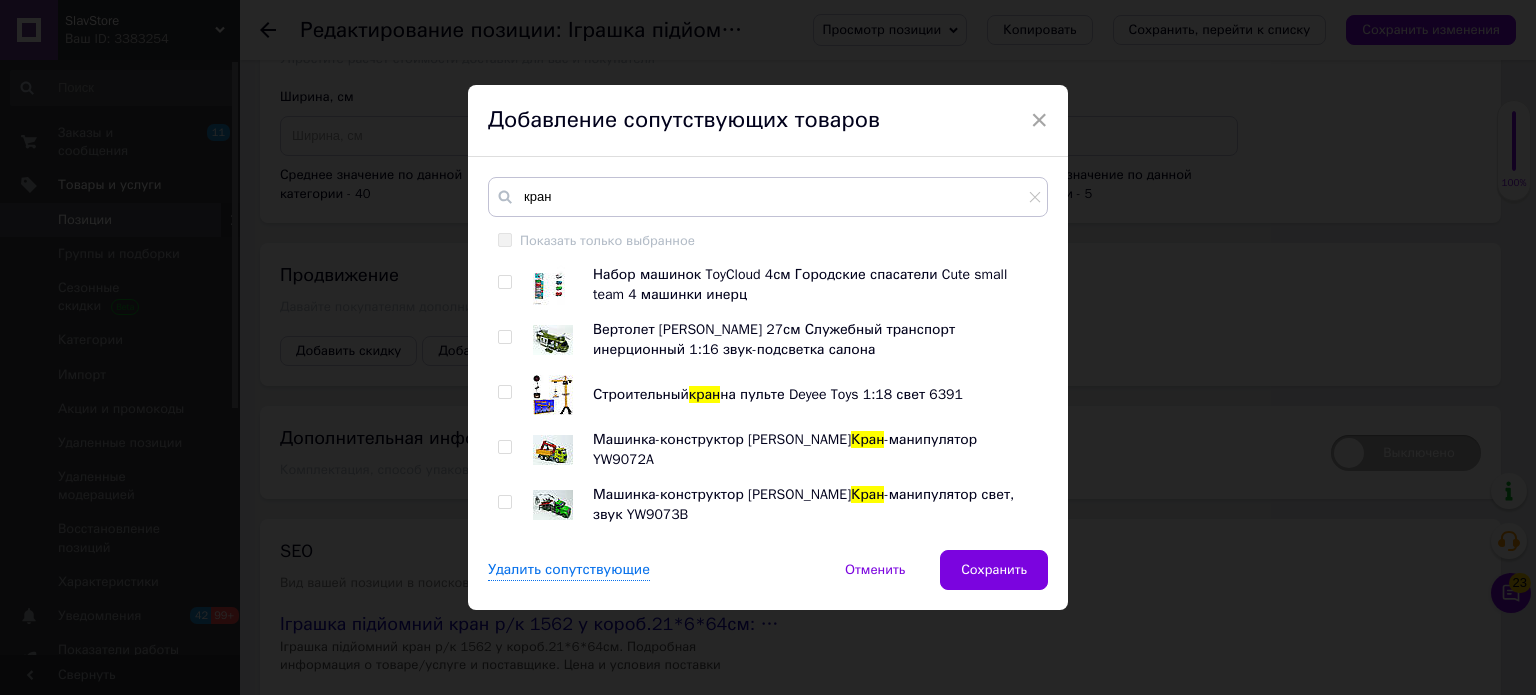 click at bounding box center [504, 392] 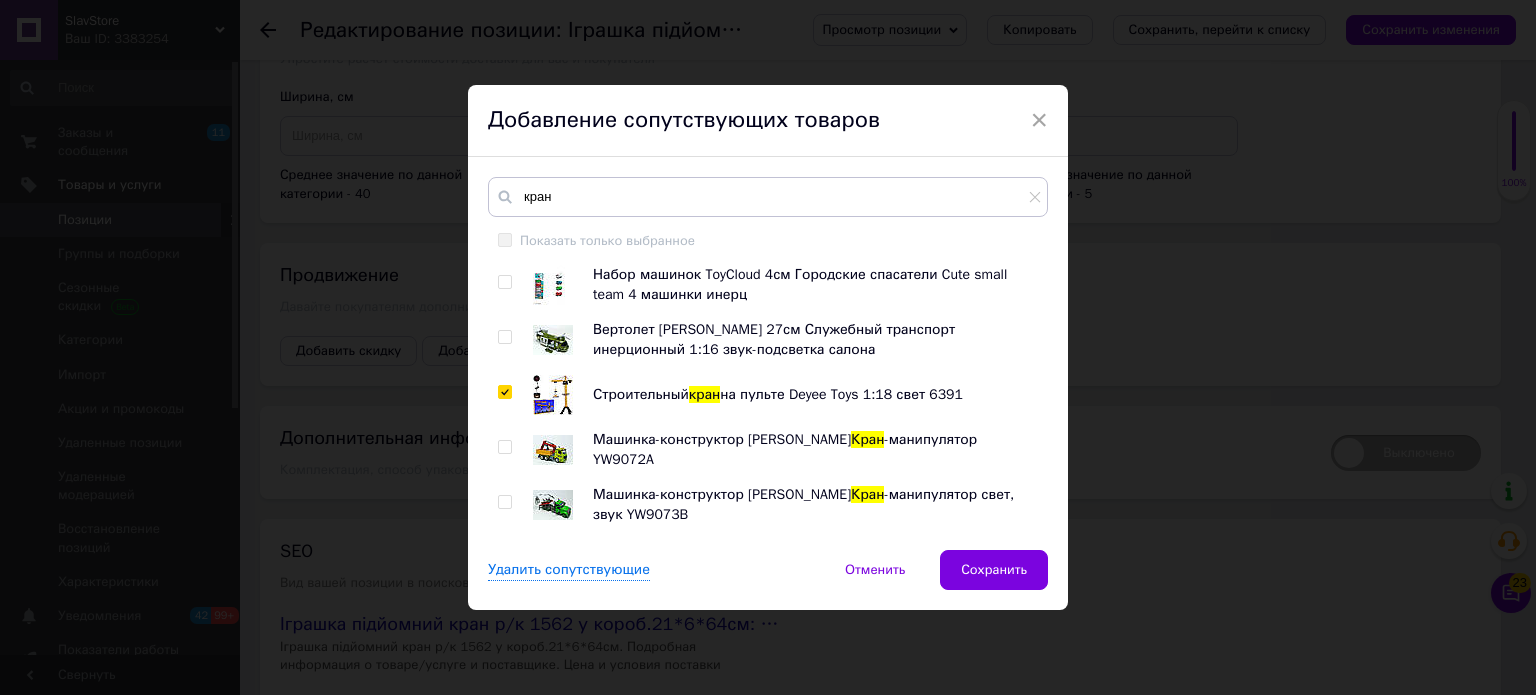 checkbox on "true" 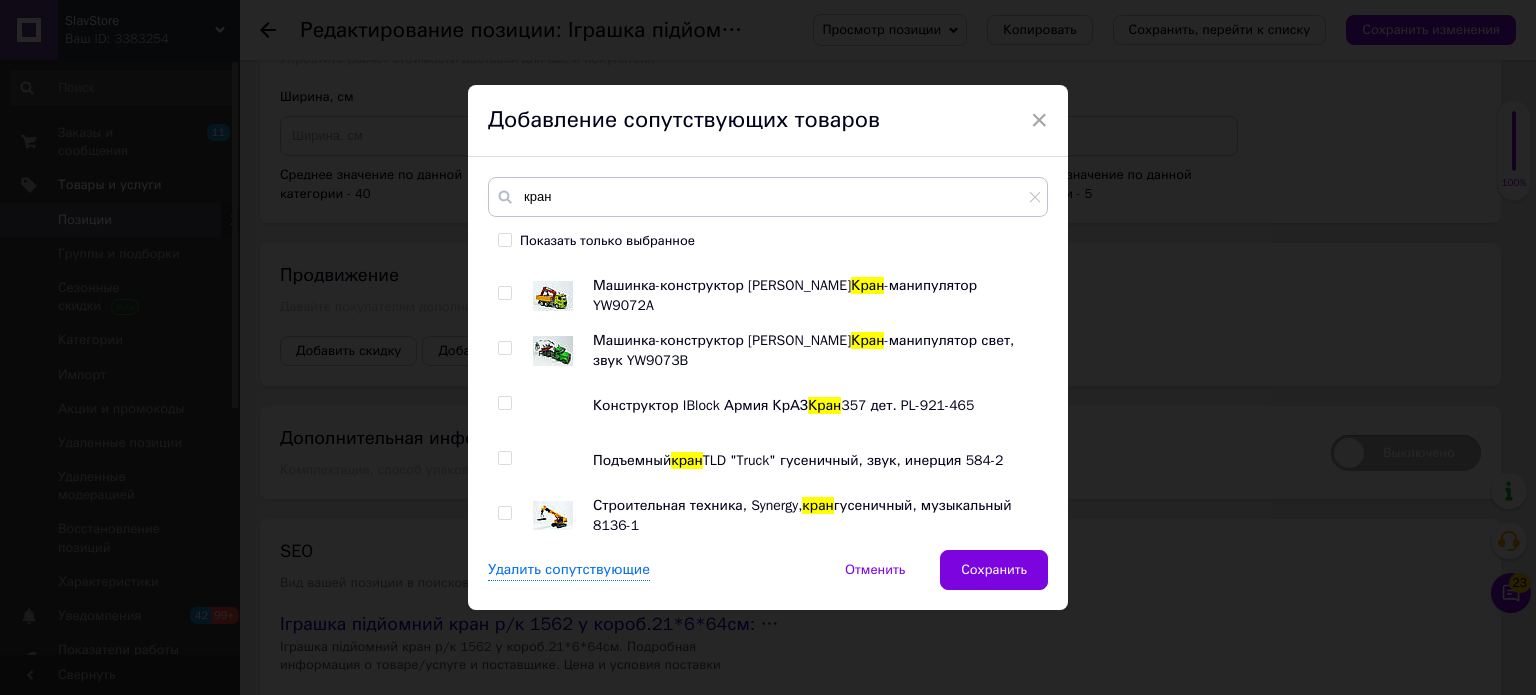 scroll, scrollTop: 200, scrollLeft: 0, axis: vertical 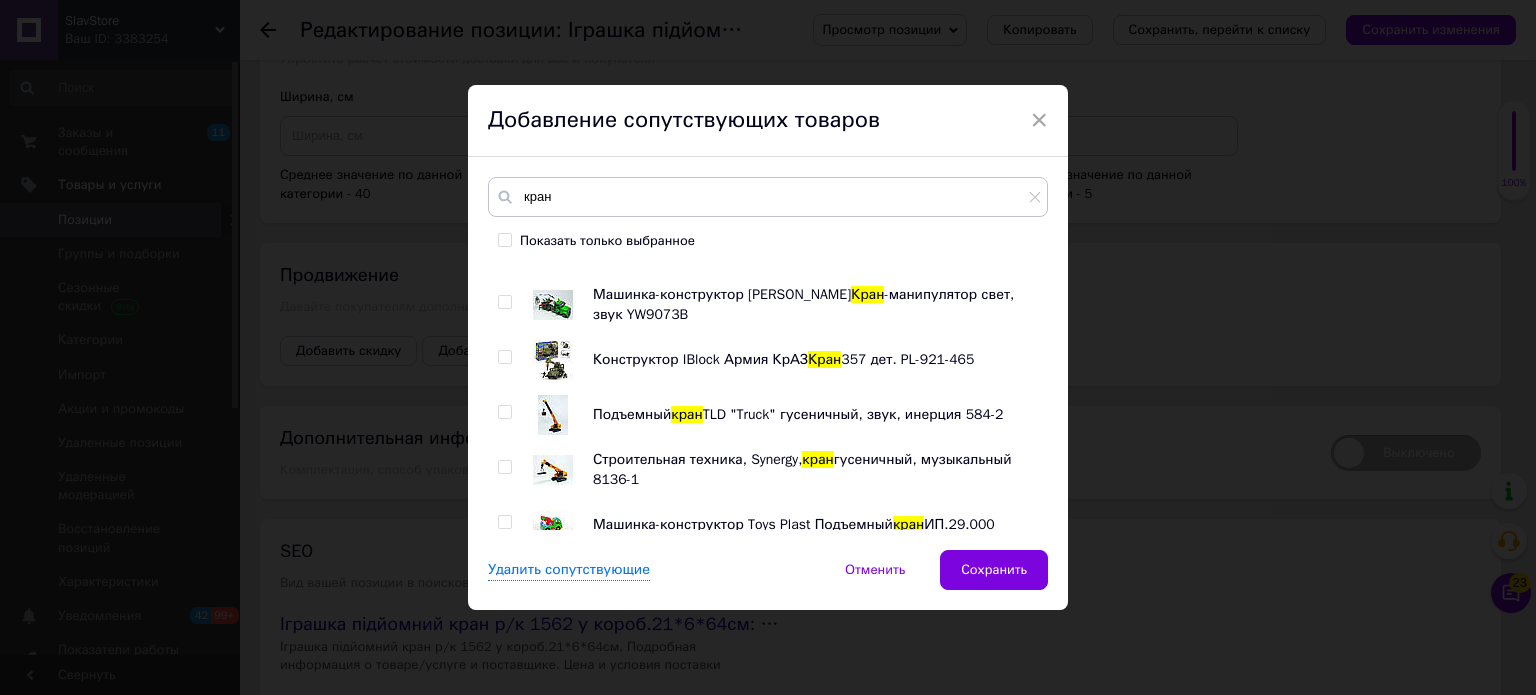 click at bounding box center (504, 412) 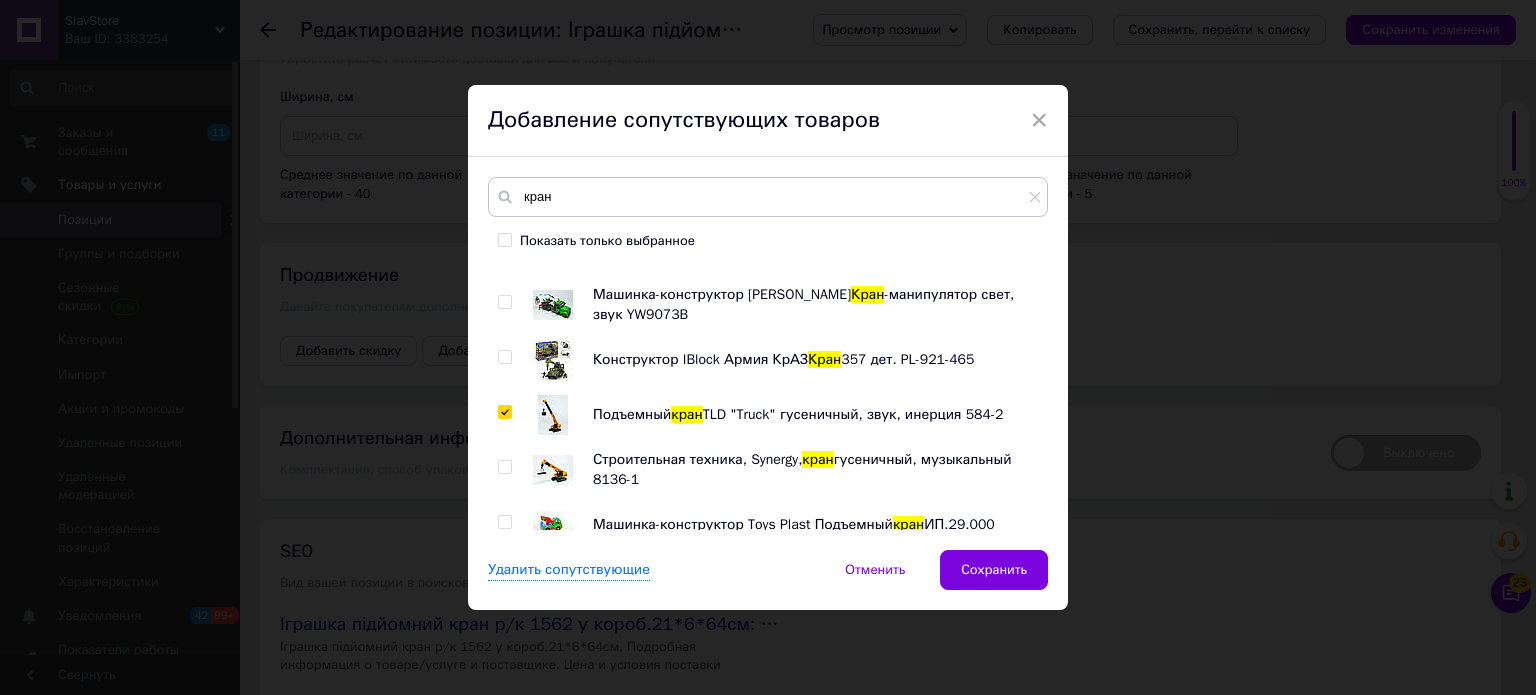 checkbox on "true" 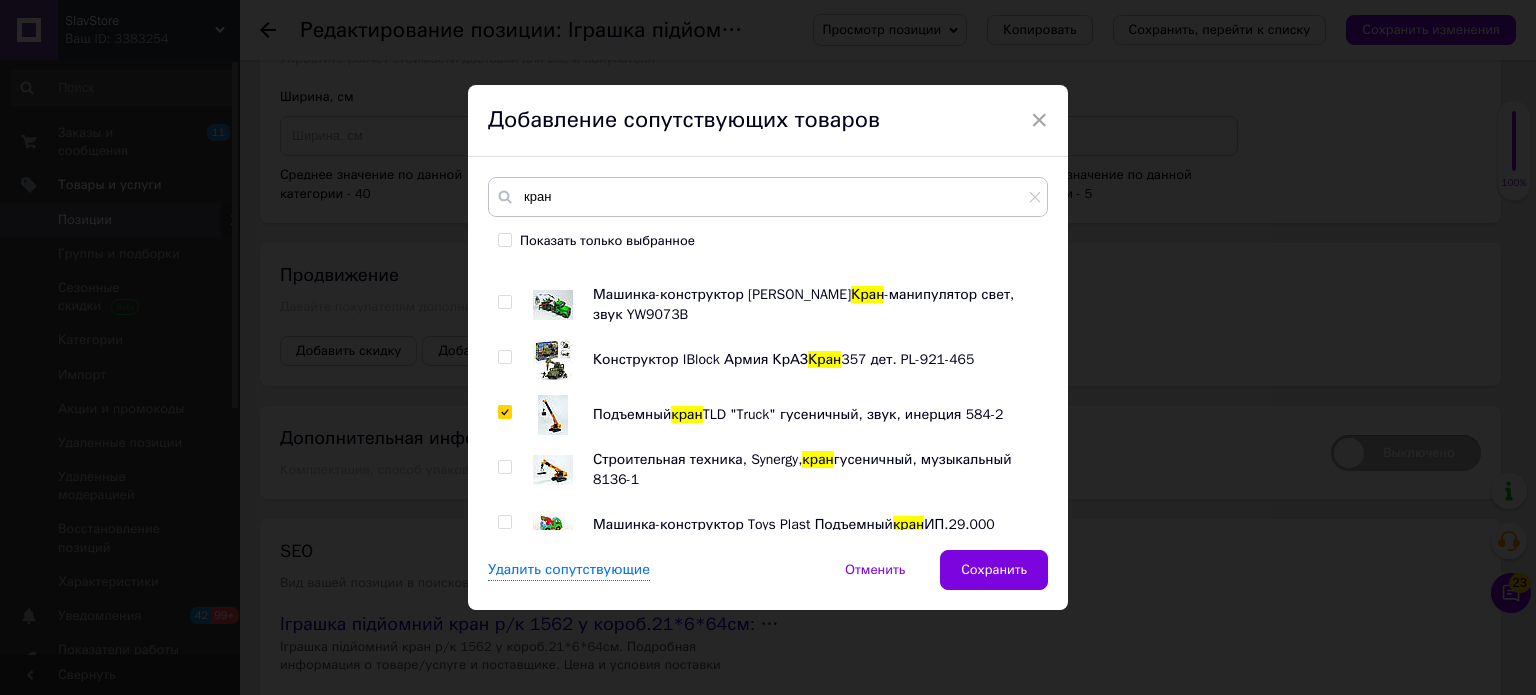click on "Набор машинок ToyCloud 4см Городские спасатели Cute small team 4 машинки инерц Вертолет [PERSON_NAME] 27см Служебный транспорт инерционный 1:16 звук-подсветка салона Строительный  кран  на пульте Deyee Toys 1:18 свет 6391 Машинка-конструктор [PERSON_NAME] -манипулятор YW9072A Машинка-конструктор Yi [PERSON_NAME]  Кран -манипулятор свет, звук YW9073B Конструктор IBlock Армия КрАЗ  Кран  357 дет. PL-921-465 Подъемный  кран  TLD "Truck" гусеничный, звук, инерция 584-2 Строительная техника, Synergy,  кран  гусеничный, музыкальный 8136-1 Машинка-конструктор Toys Plast Подъемный  кран  ИП.29.000 Машинка-авто кран Кран Машинка-конструктор [PERSON_NAME]" at bounding box center (767, 397) 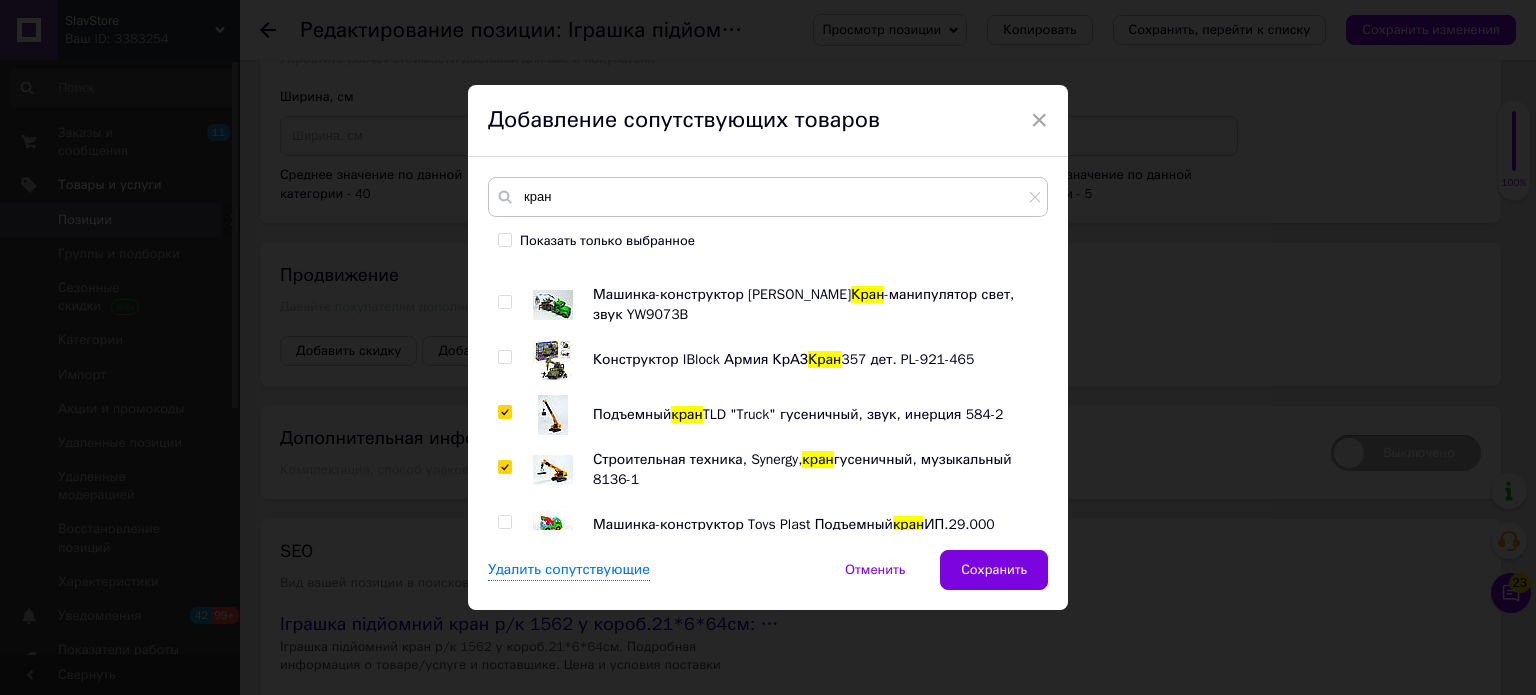 checkbox on "true" 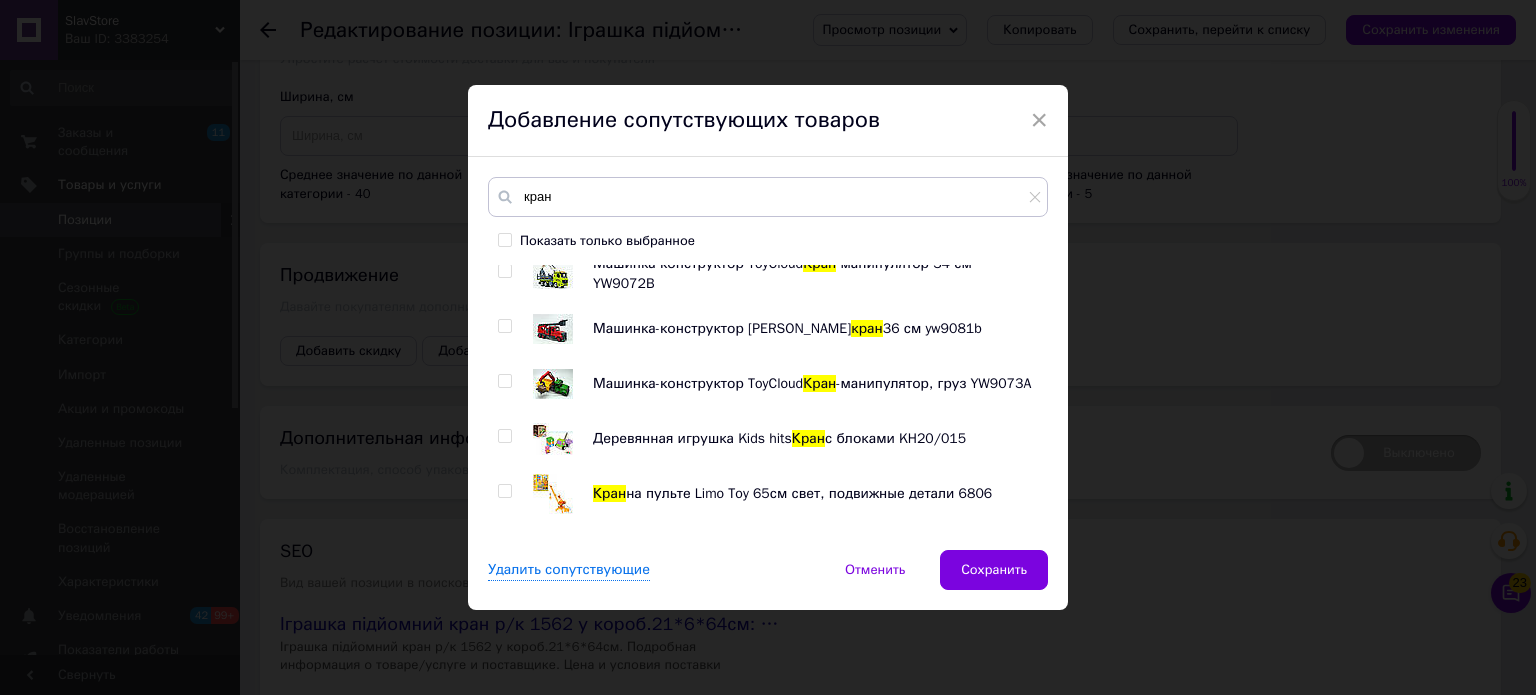 scroll, scrollTop: 655, scrollLeft: 0, axis: vertical 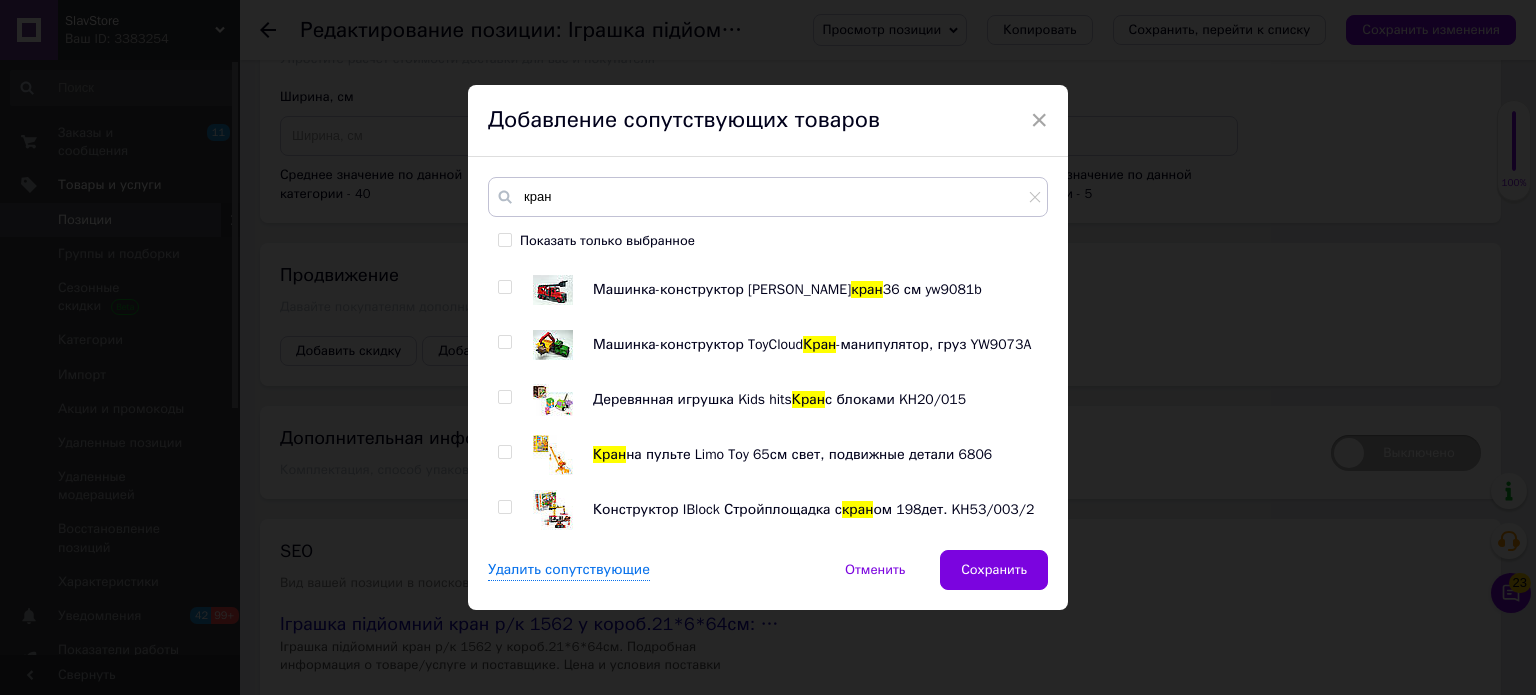 click at bounding box center [504, 452] 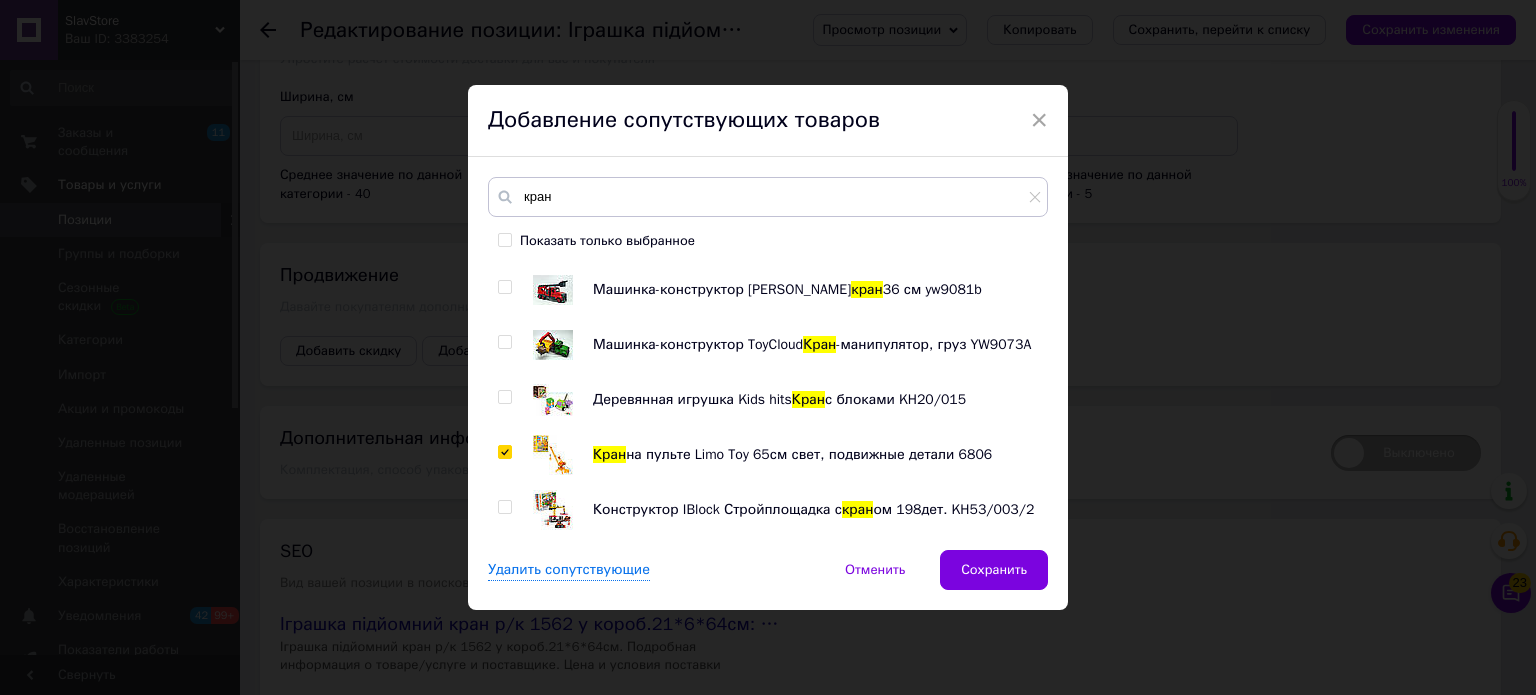 checkbox on "true" 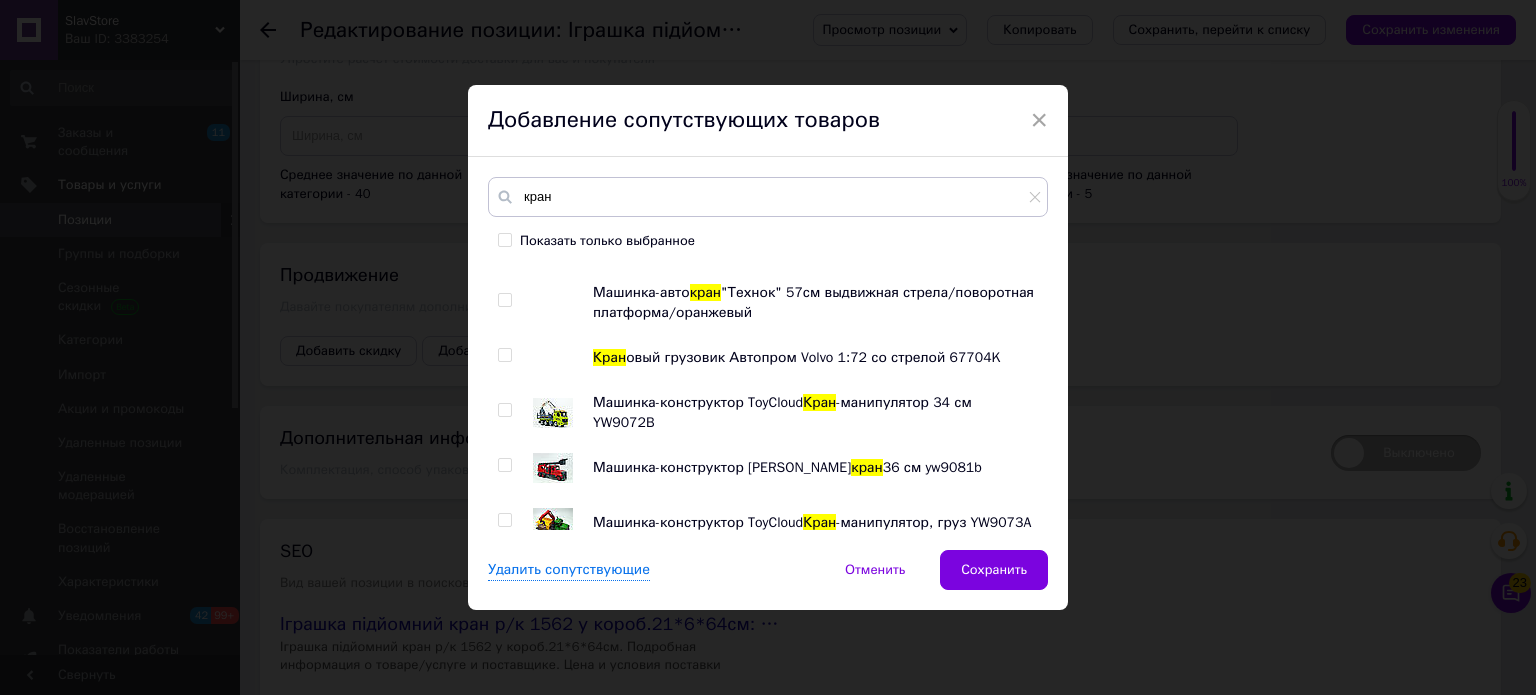 scroll, scrollTop: 655, scrollLeft: 0, axis: vertical 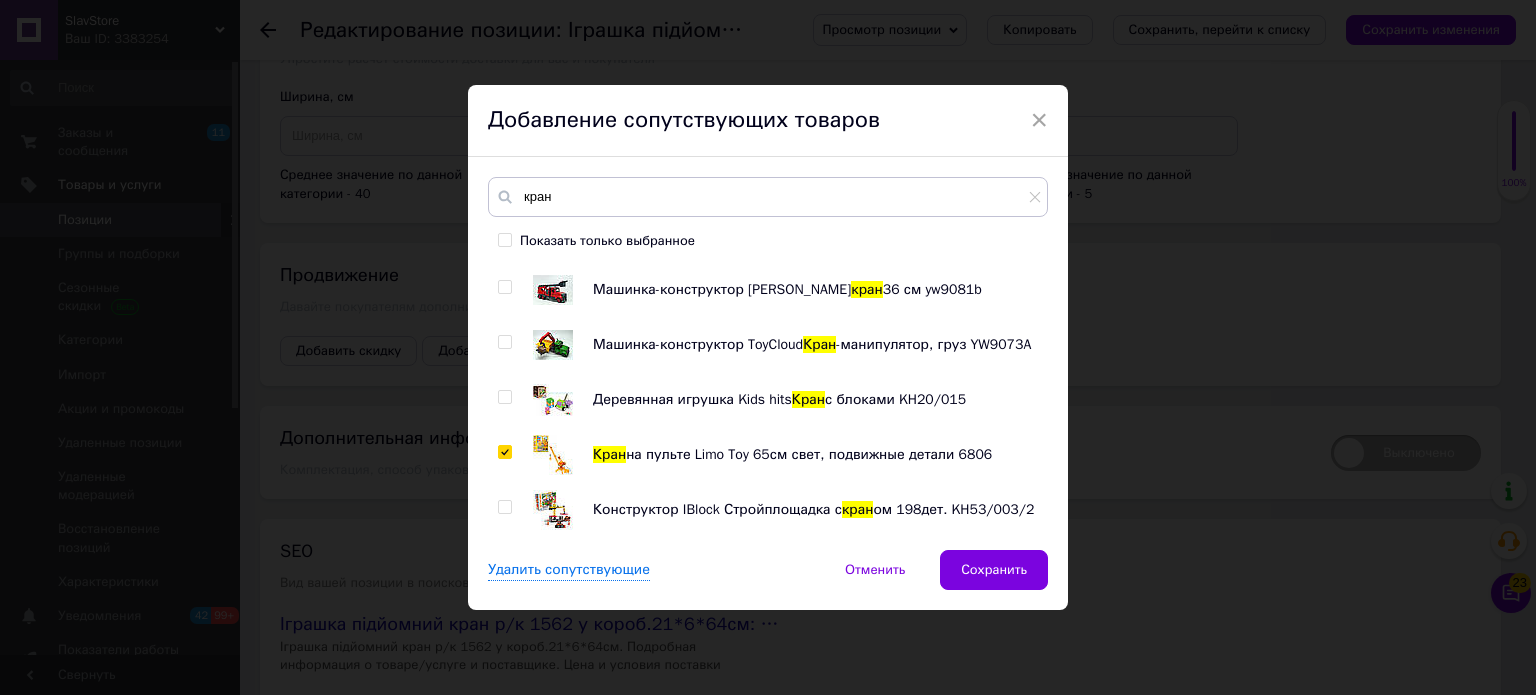 drag, startPoint x: 1035, startPoint y: 468, endPoint x: 1035, endPoint y: 451, distance: 17 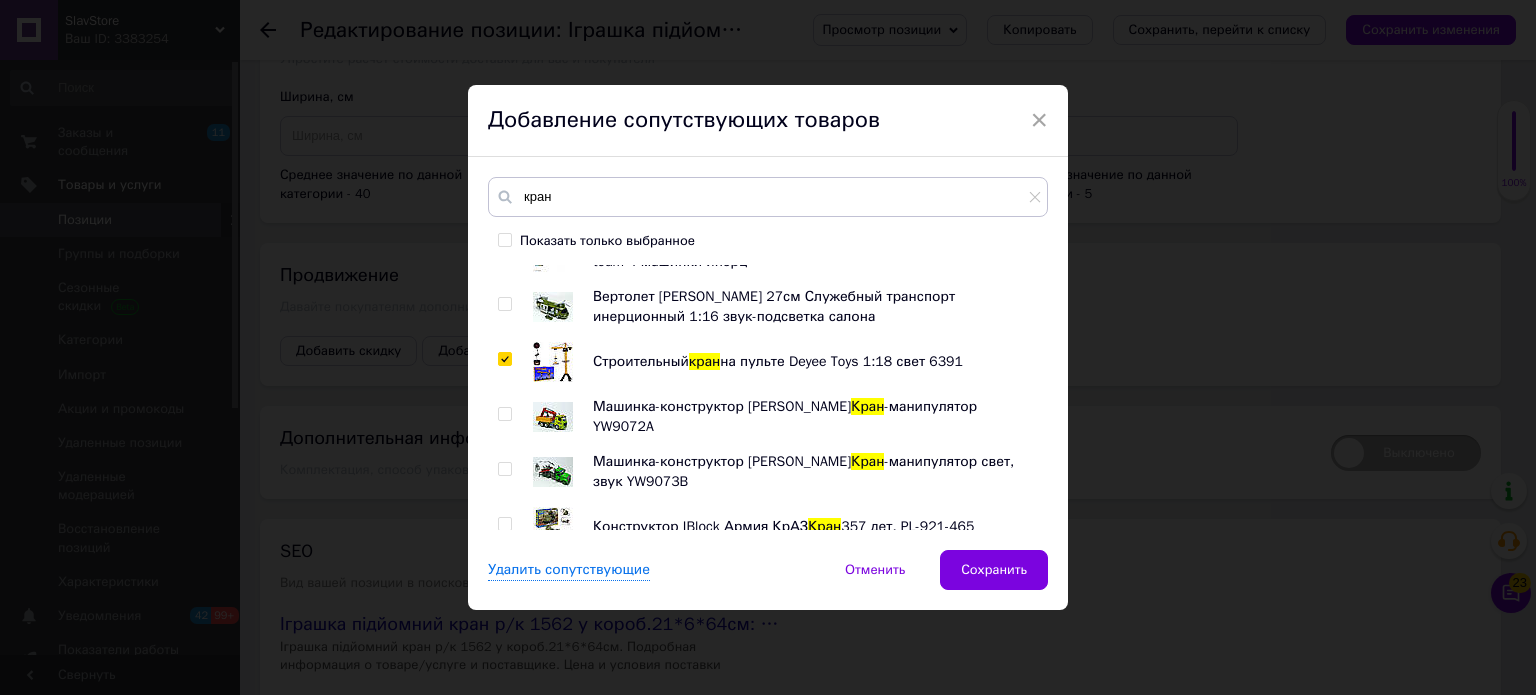 scroll, scrollTop: 0, scrollLeft: 0, axis: both 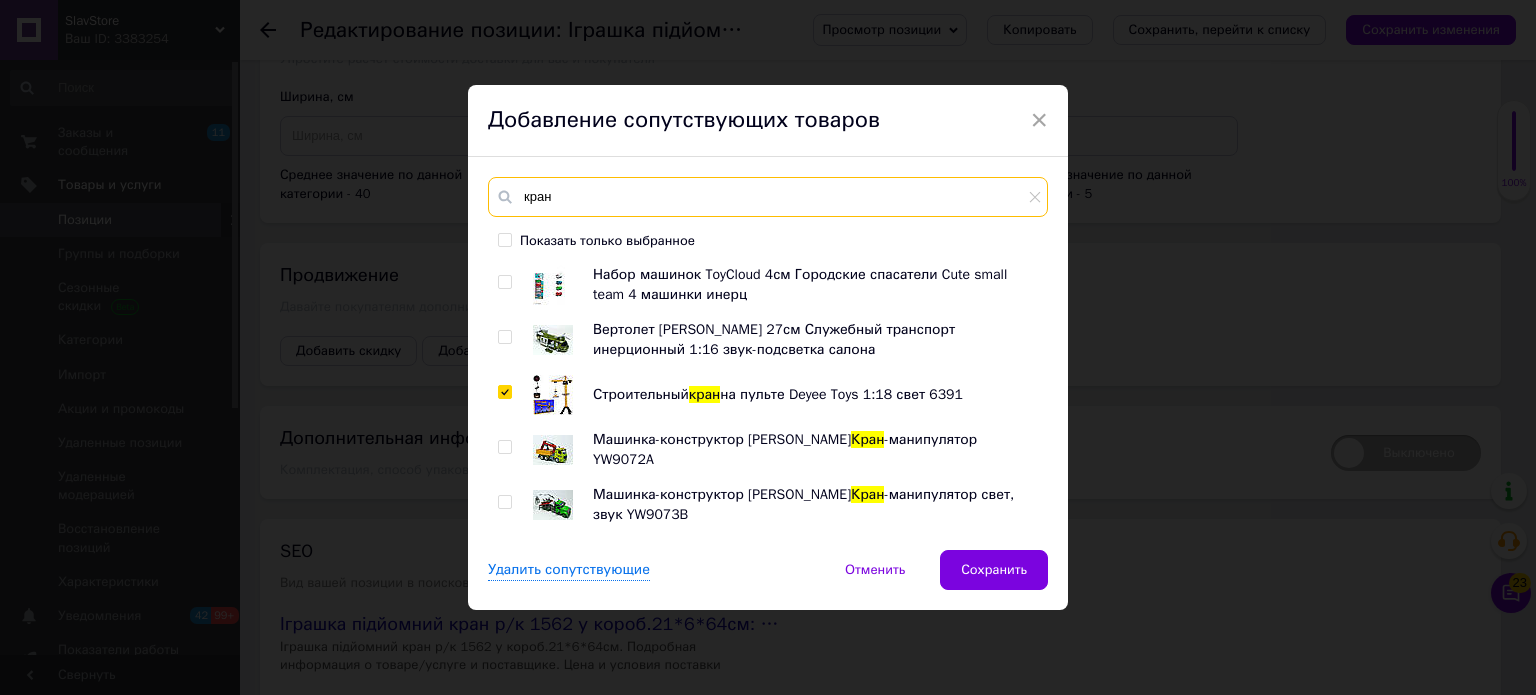 click on "кран" at bounding box center (768, 197) 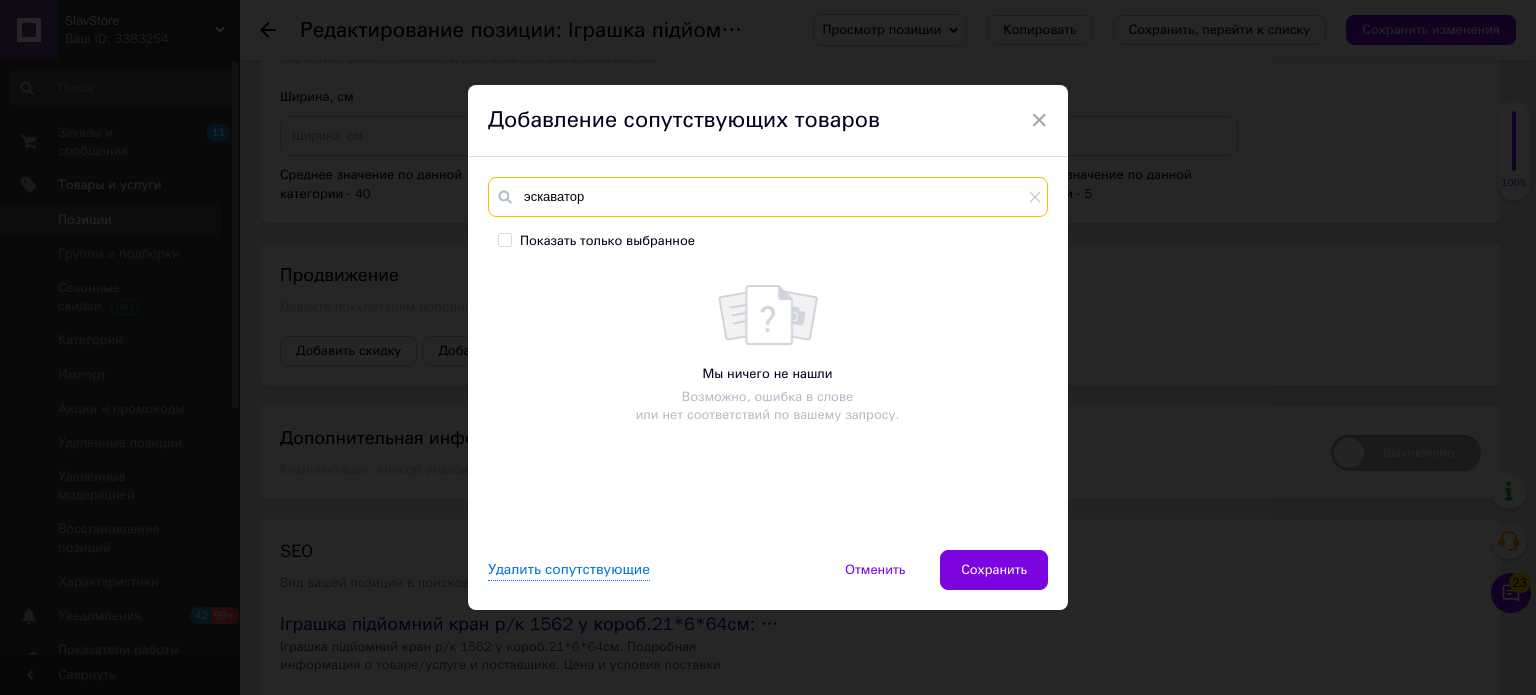 click on "эскаватор" at bounding box center (768, 197) 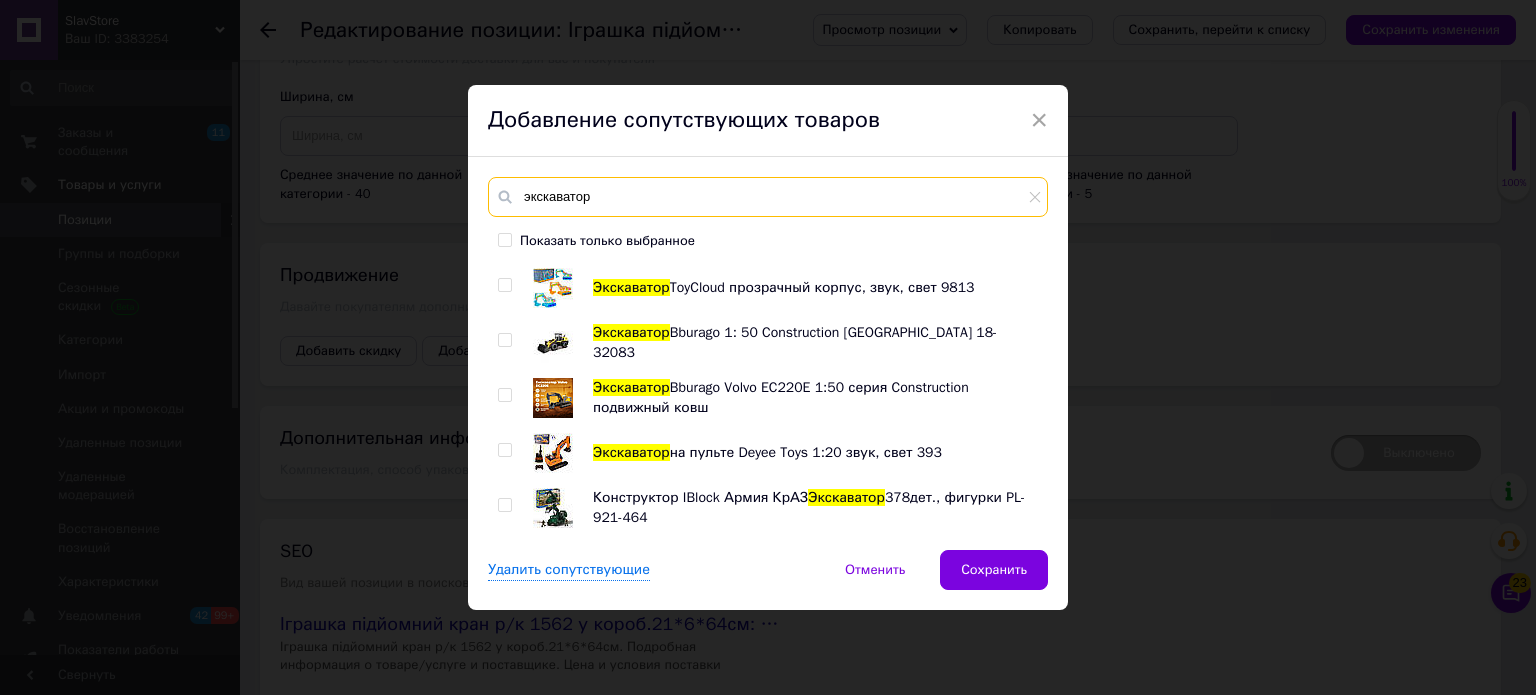 scroll, scrollTop: 100, scrollLeft: 0, axis: vertical 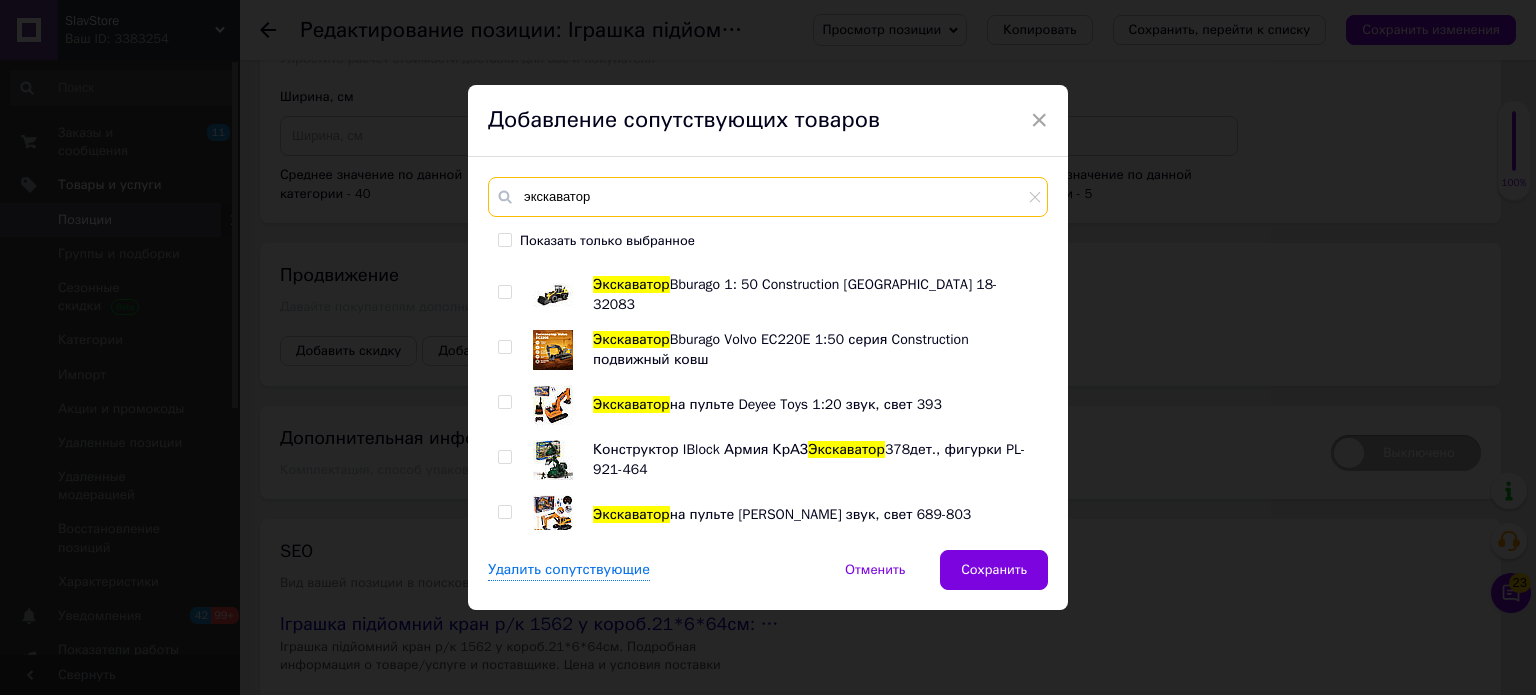 type on "экскаватор" 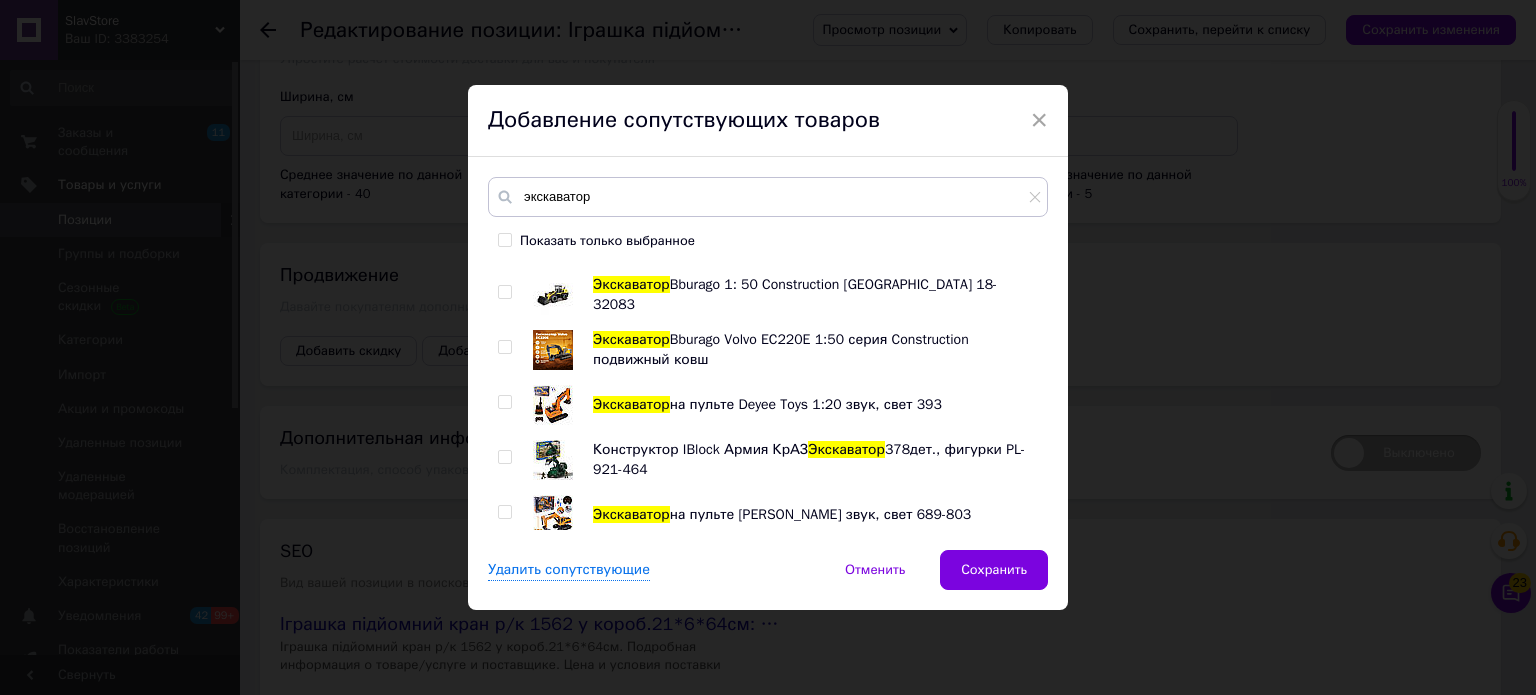 click at bounding box center (504, 402) 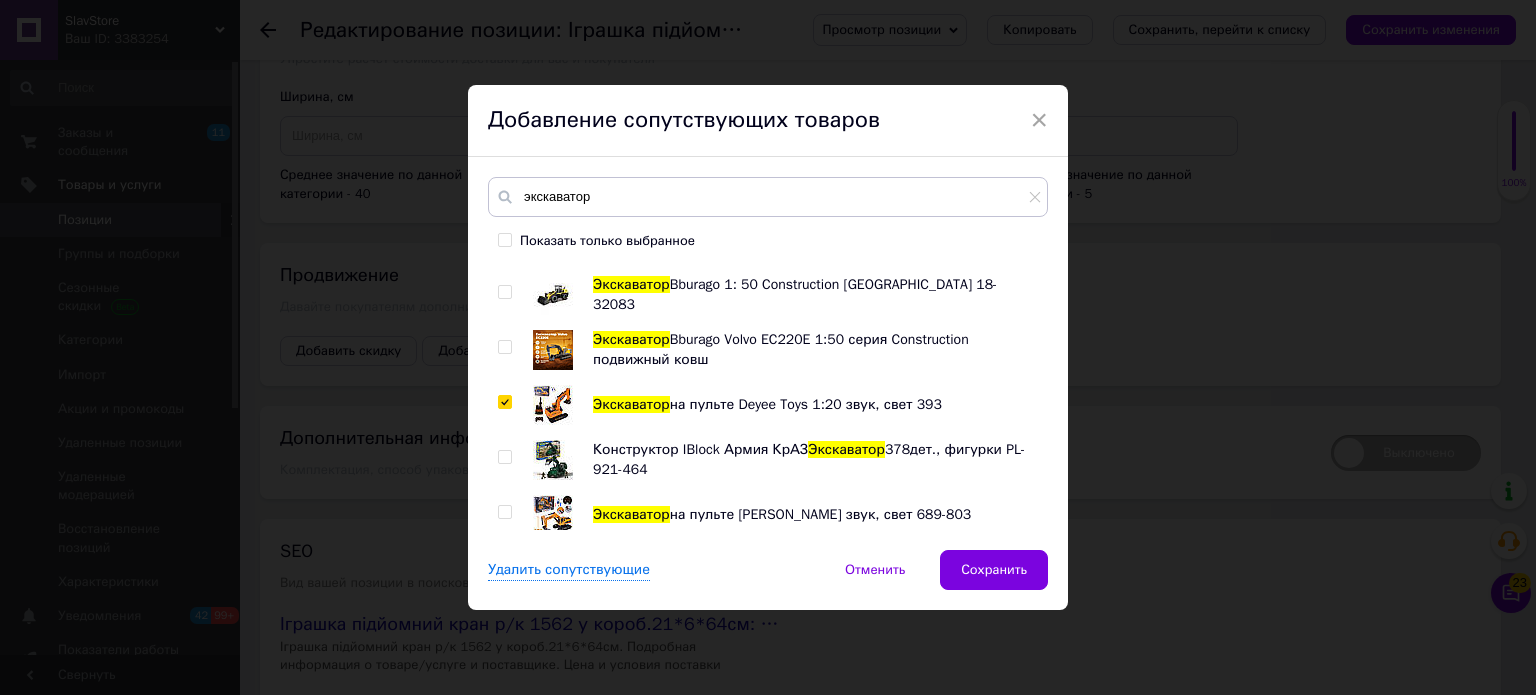 checkbox on "true" 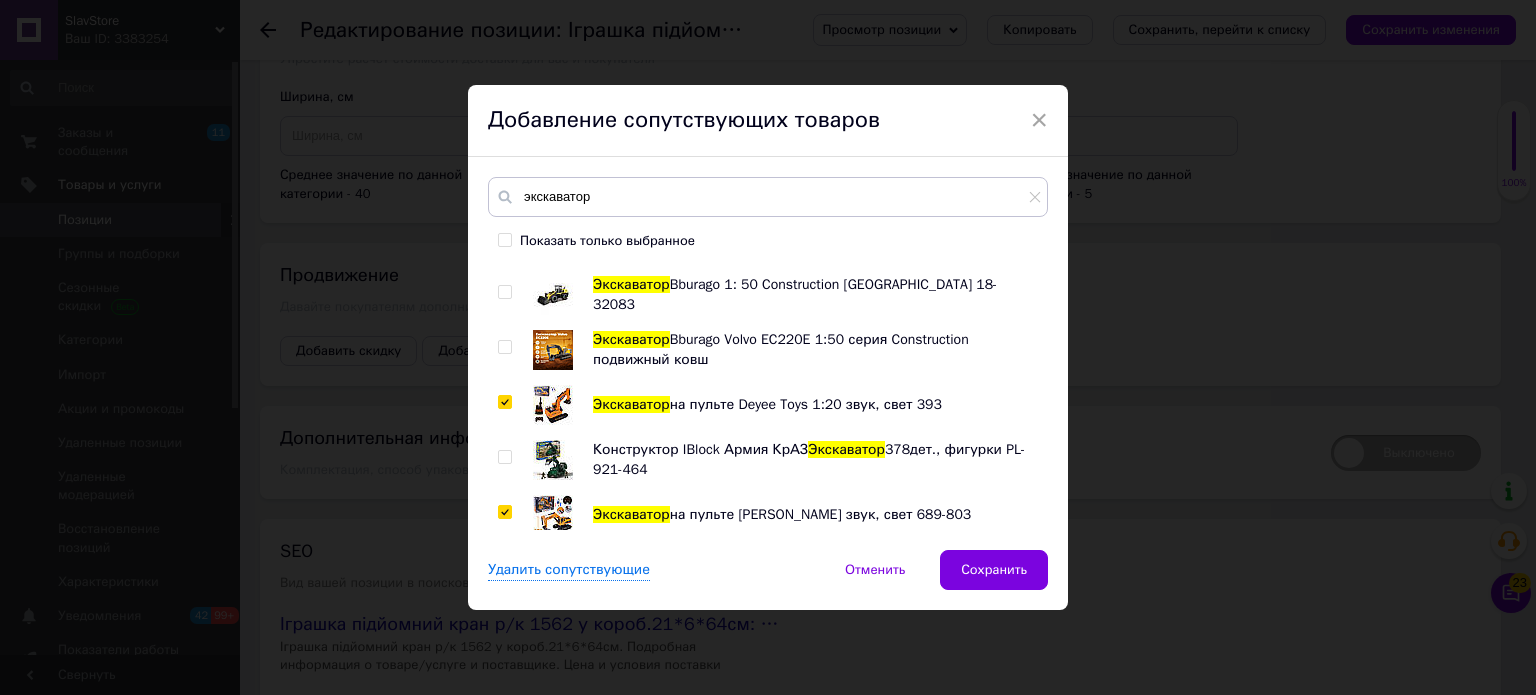 checkbox on "true" 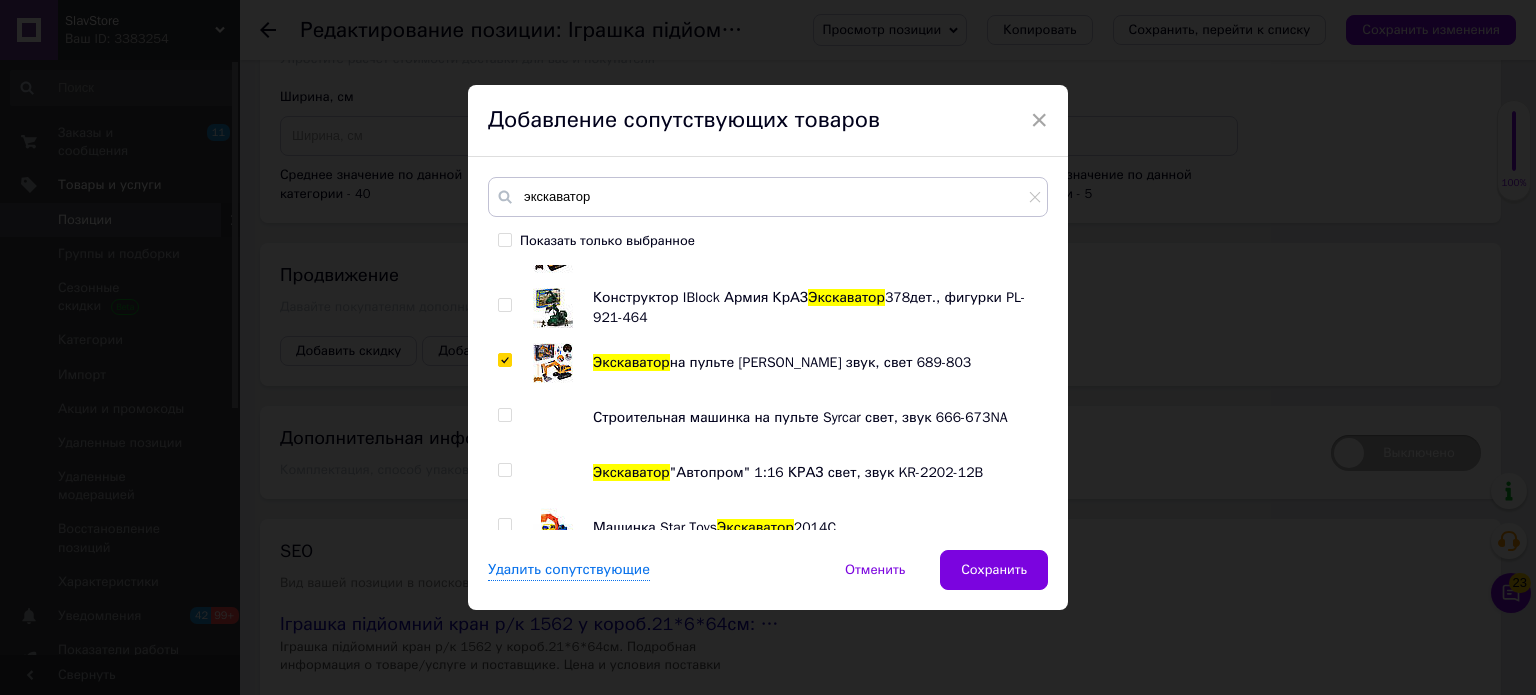 scroll, scrollTop: 300, scrollLeft: 0, axis: vertical 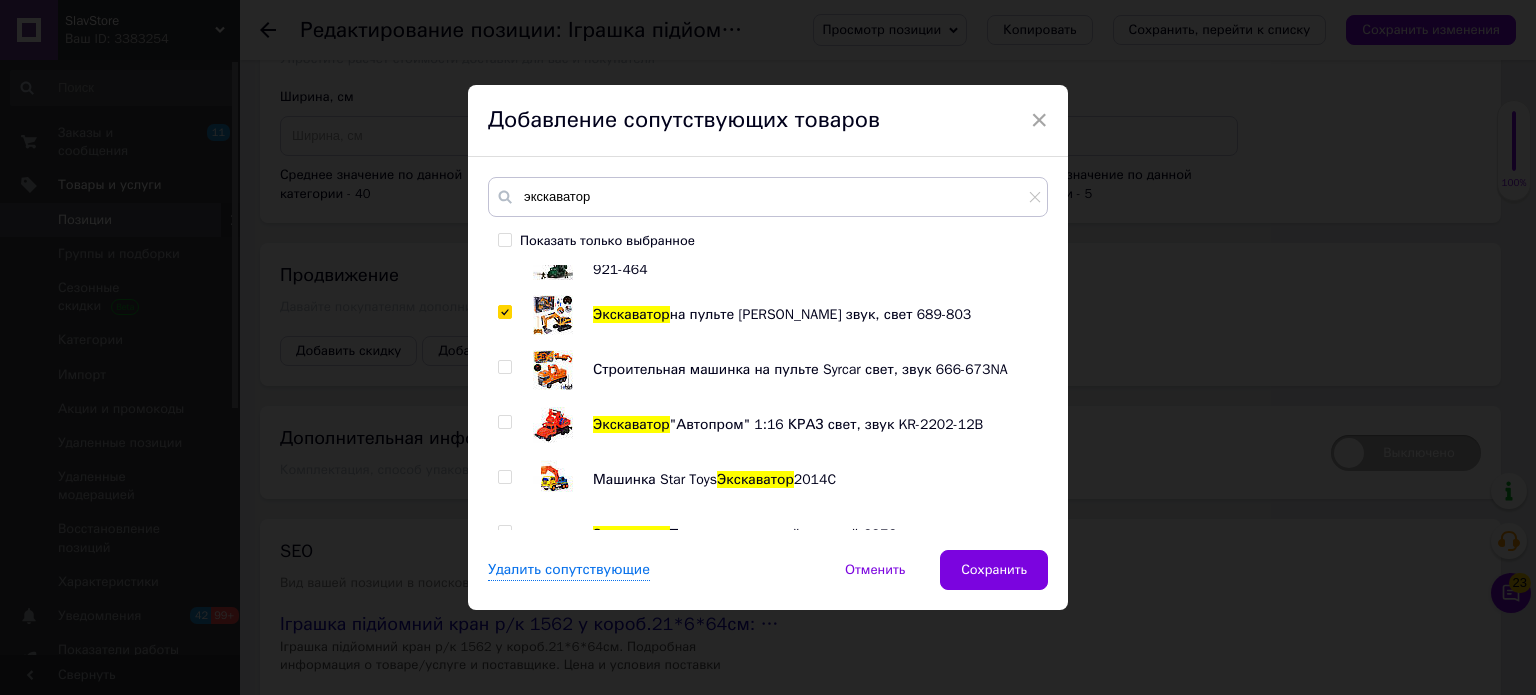 click at bounding box center (504, 367) 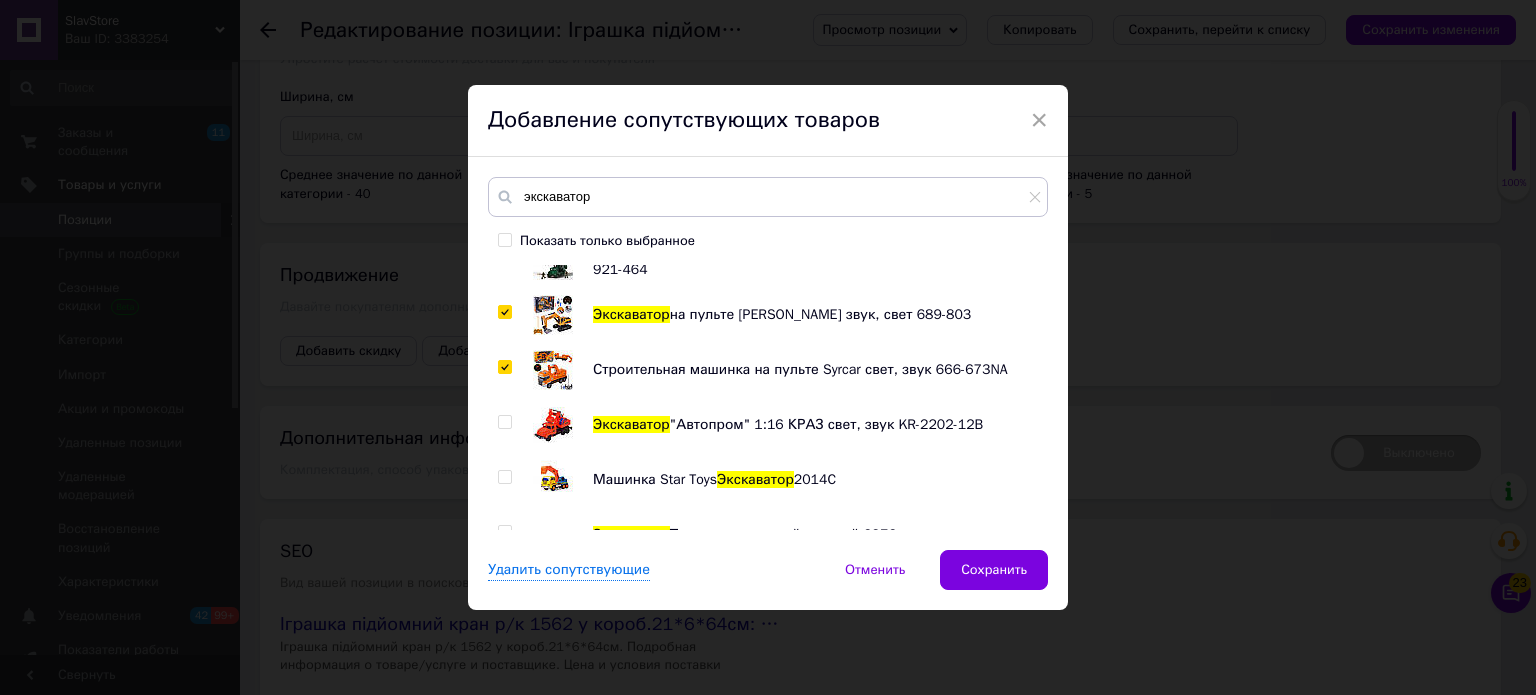 checkbox on "true" 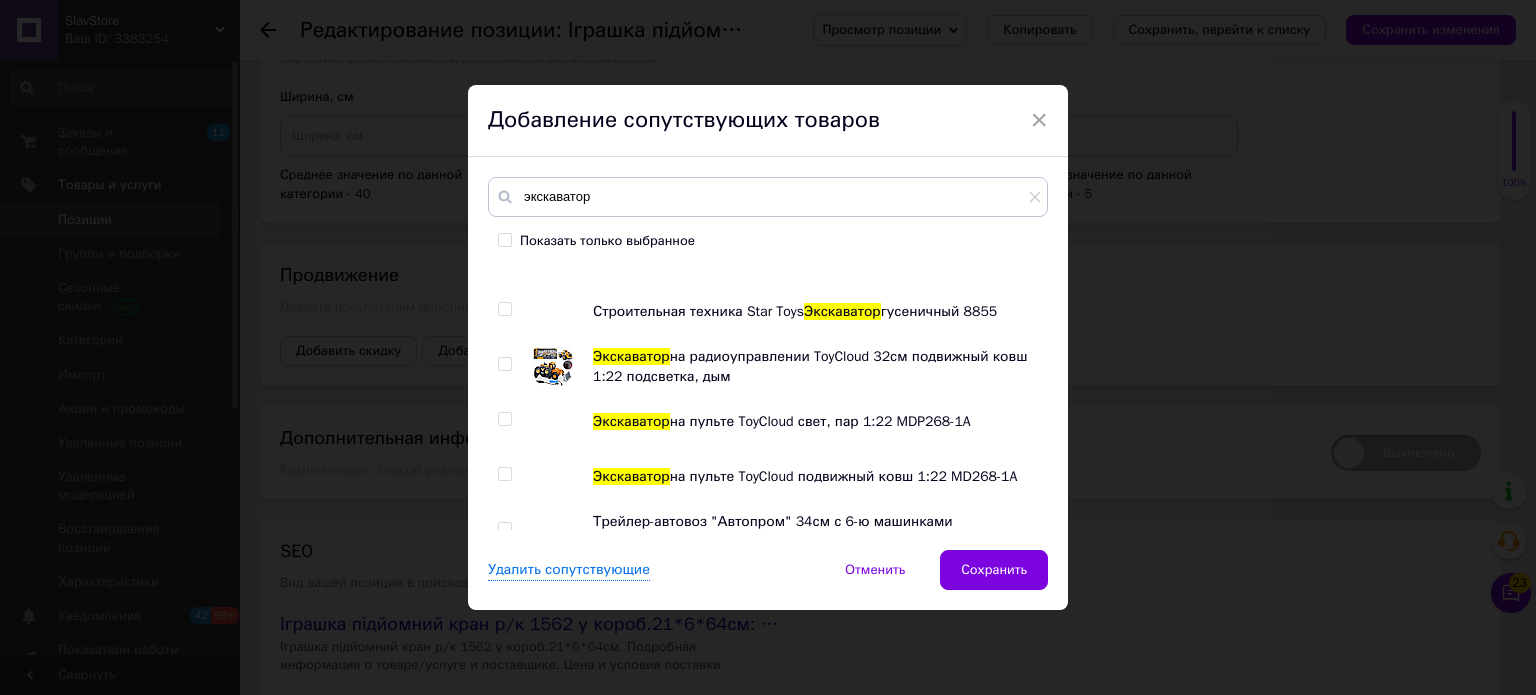 scroll, scrollTop: 700, scrollLeft: 0, axis: vertical 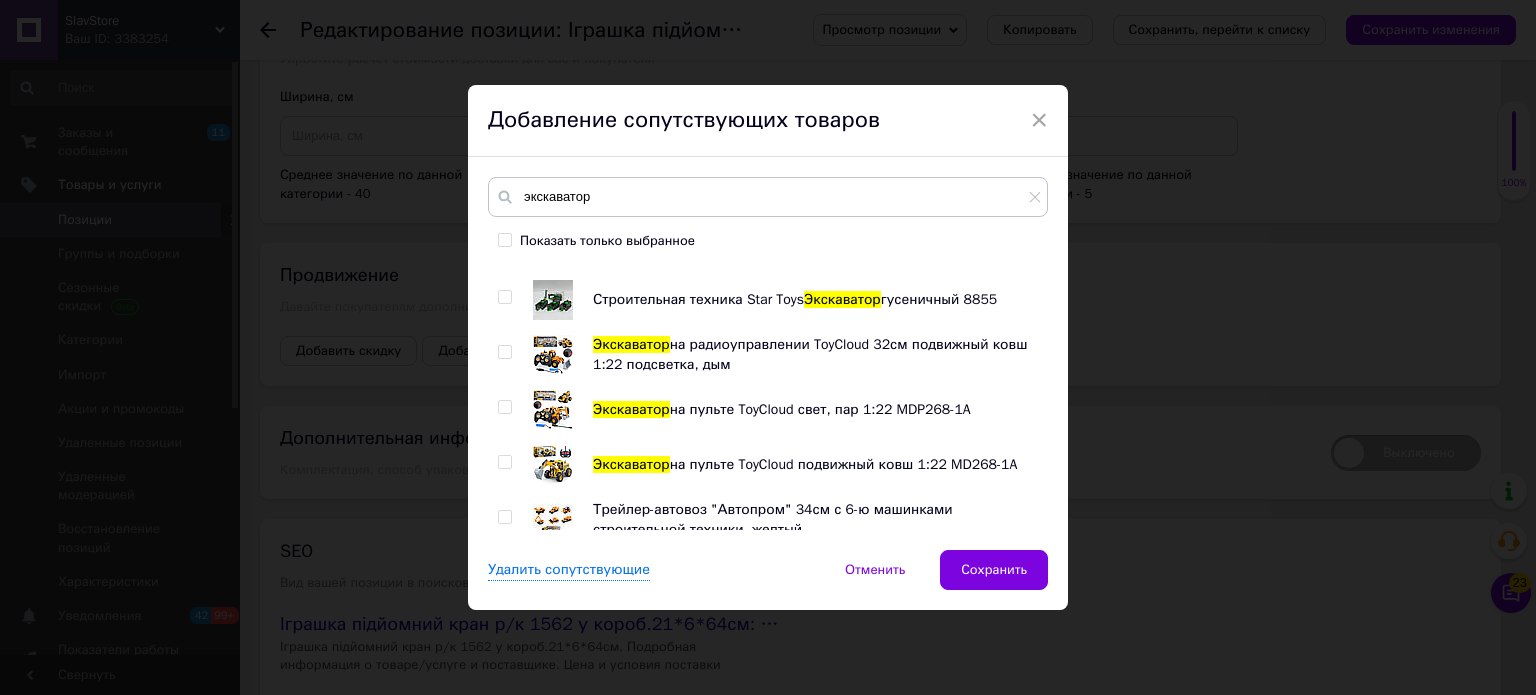 click at bounding box center [504, 407] 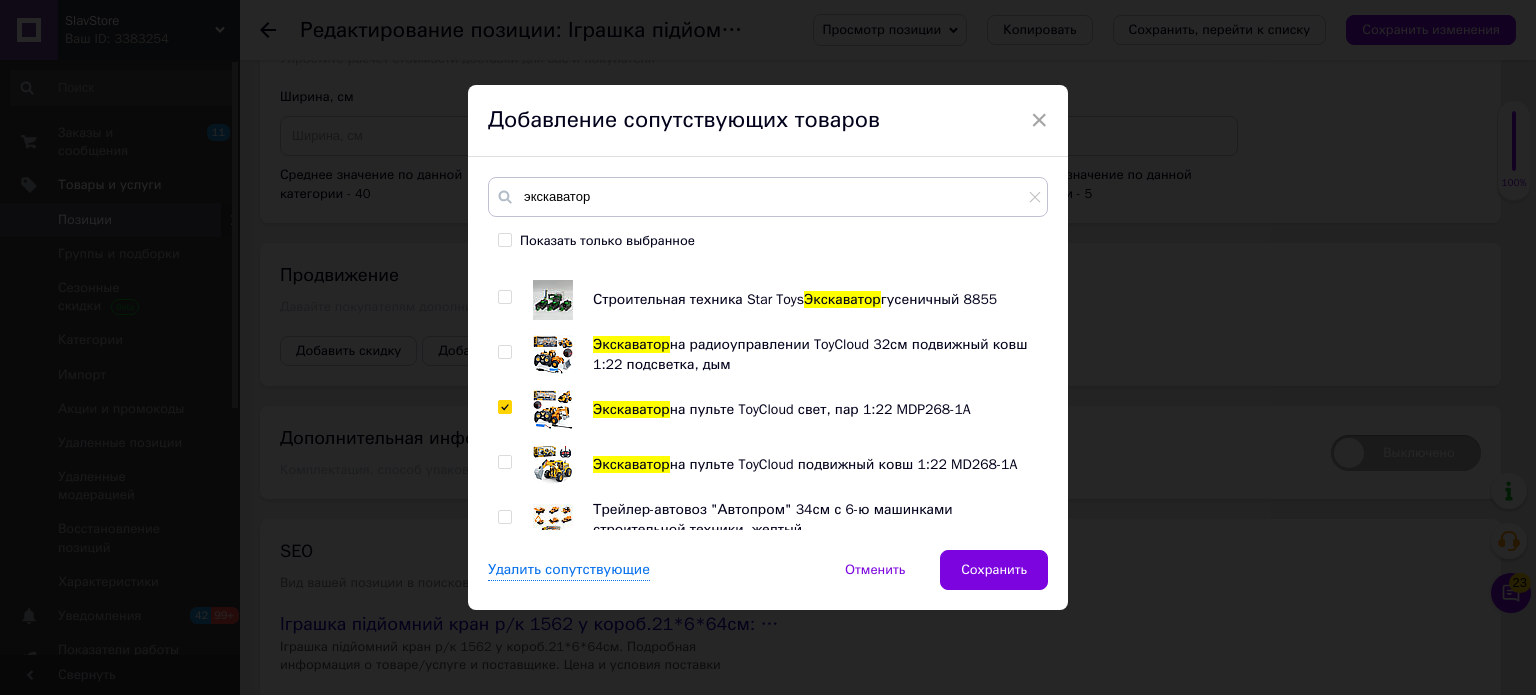 checkbox on "true" 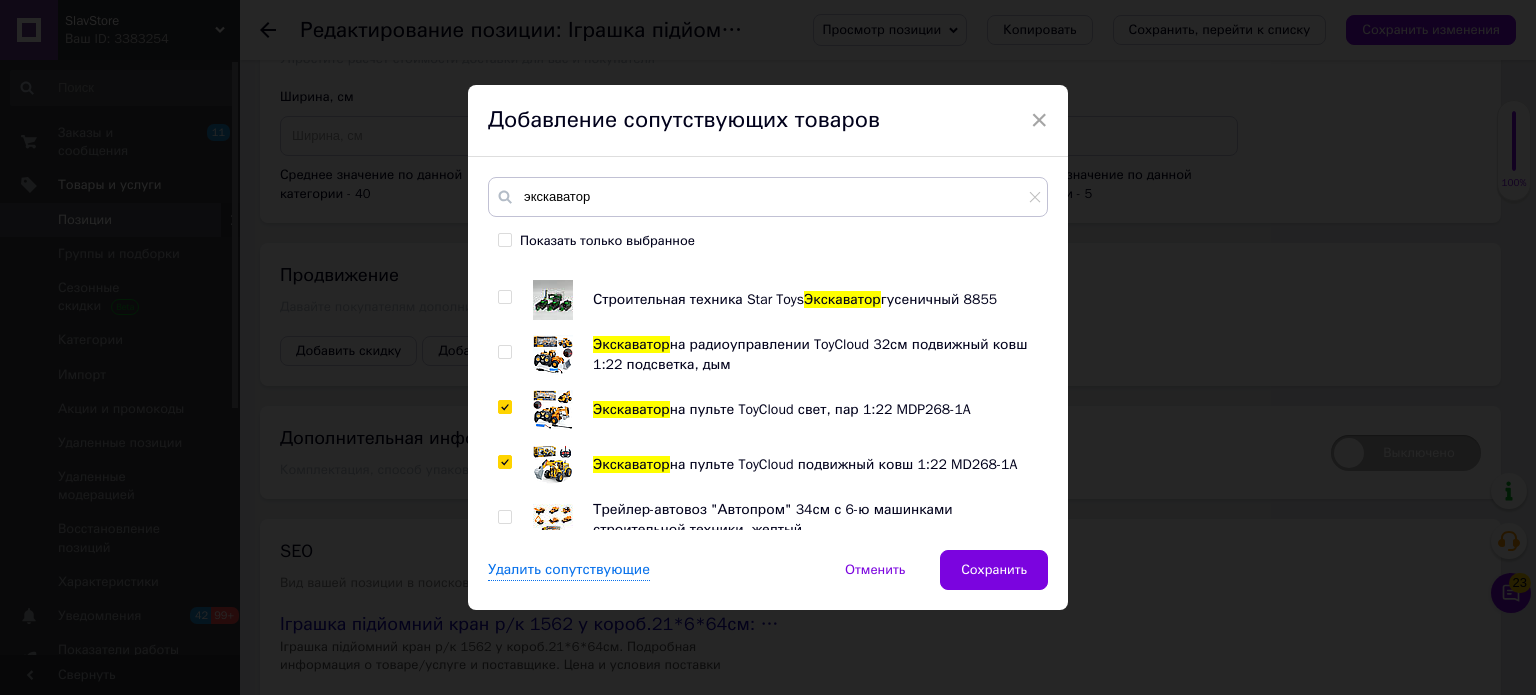 checkbox on "true" 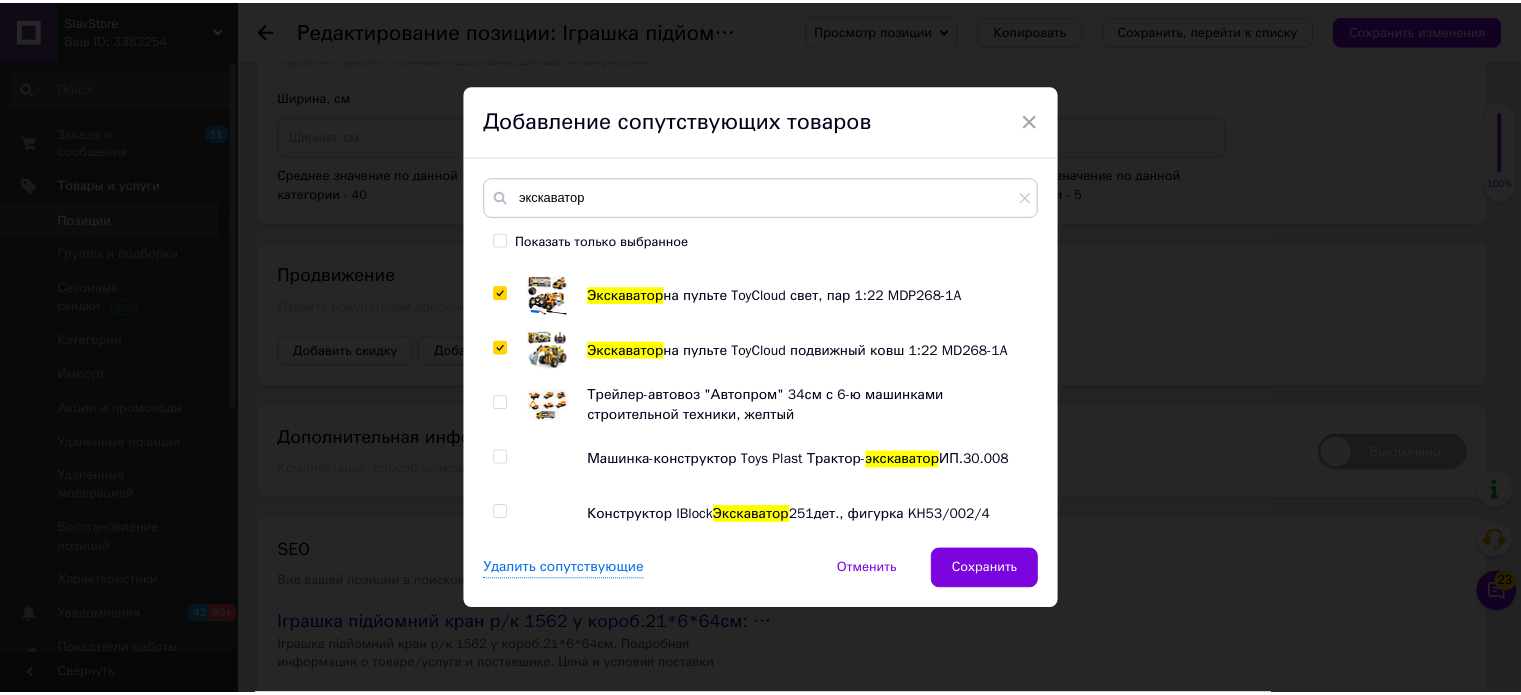 scroll, scrollTop: 820, scrollLeft: 0, axis: vertical 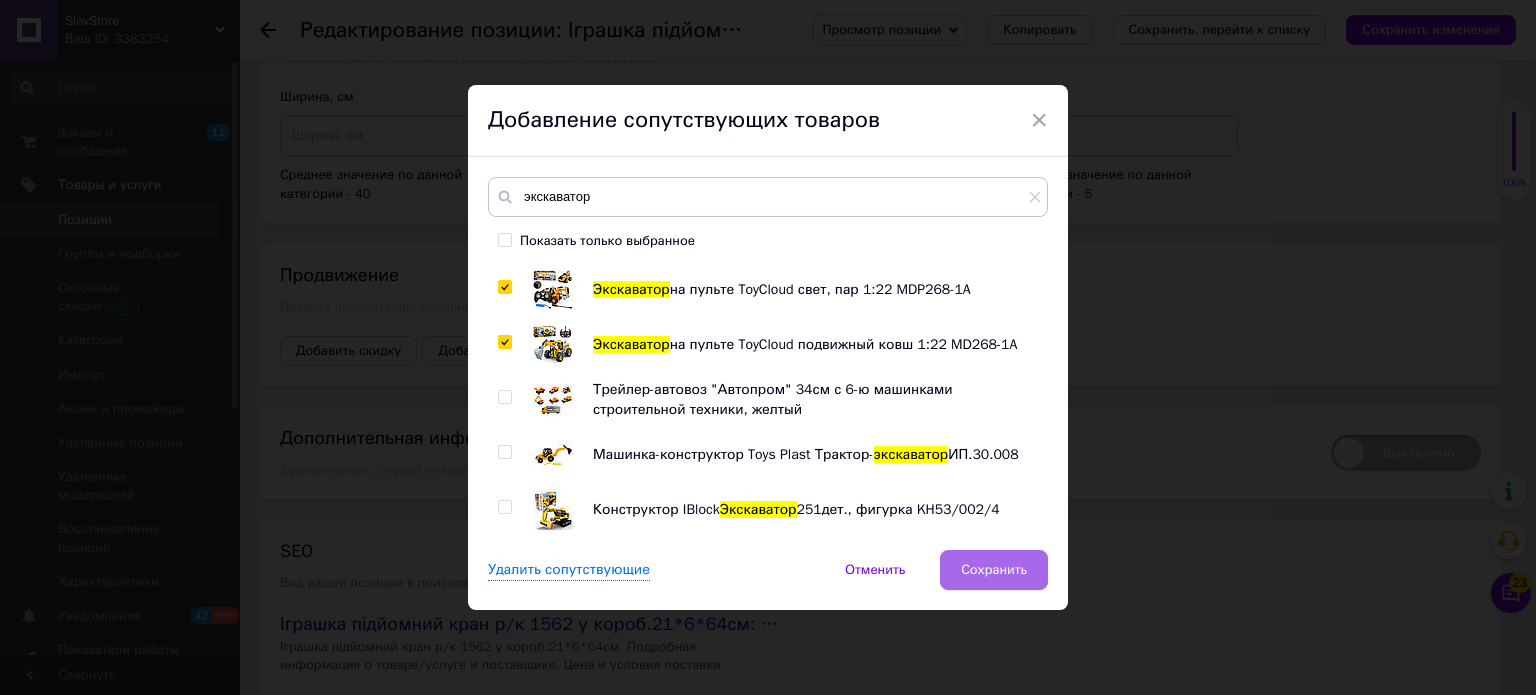 click on "Сохранить" at bounding box center [994, 570] 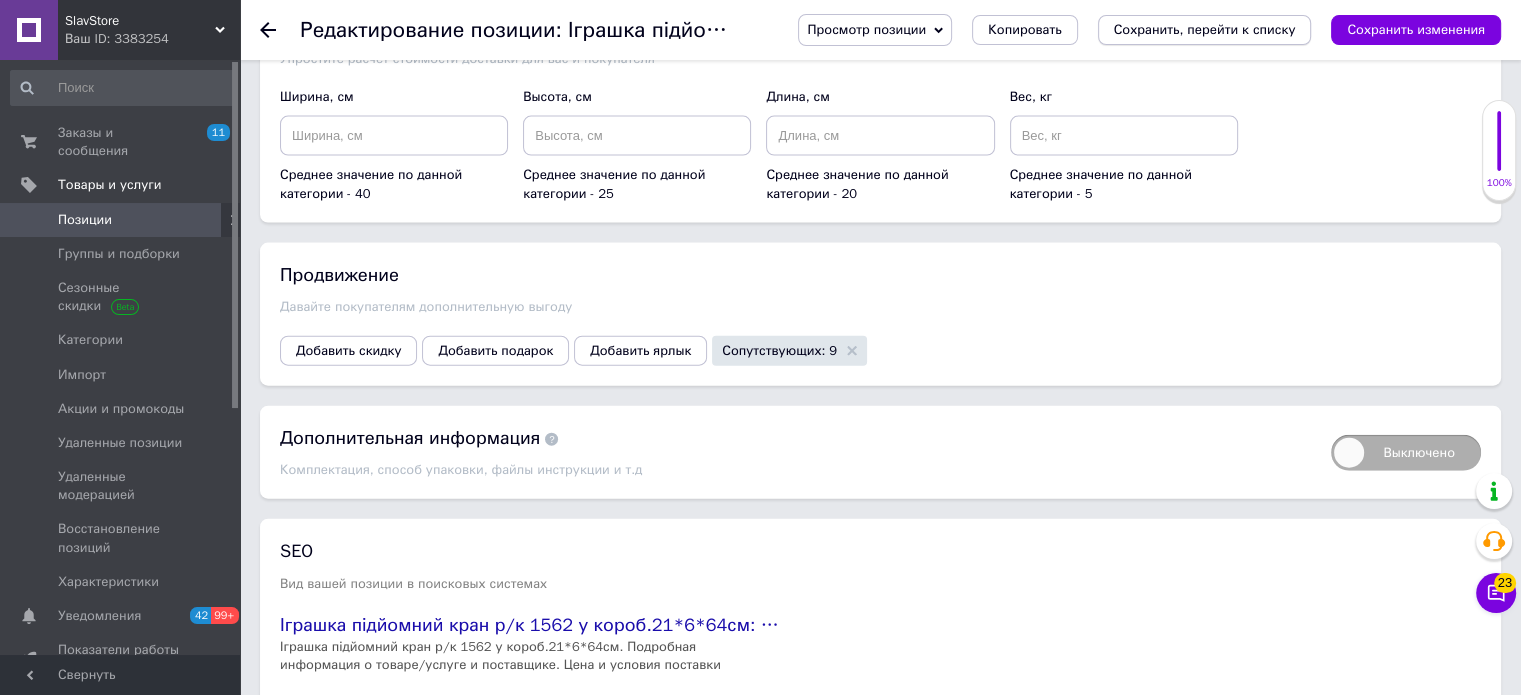 click on "Сохранить, перейти к списку" at bounding box center [1205, 29] 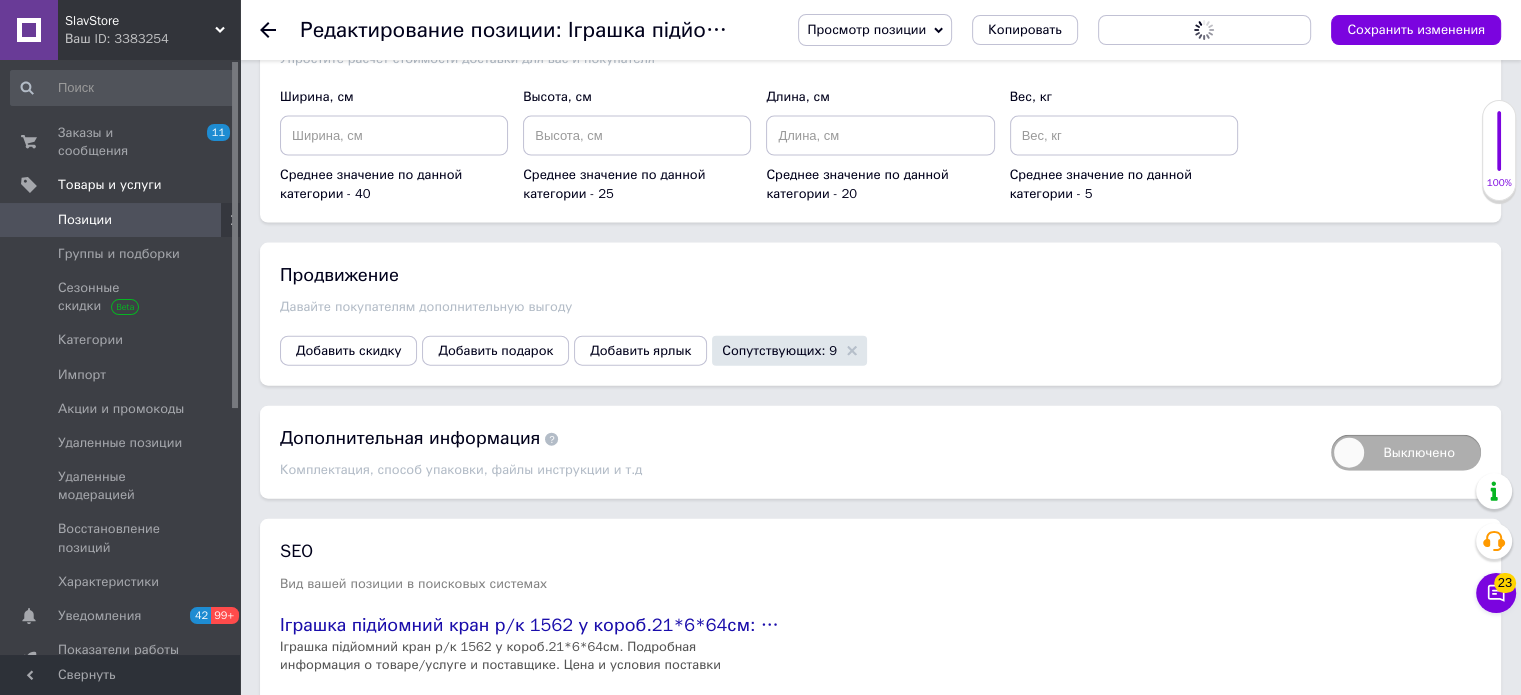 scroll, scrollTop: 0, scrollLeft: 0, axis: both 